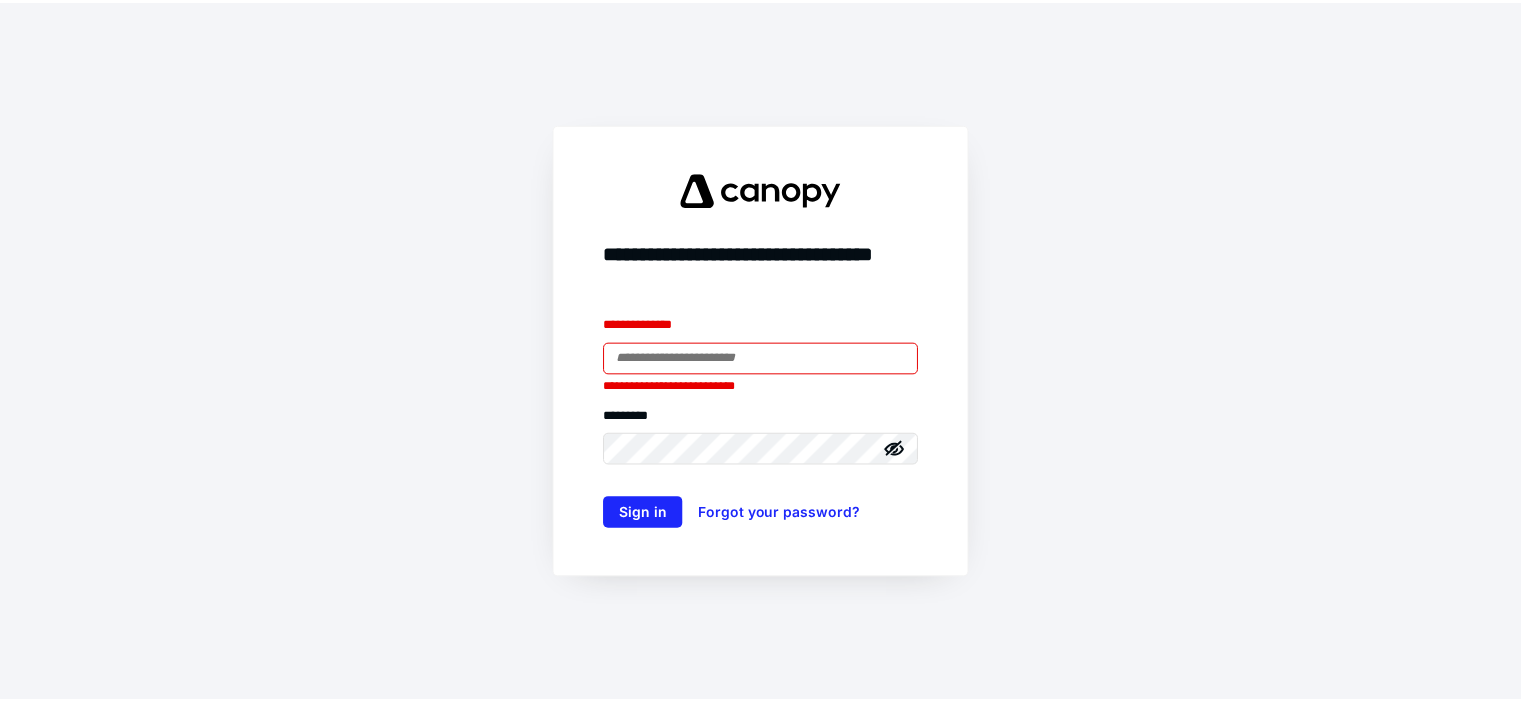 scroll, scrollTop: 0, scrollLeft: 0, axis: both 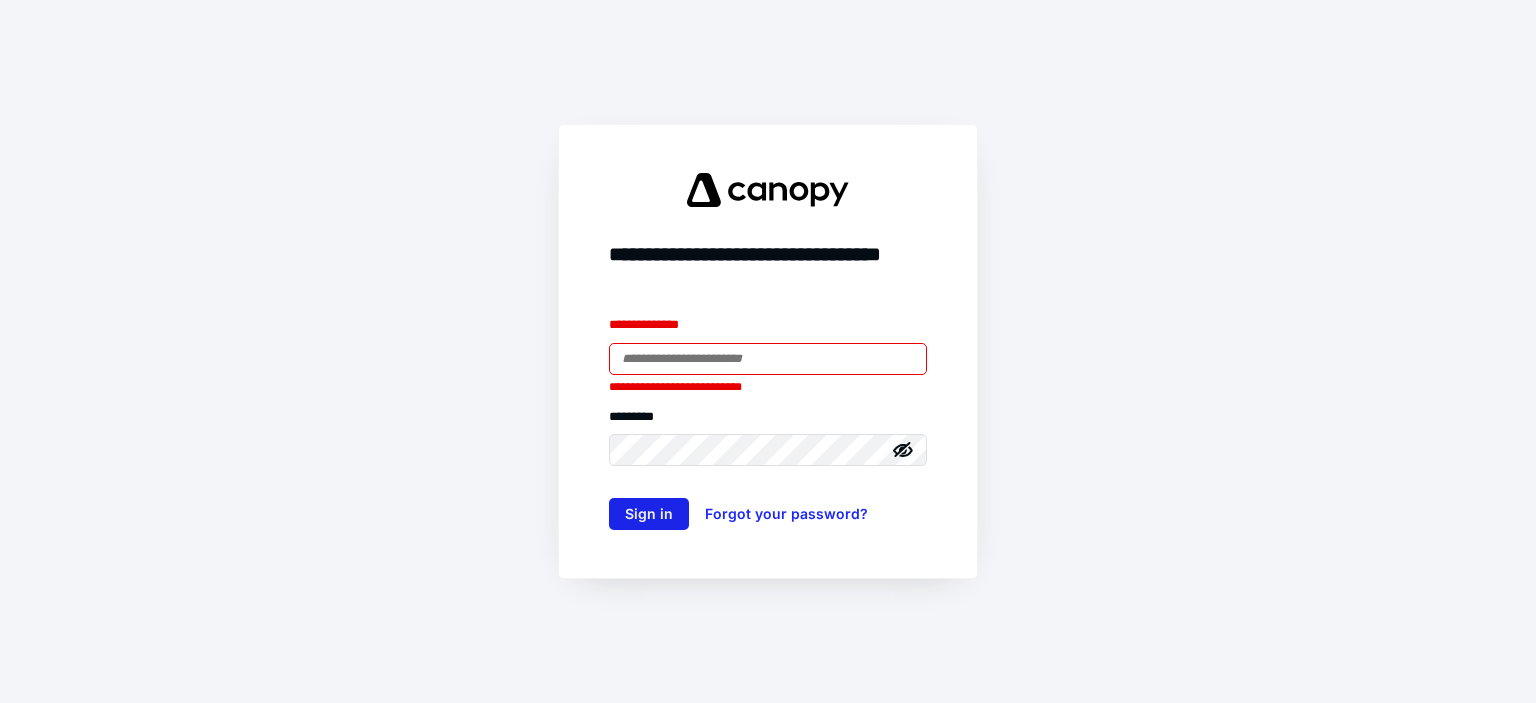 type on "**********" 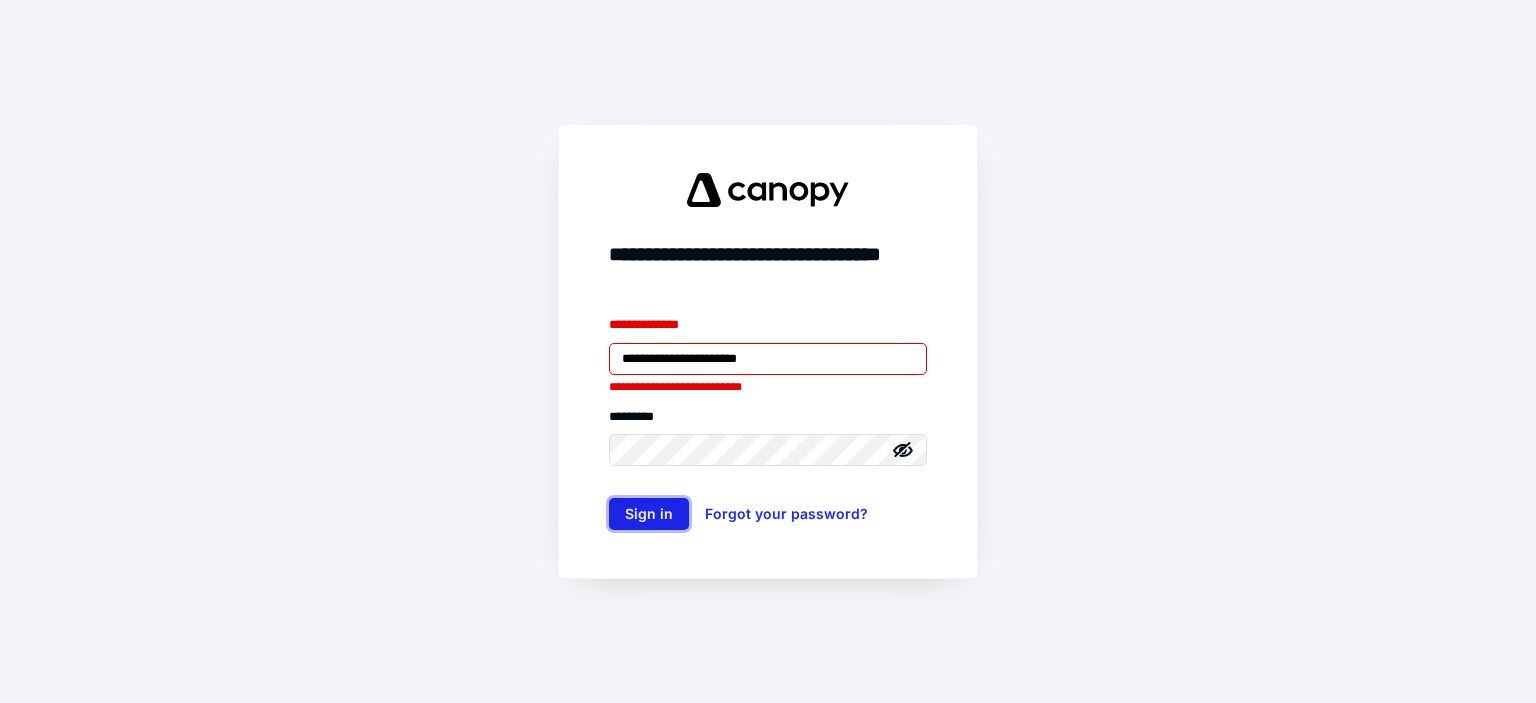 click on "Sign in" at bounding box center [649, 514] 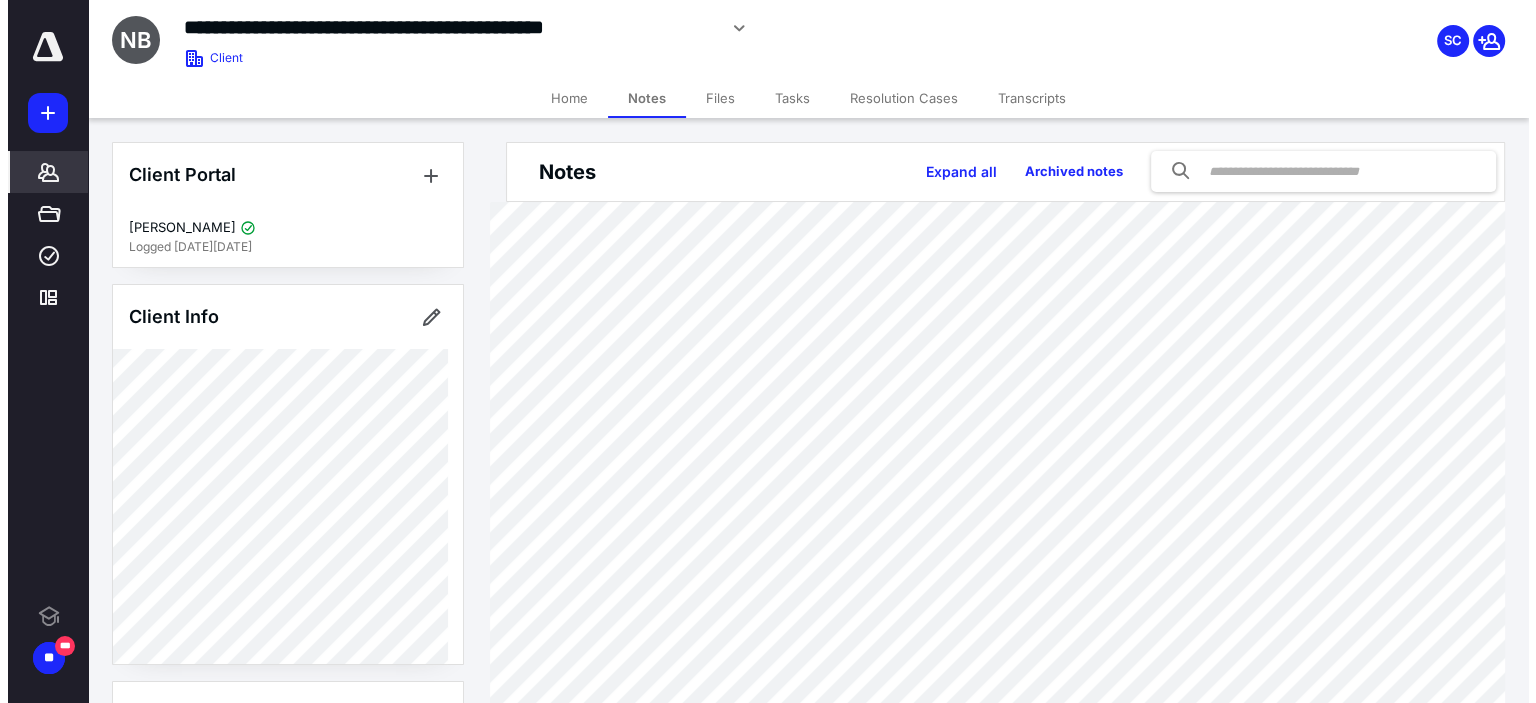 scroll, scrollTop: 0, scrollLeft: 0, axis: both 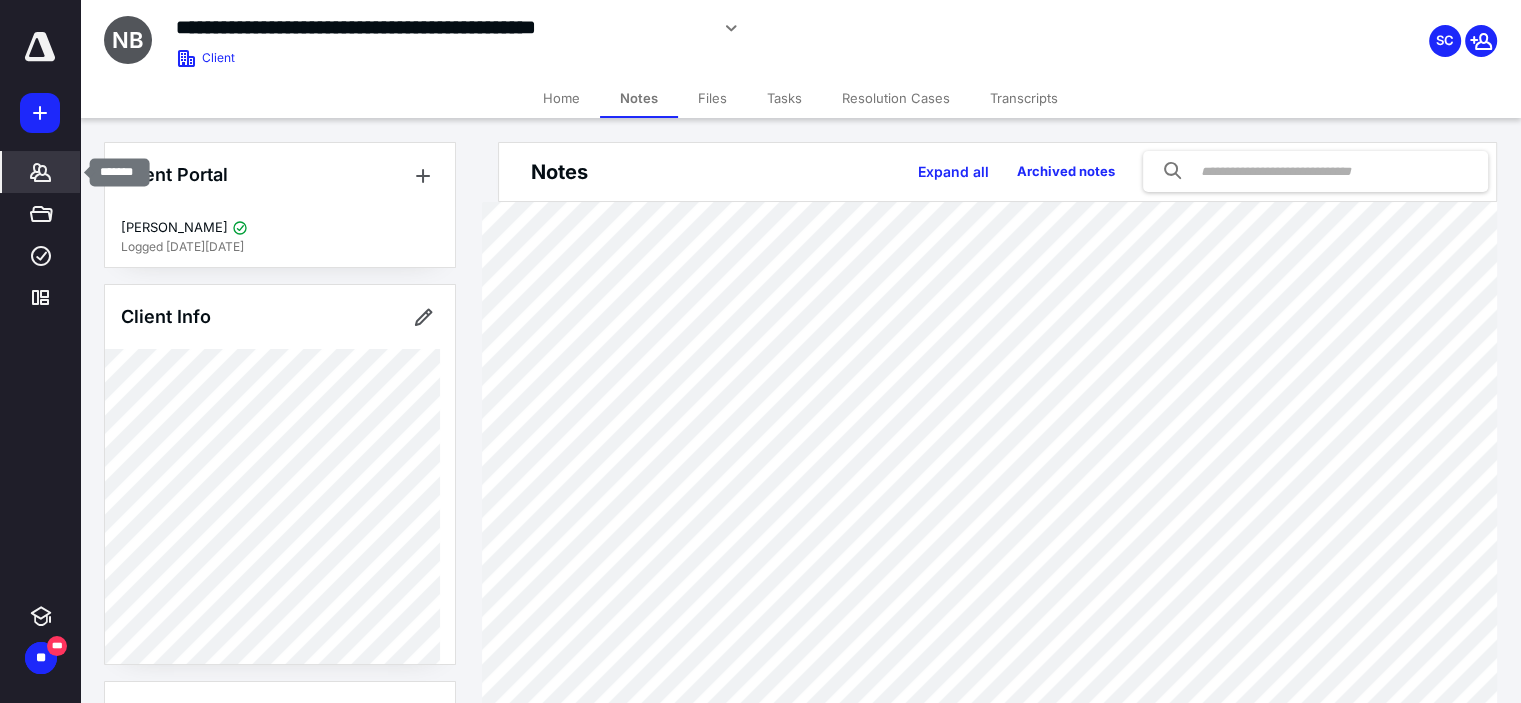 click 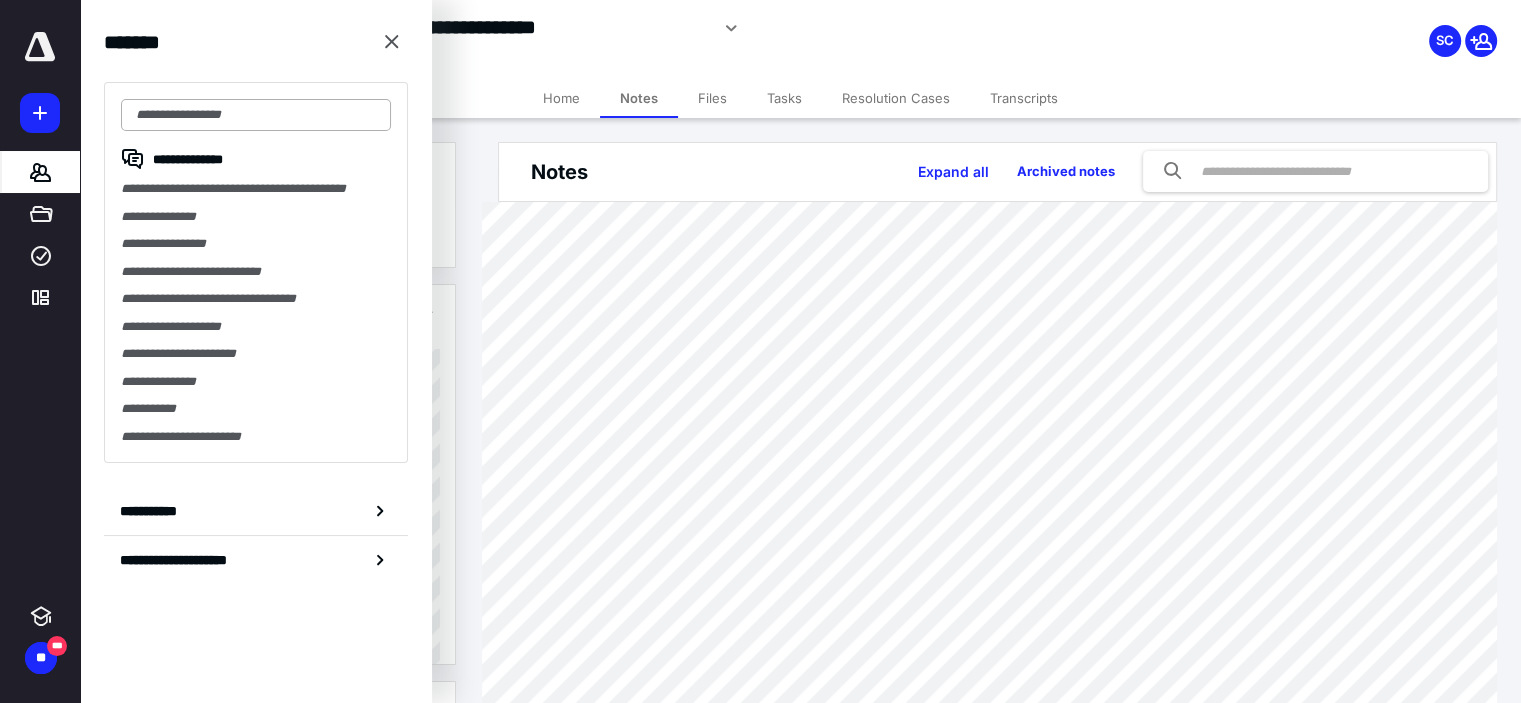 click at bounding box center [256, 115] 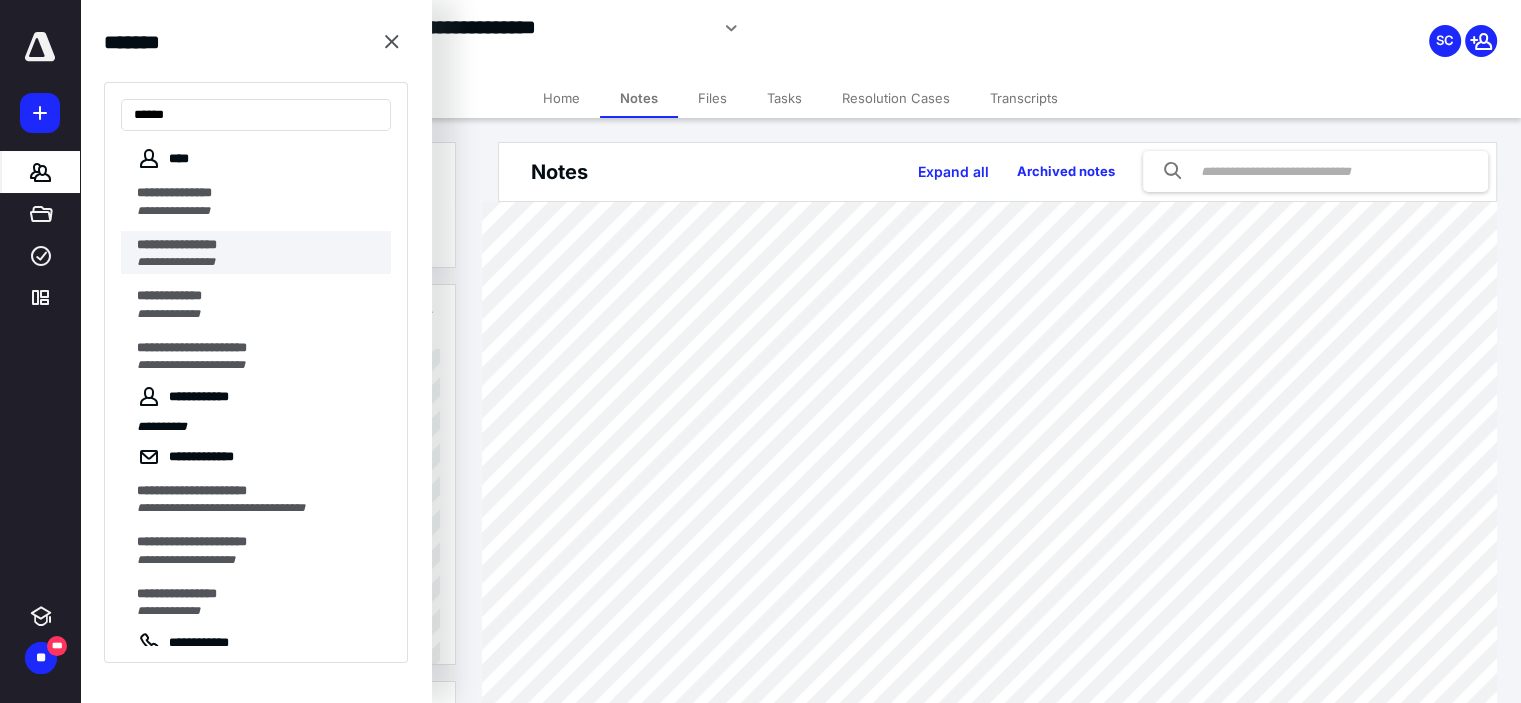type on "*****" 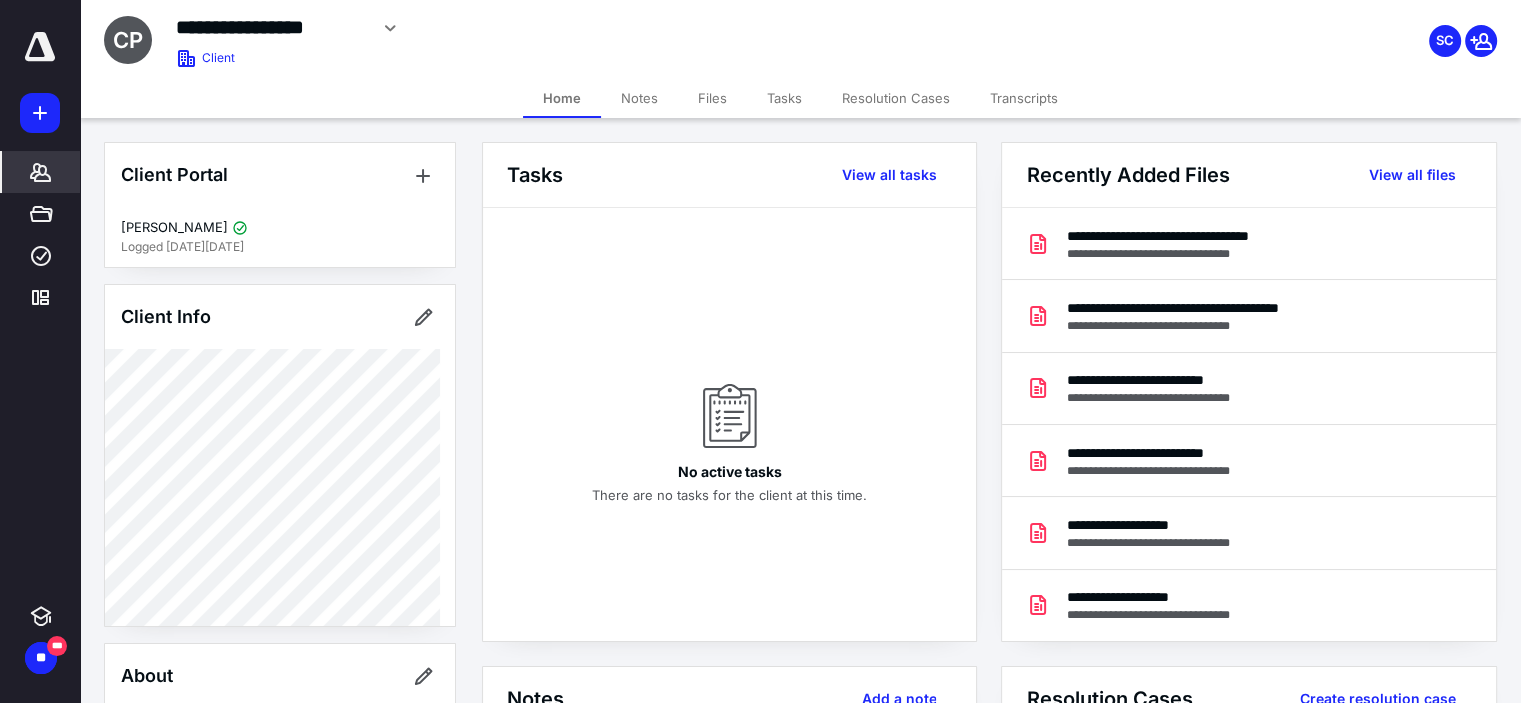 click on "Files" at bounding box center (712, 98) 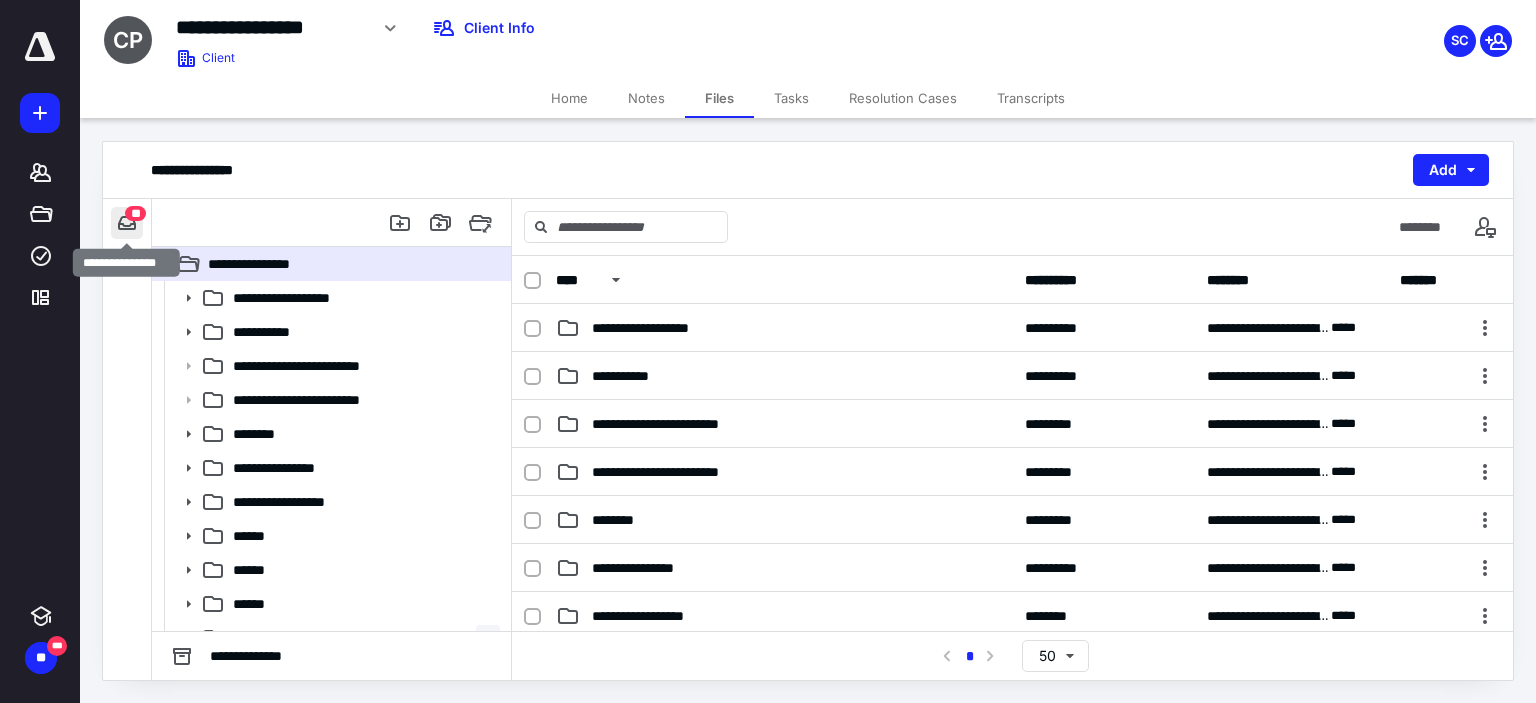 click at bounding box center (127, 223) 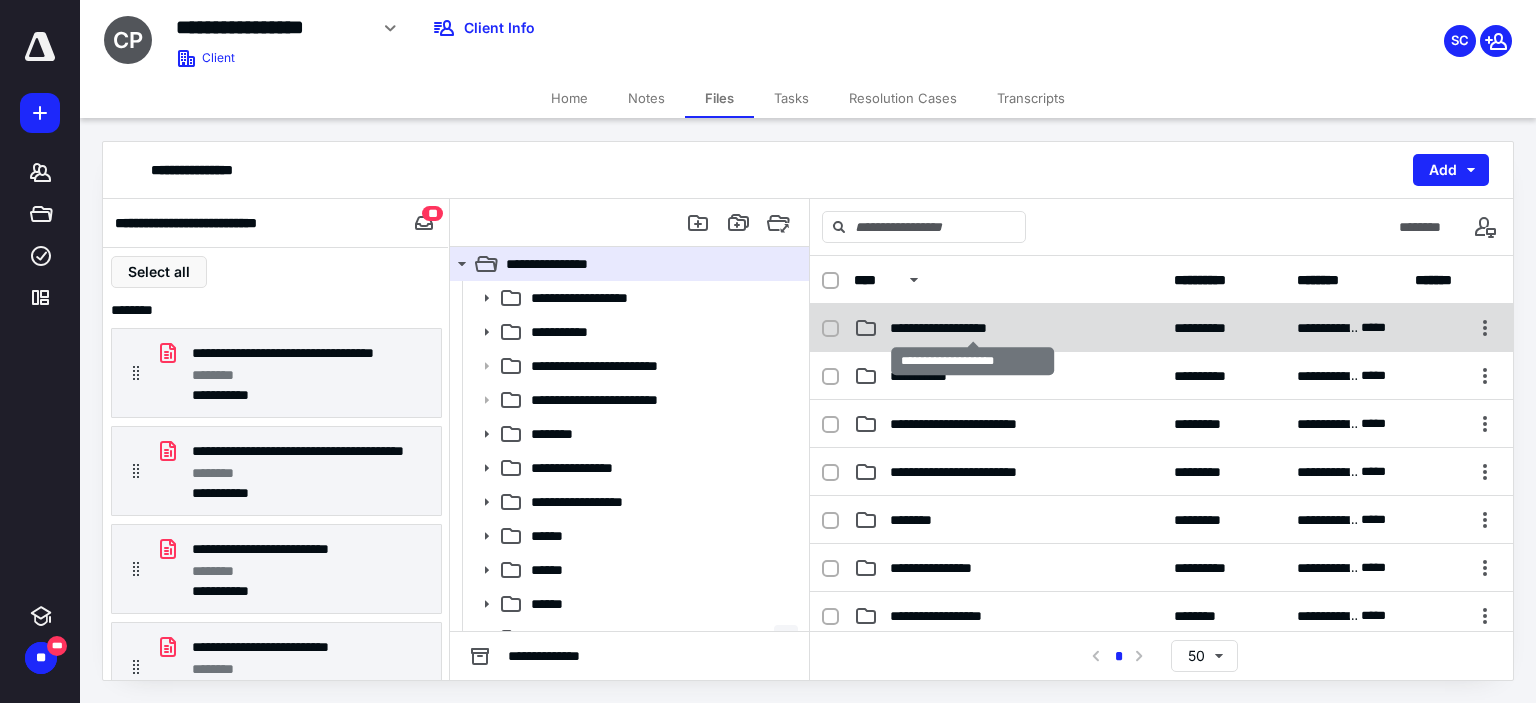 click on "**********" at bounding box center (973, 328) 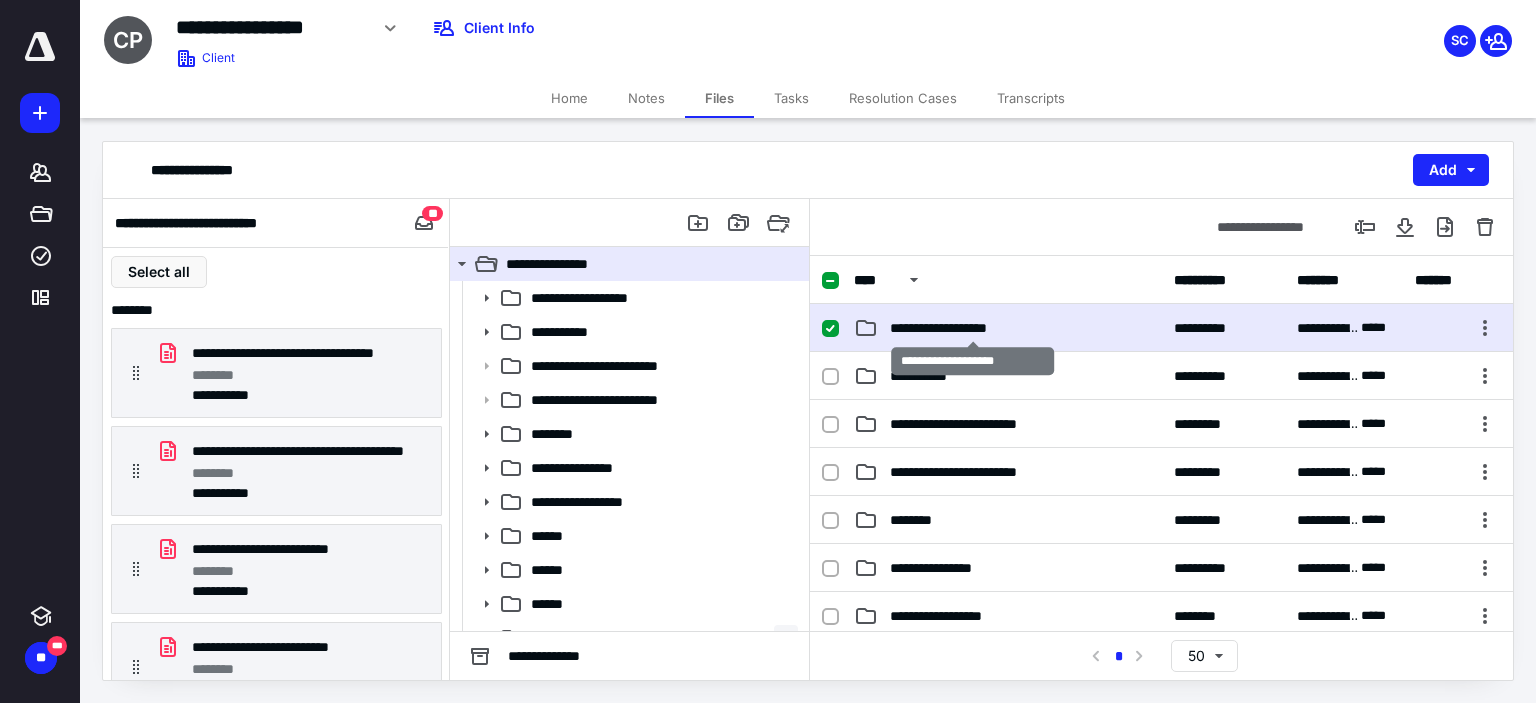 click on "**********" at bounding box center (973, 328) 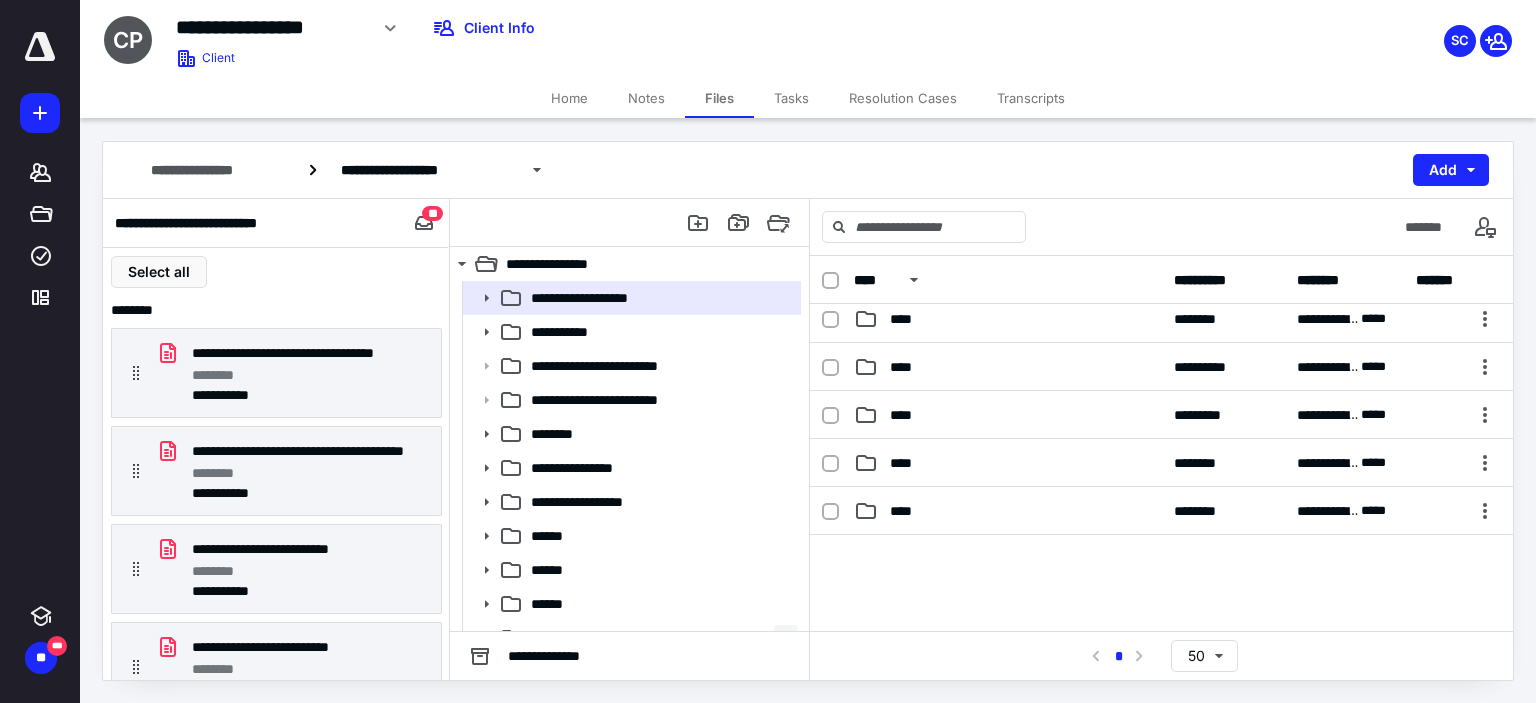 scroll, scrollTop: 54, scrollLeft: 0, axis: vertical 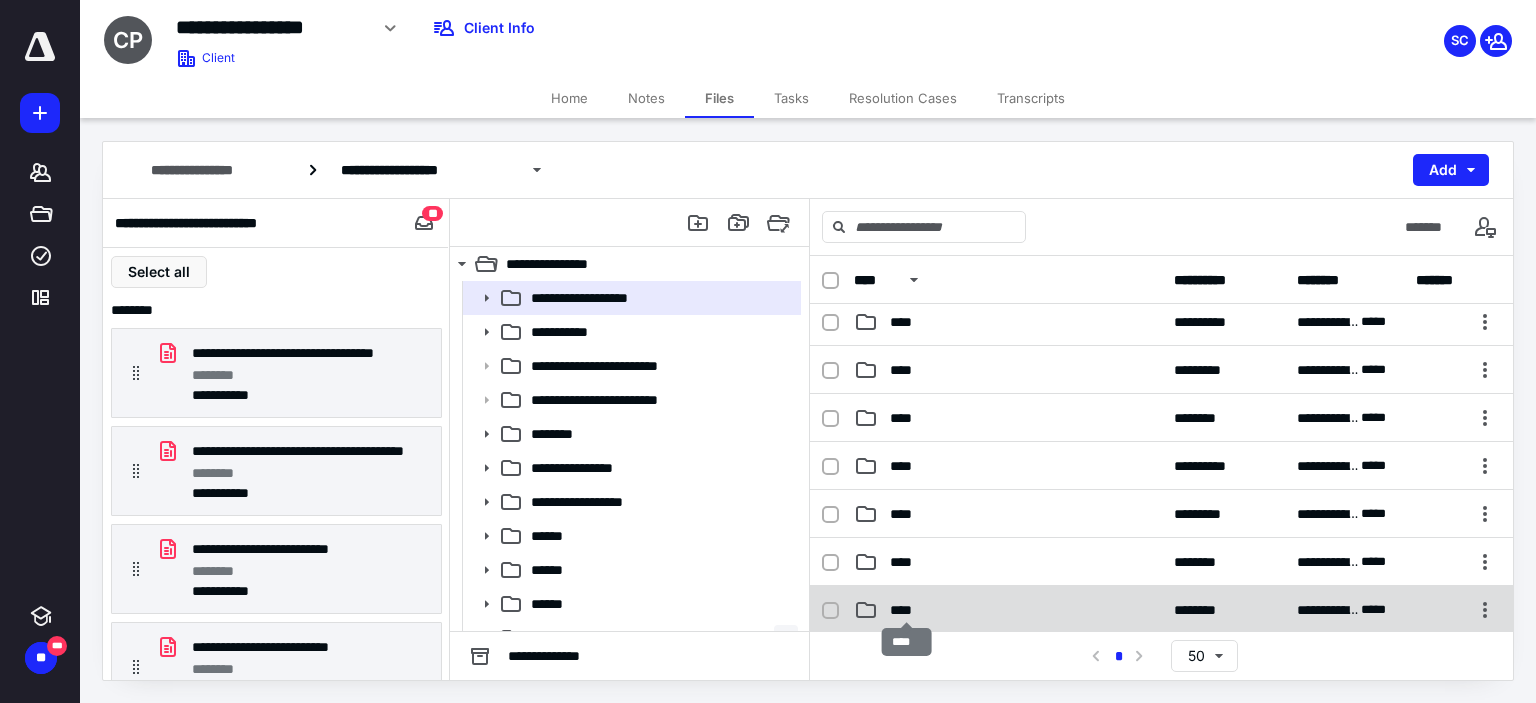 click on "****" at bounding box center [907, 610] 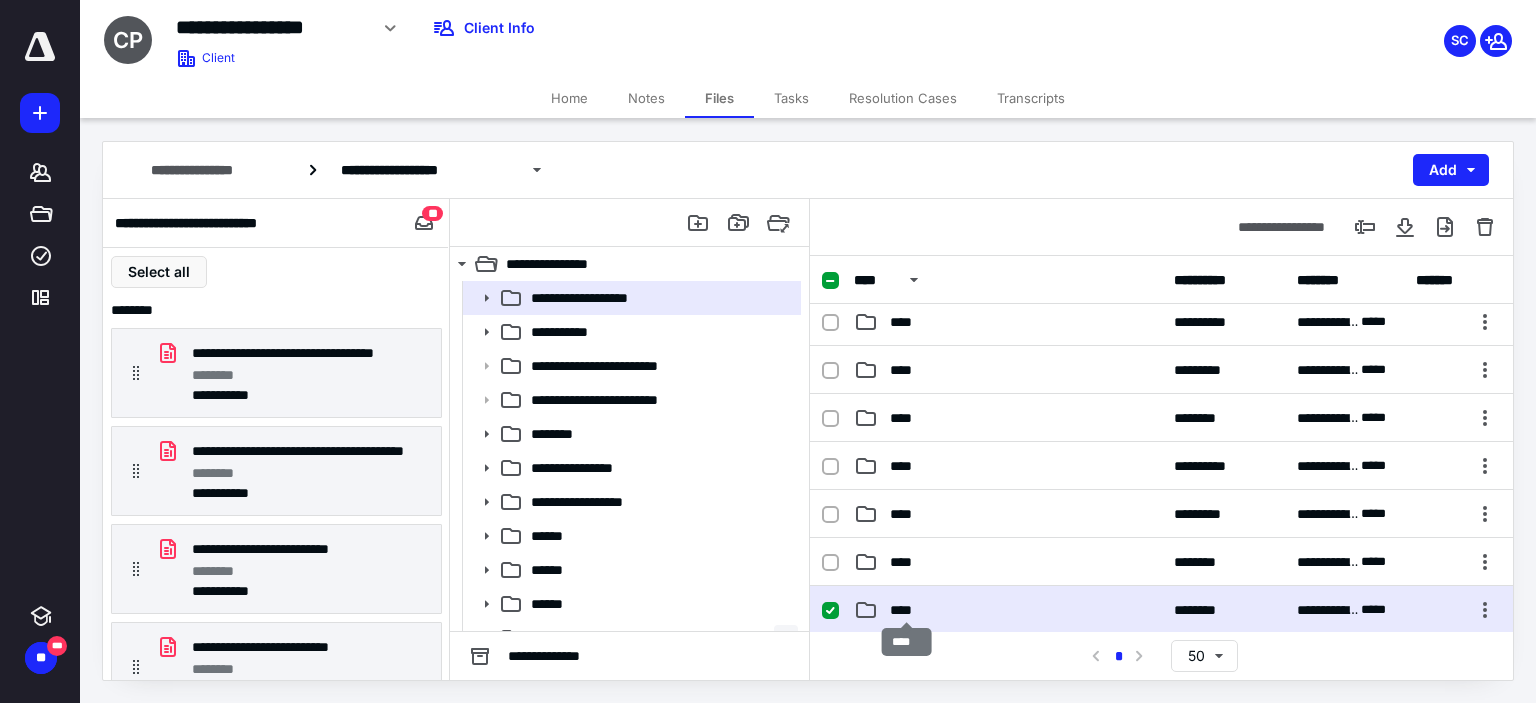 click on "****" at bounding box center (907, 610) 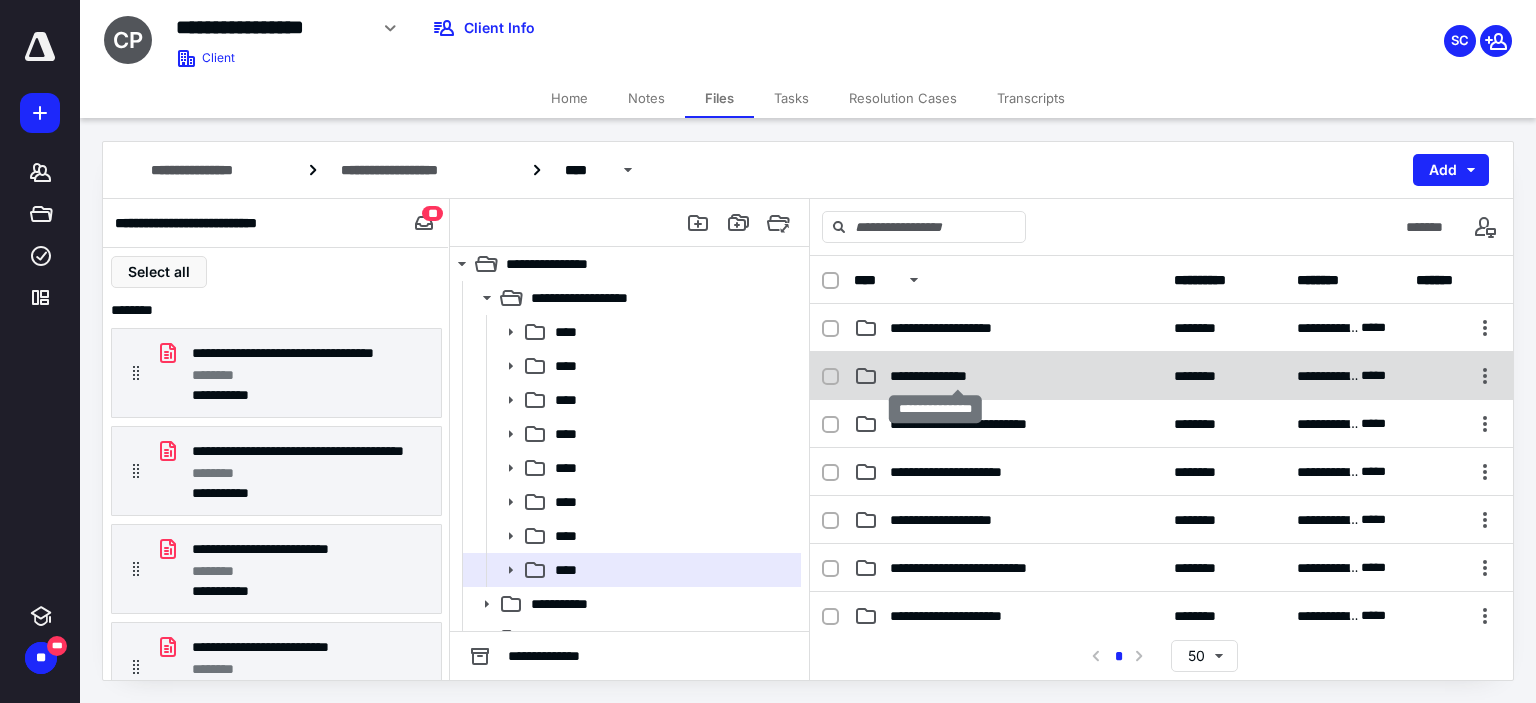 click on "**********" at bounding box center [957, 376] 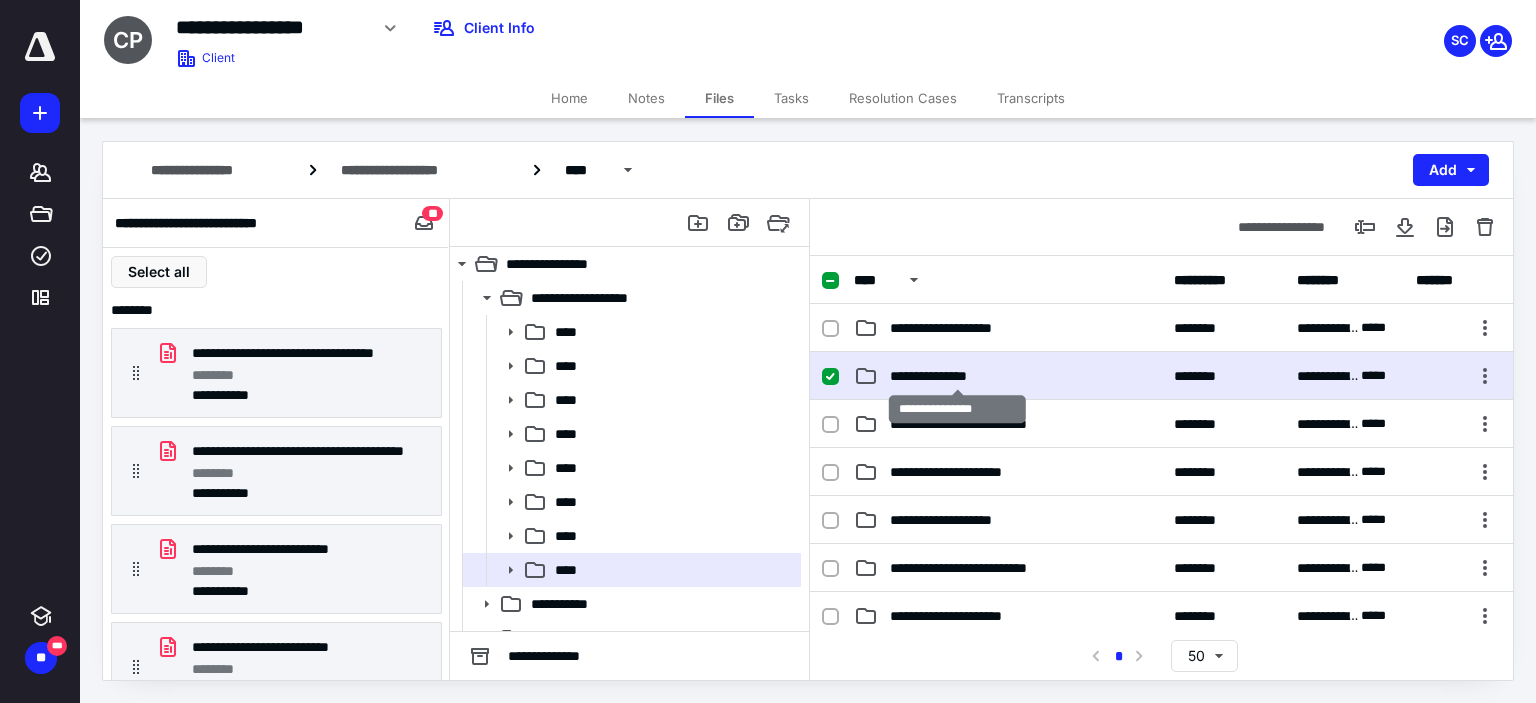 click on "**********" at bounding box center [957, 376] 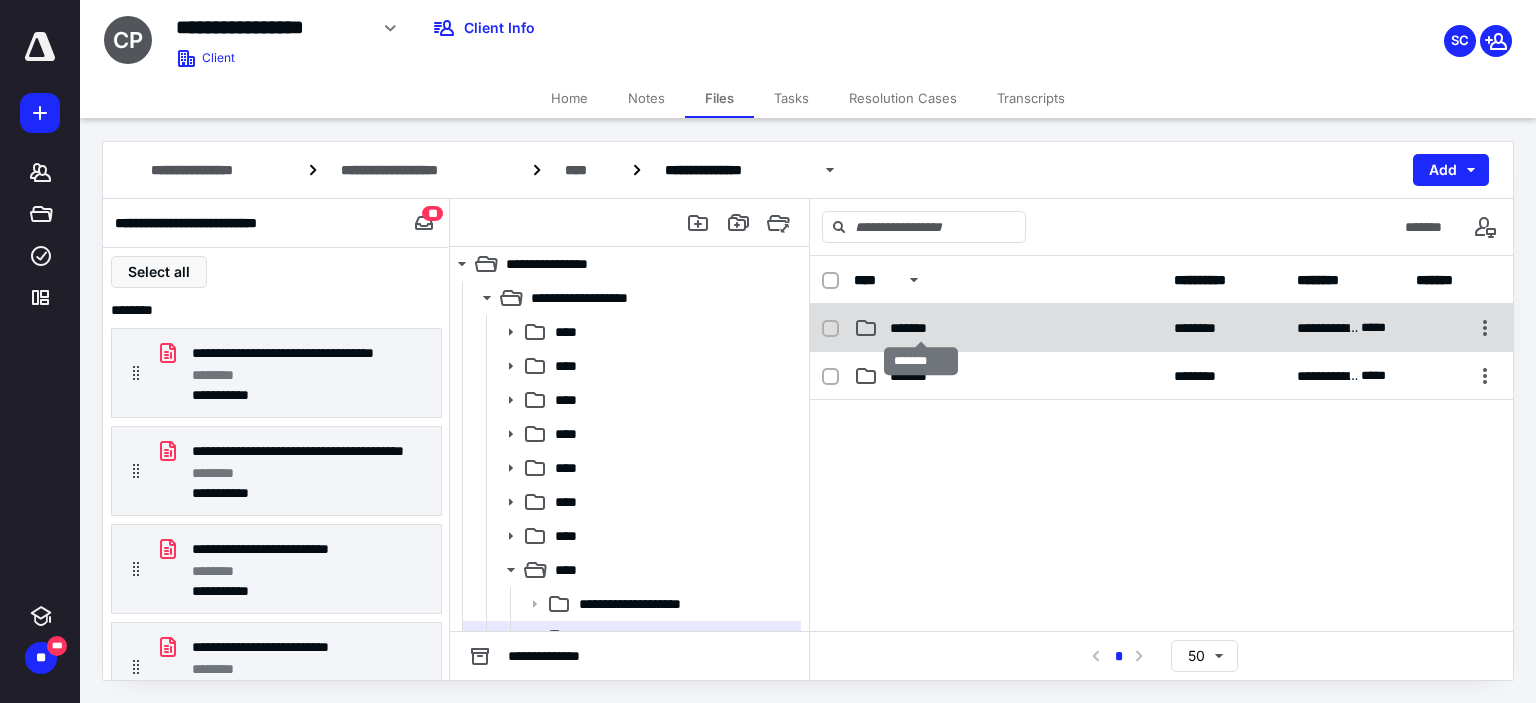 click on "*******" at bounding box center (921, 328) 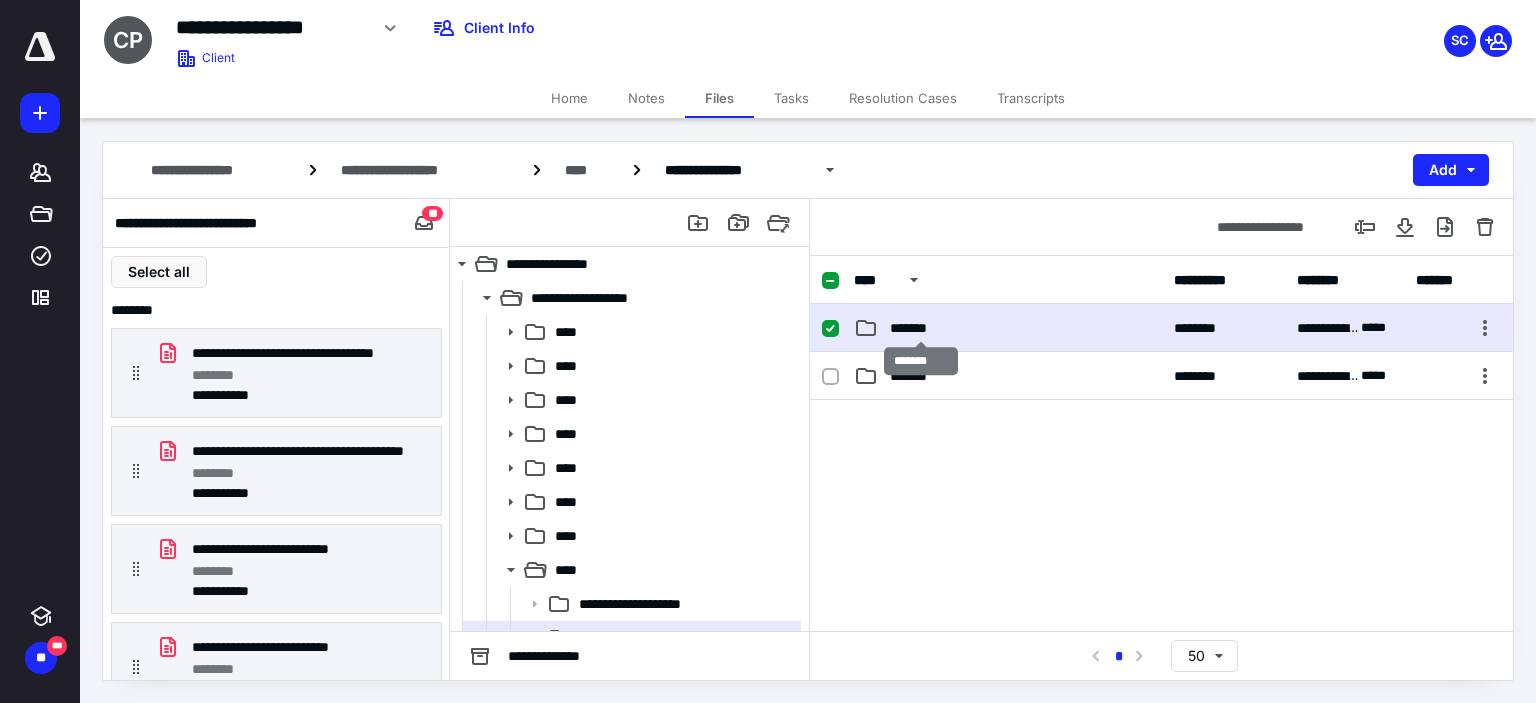 click on "*******" at bounding box center [921, 328] 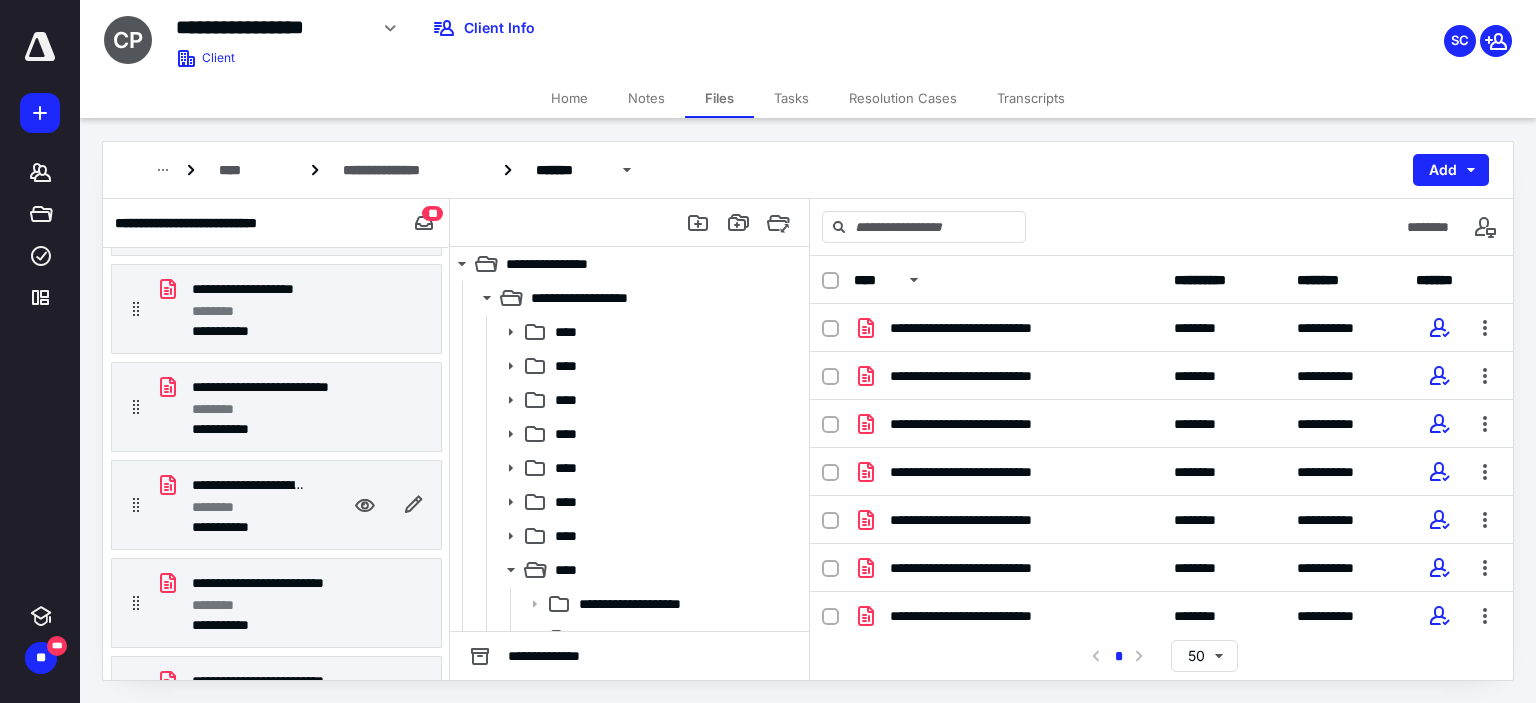 scroll, scrollTop: 700, scrollLeft: 0, axis: vertical 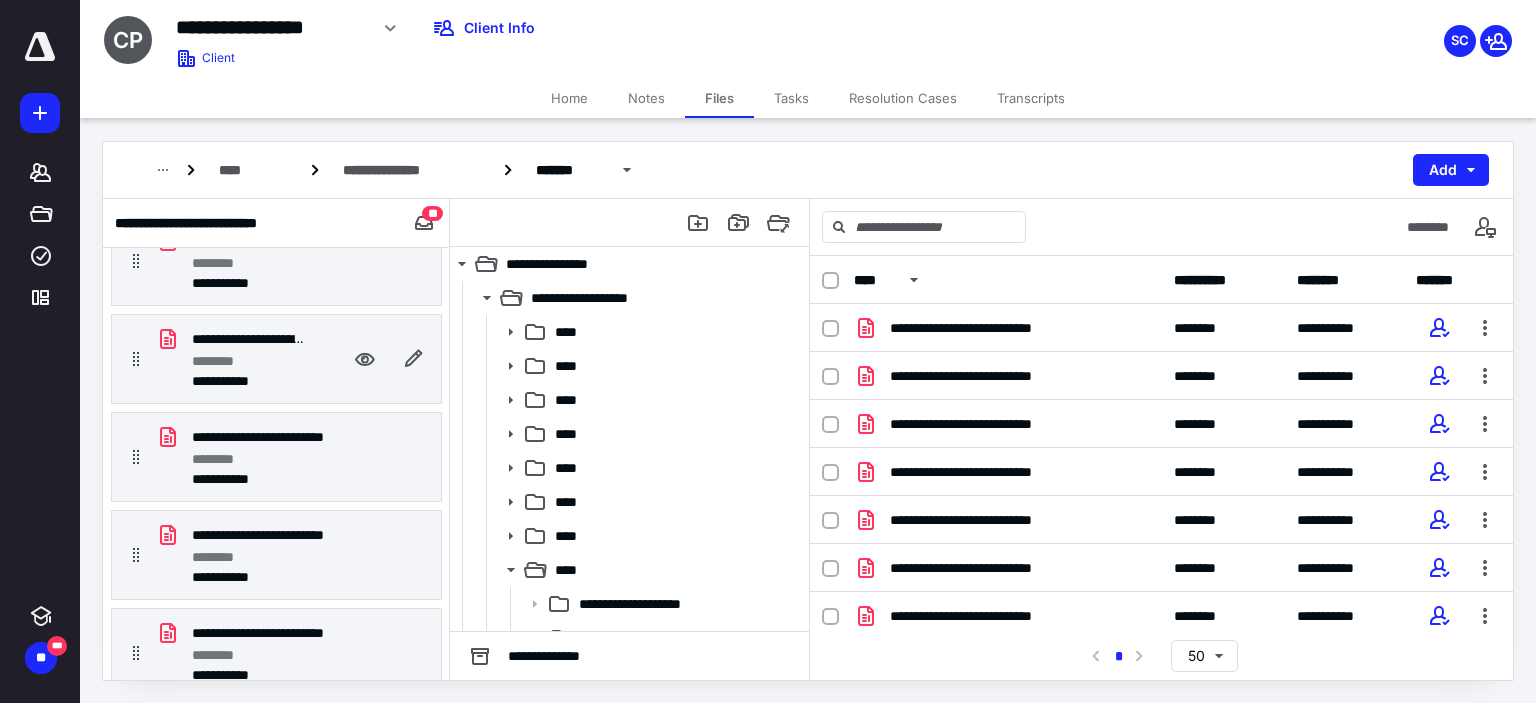 click on "********" at bounding box center (221, 361) 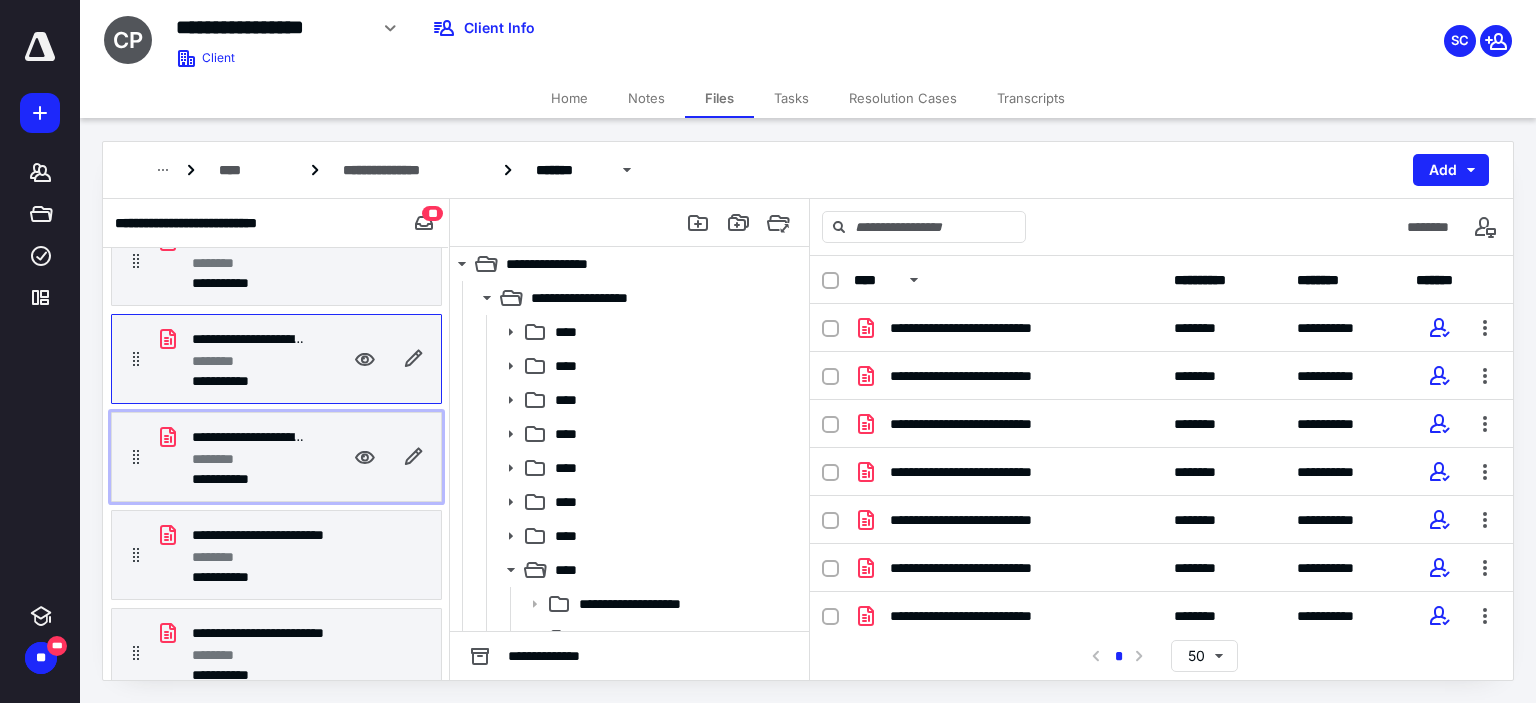 click on "********" at bounding box center (221, 459) 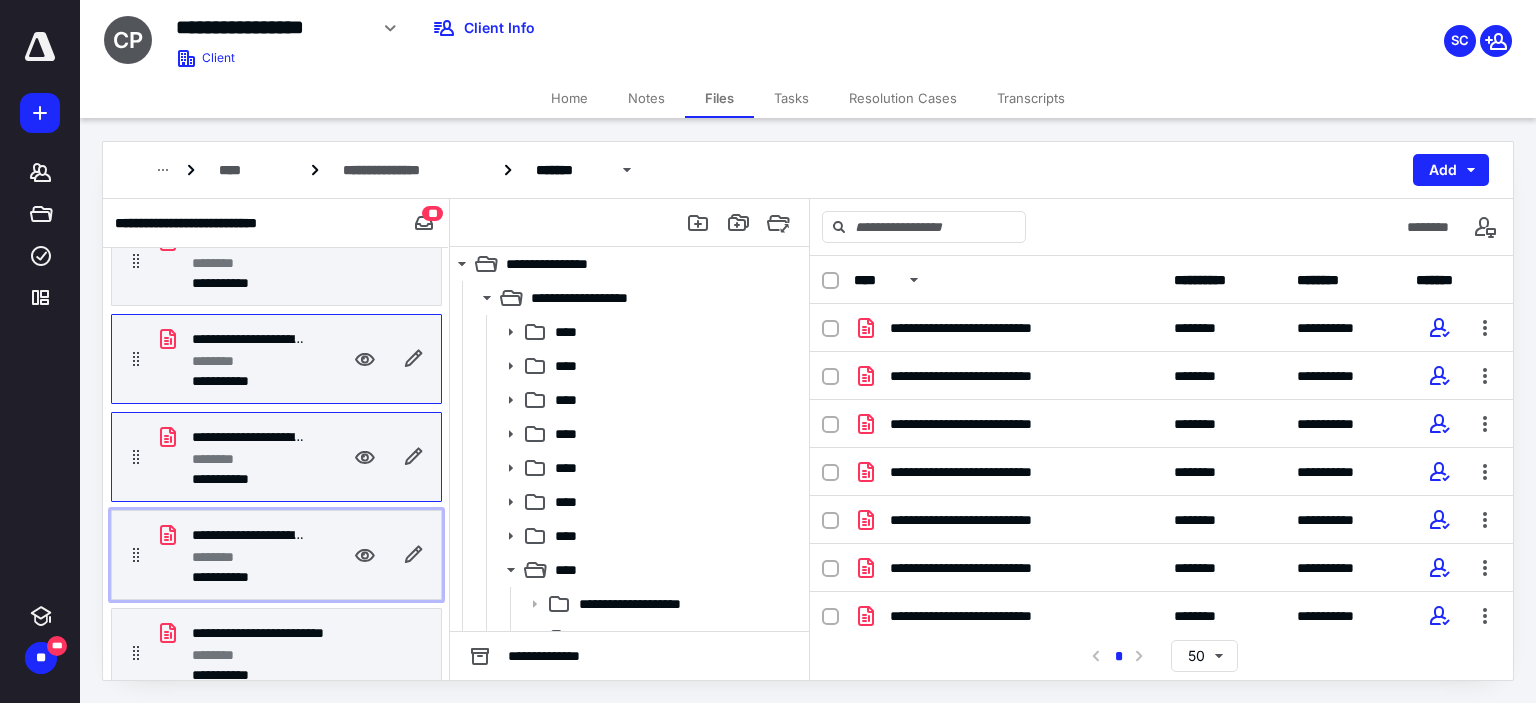 click on "**********" at bounding box center [233, 577] 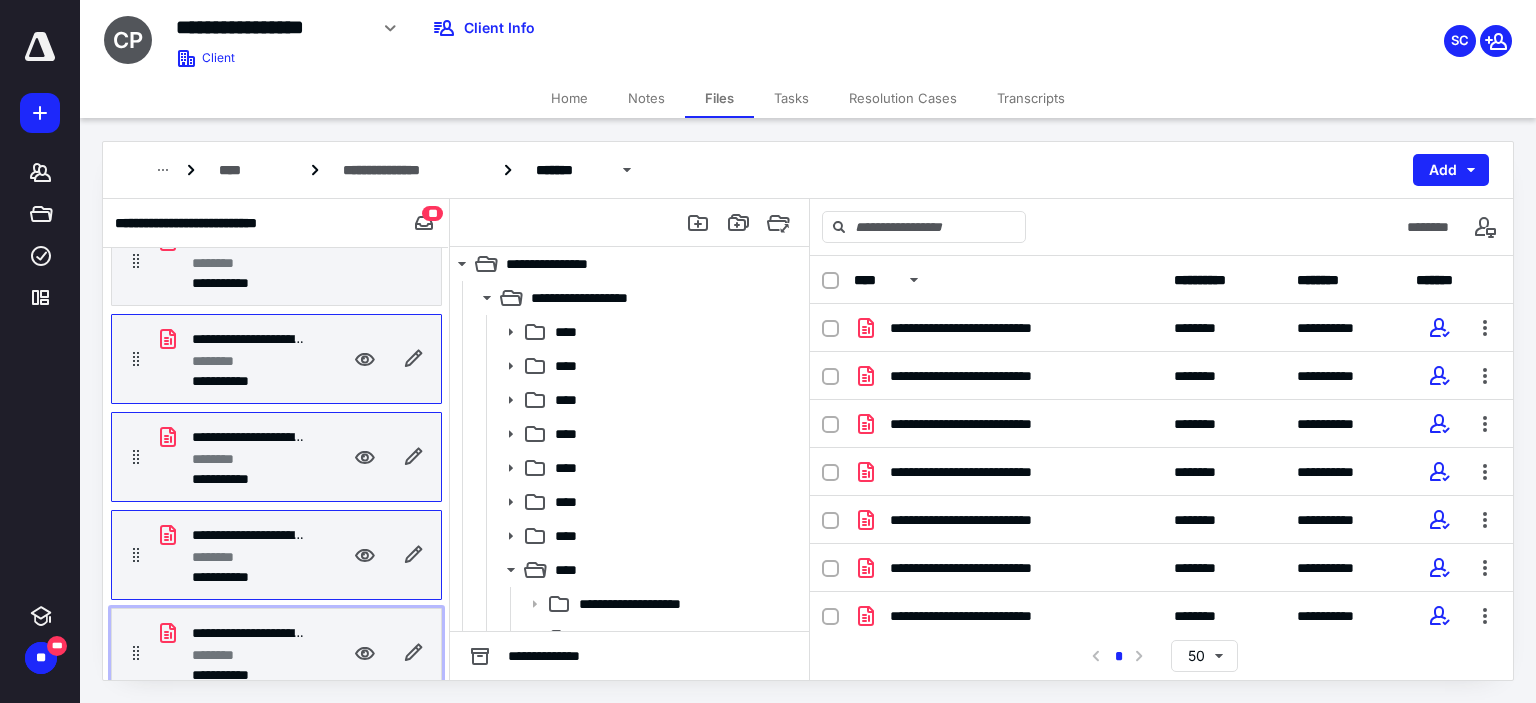 click on "********" at bounding box center (221, 655) 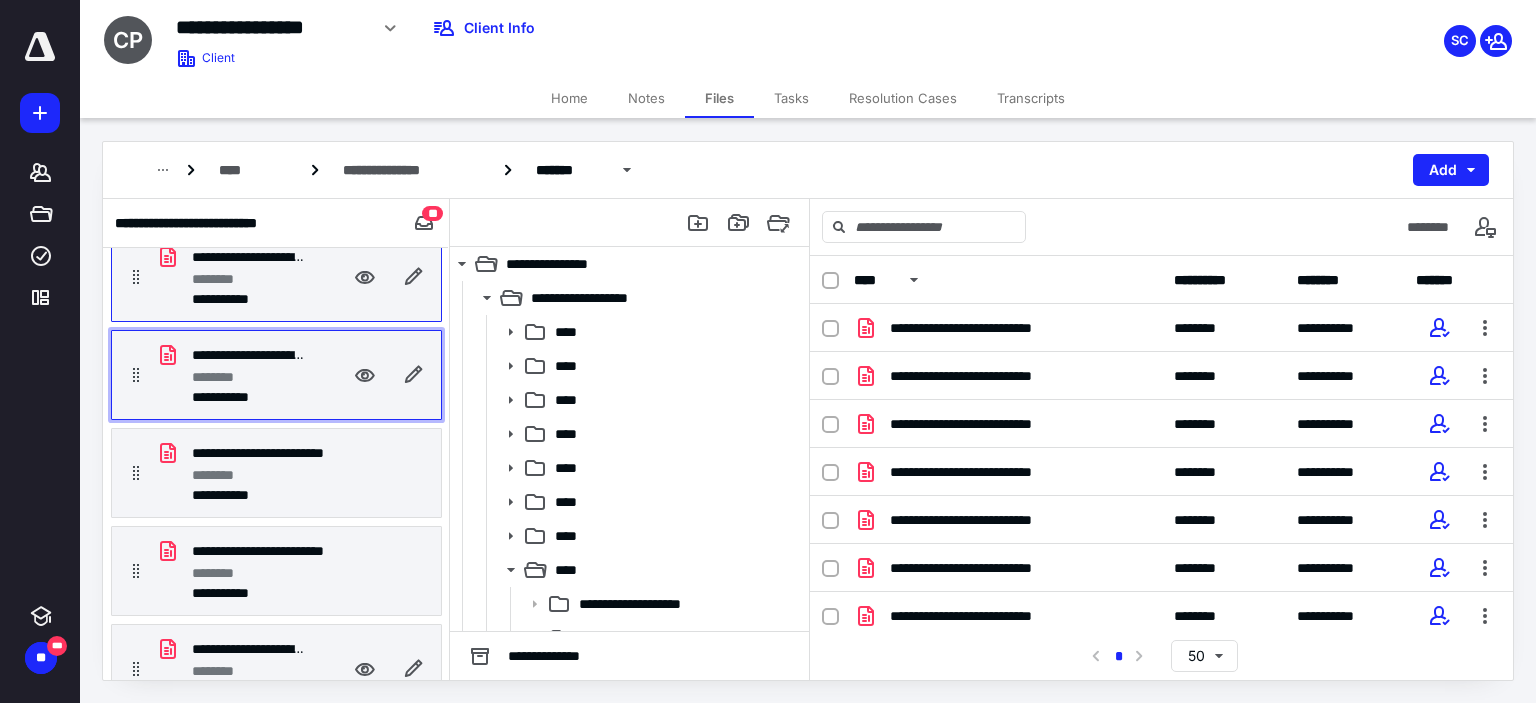 scroll, scrollTop: 1000, scrollLeft: 0, axis: vertical 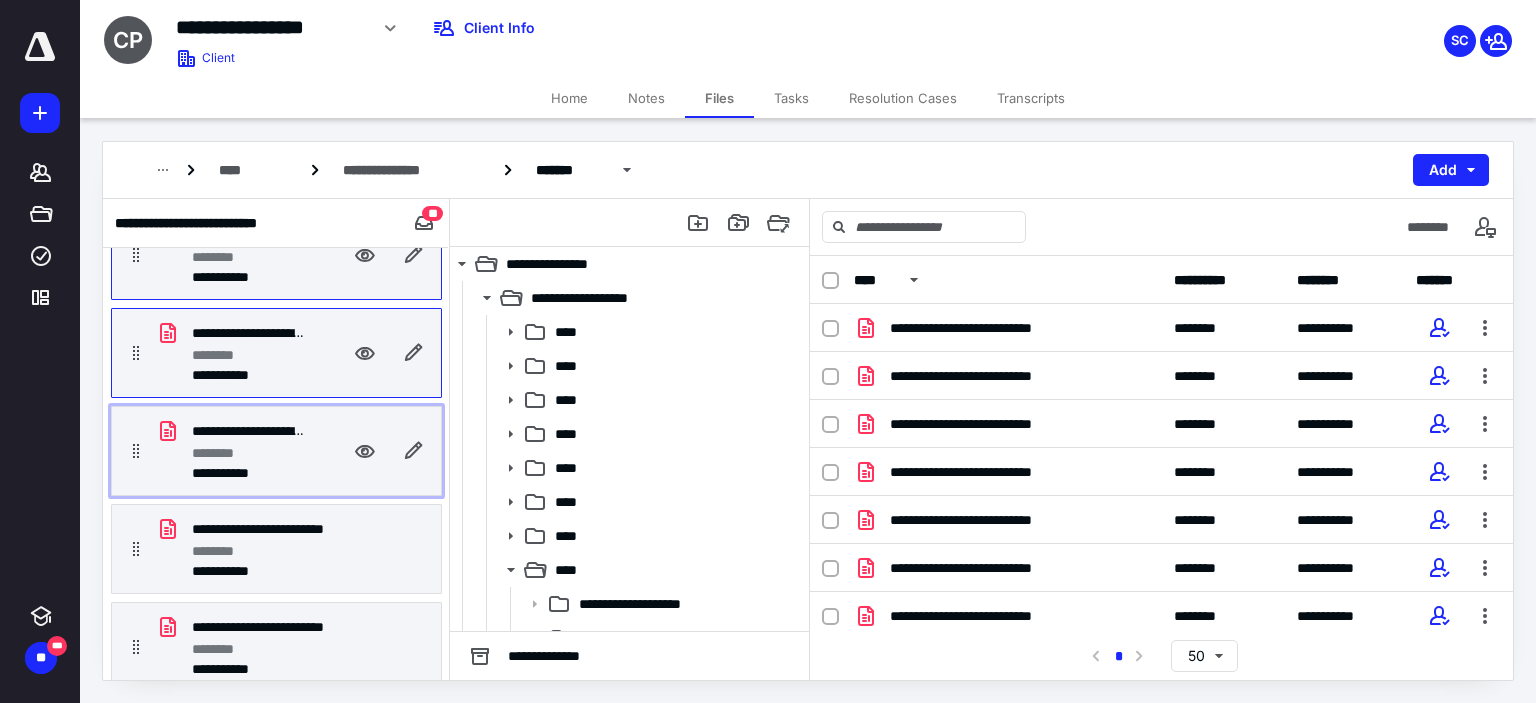 click on "********" at bounding box center (248, 453) 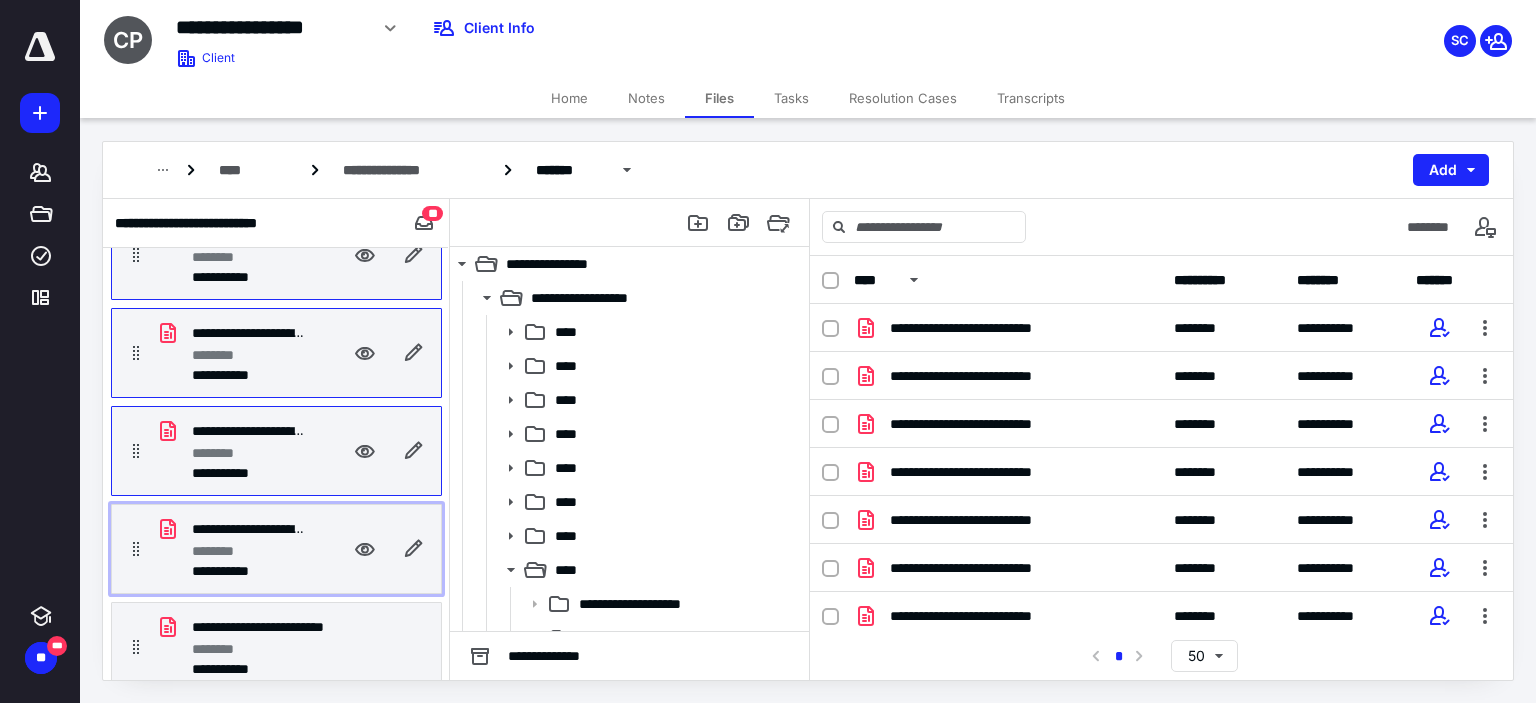 click on "********" at bounding box center [248, 551] 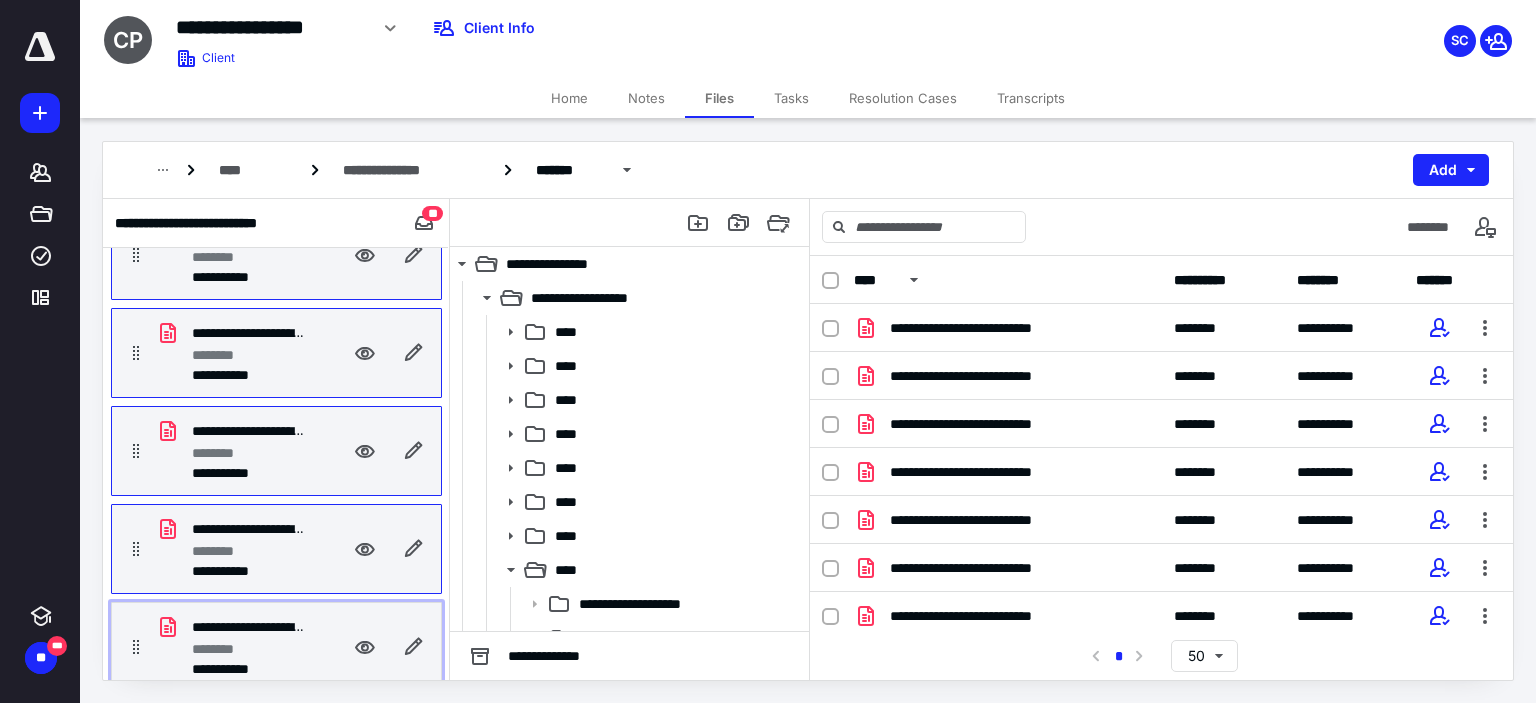click on "********" at bounding box center [248, 649] 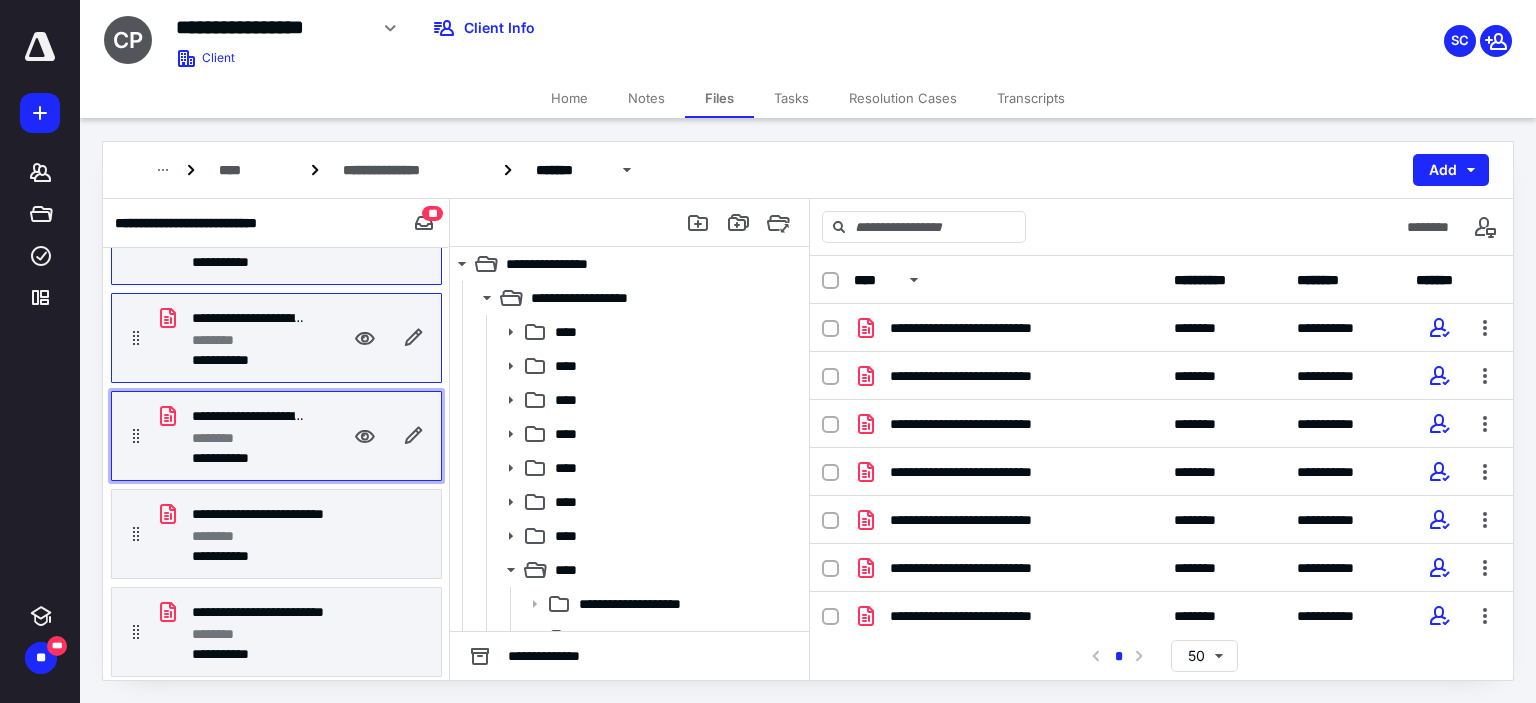 scroll, scrollTop: 1300, scrollLeft: 0, axis: vertical 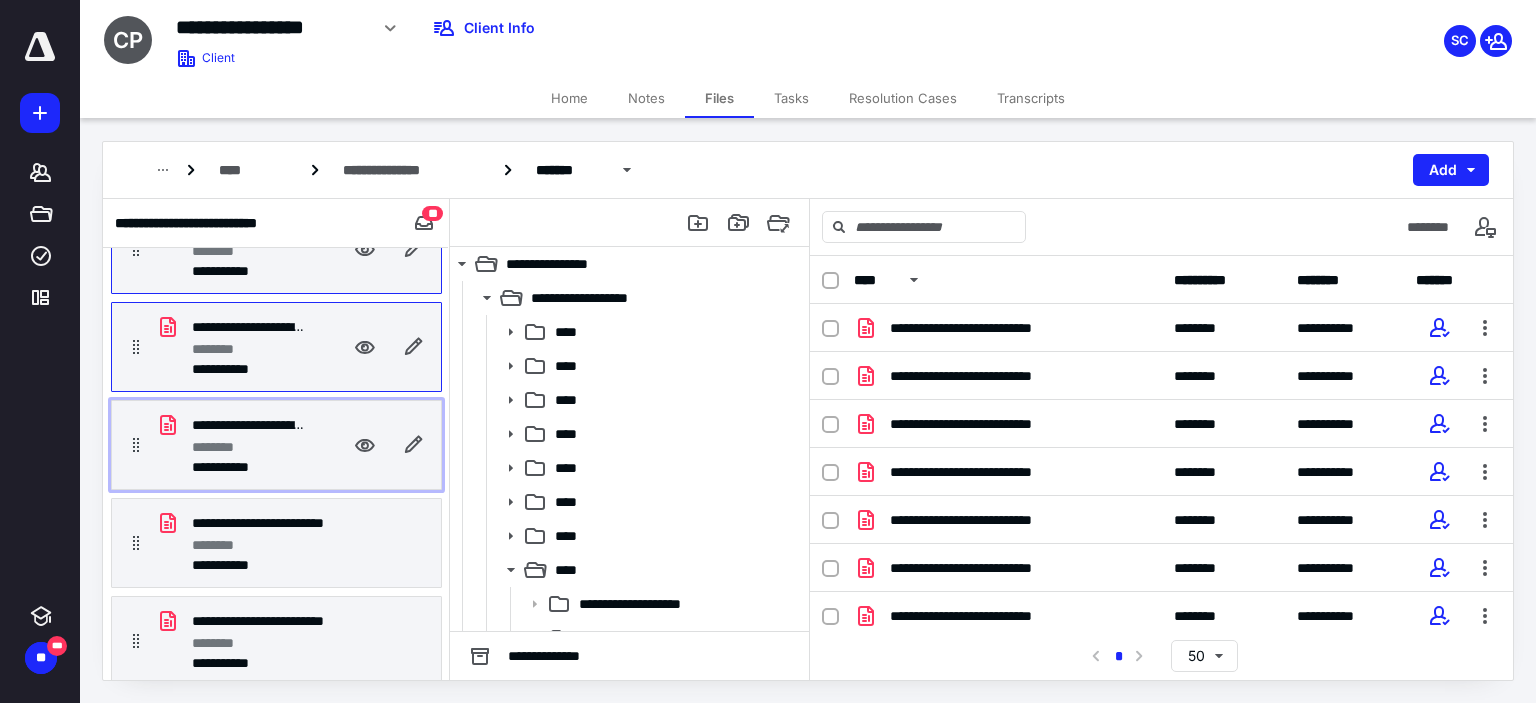 click on "********" at bounding box center (248, 447) 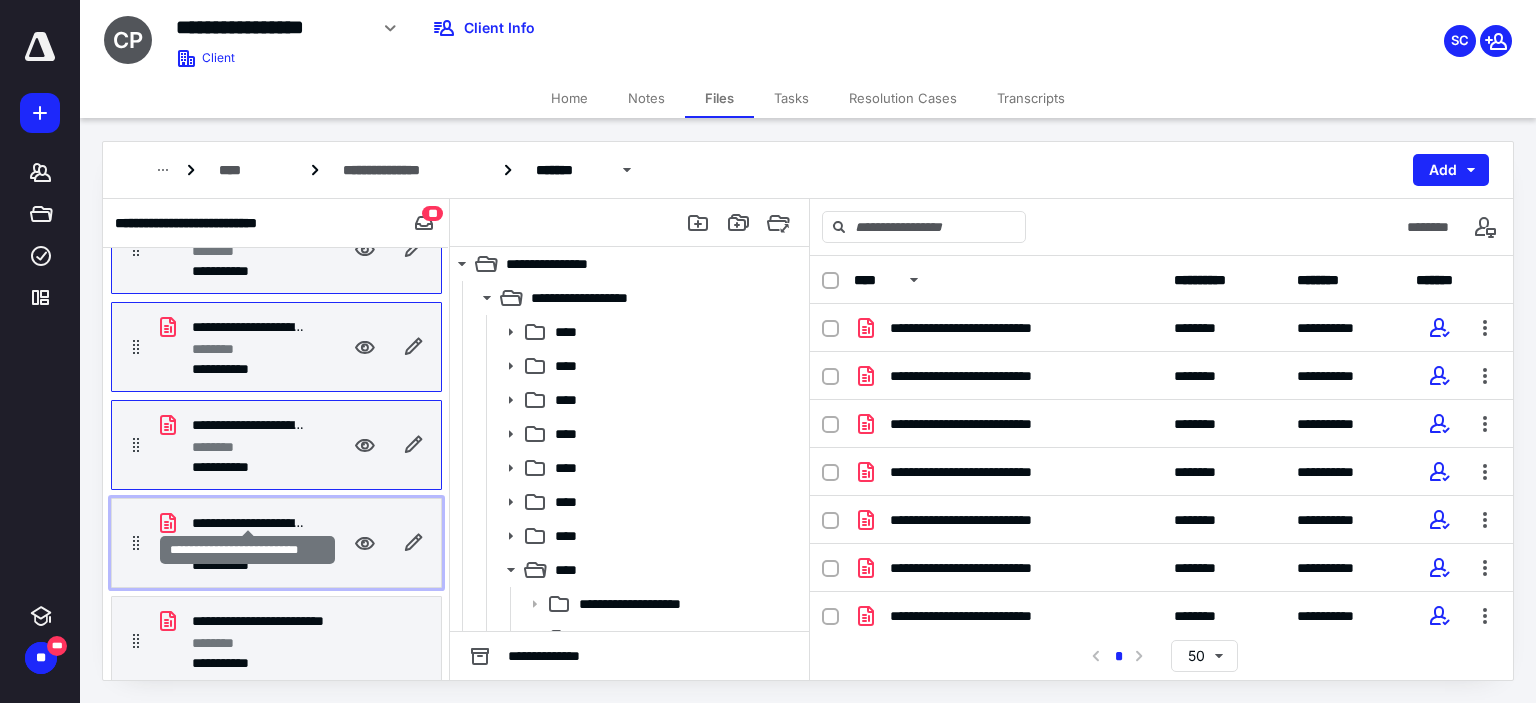 click on "**********" at bounding box center (248, 523) 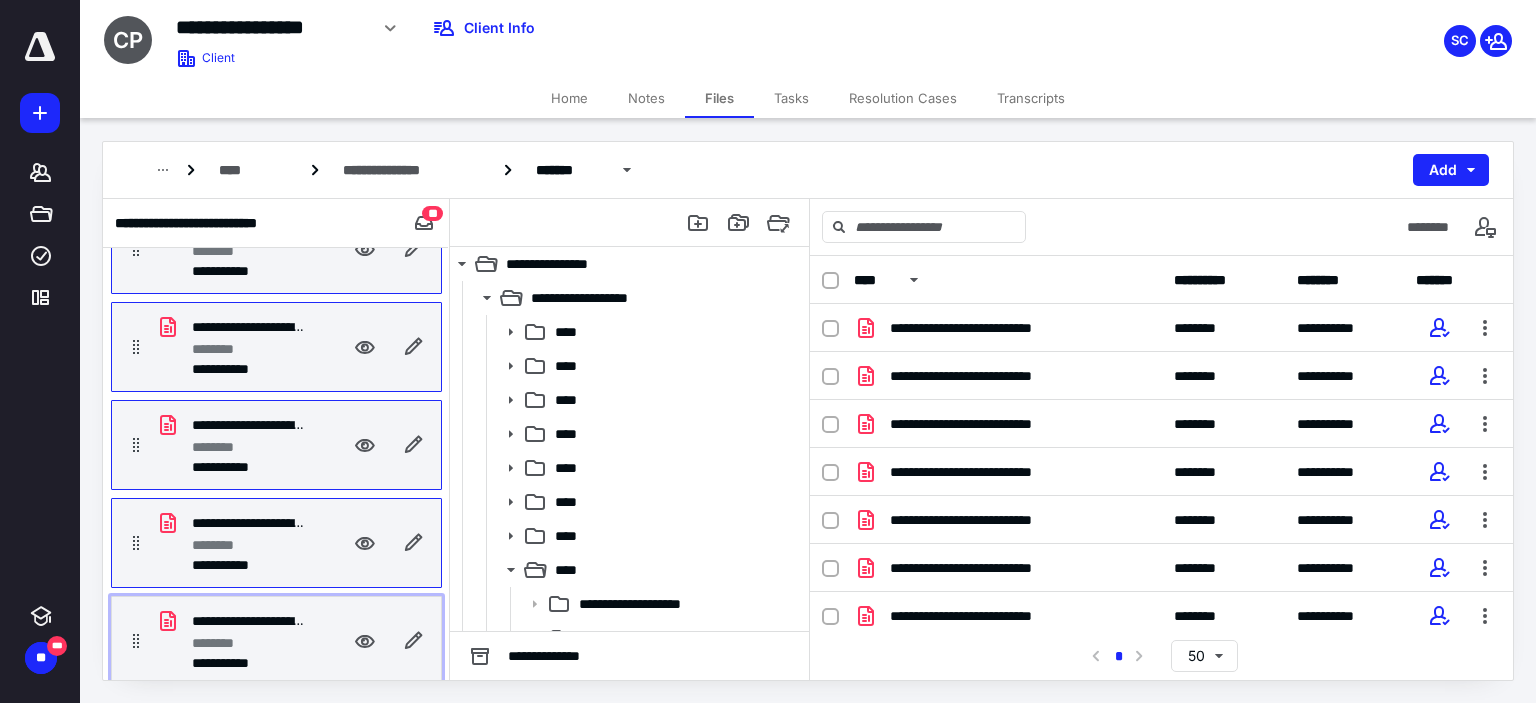 click on "**********" at bounding box center [233, 663] 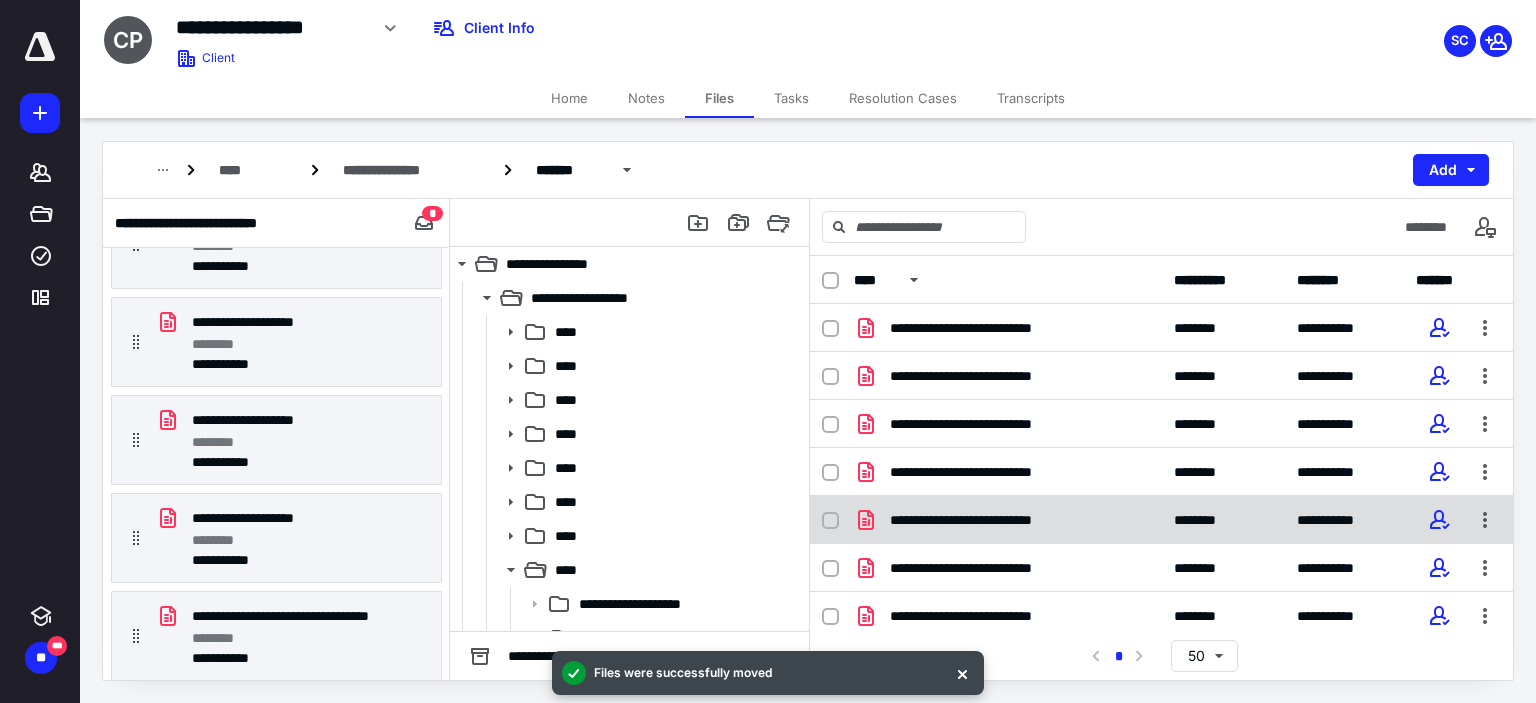 scroll, scrollTop: 324, scrollLeft: 0, axis: vertical 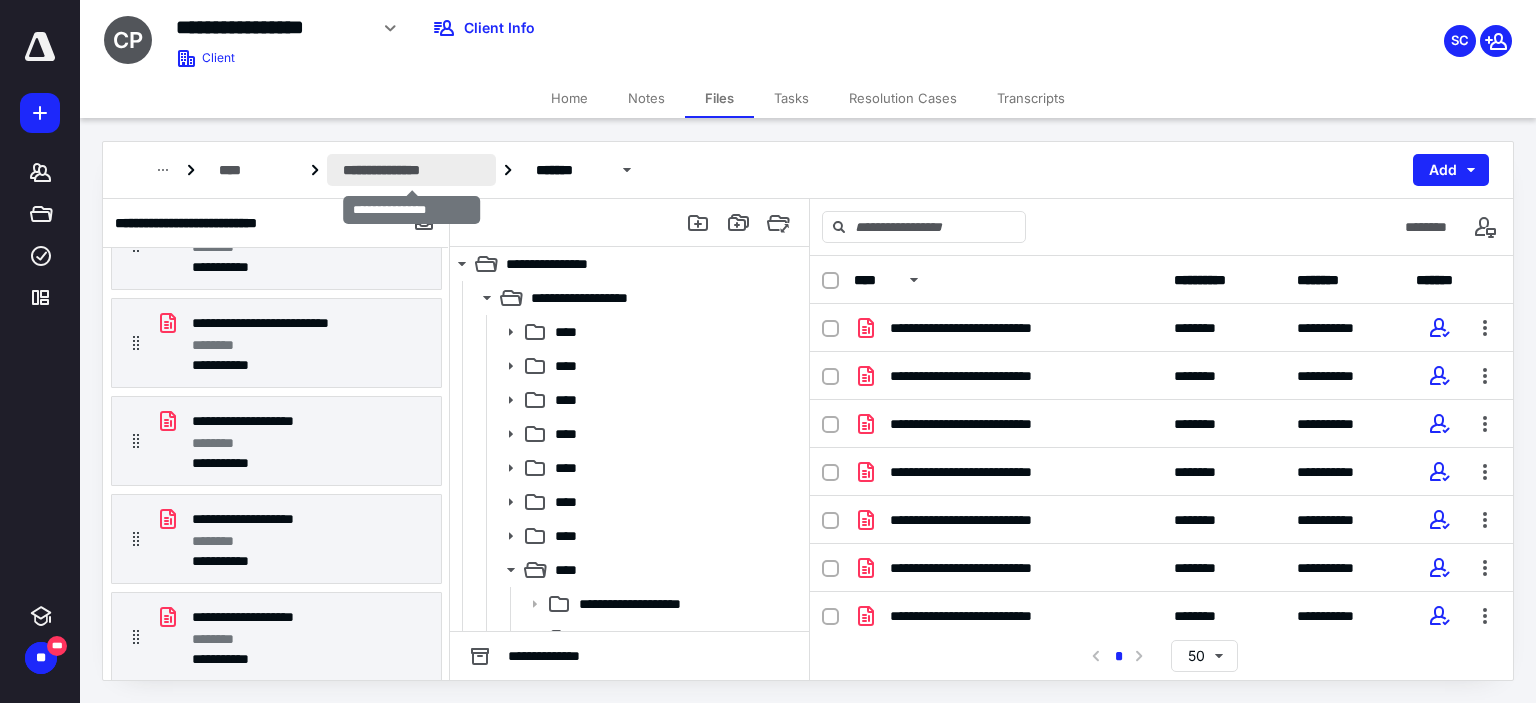 click on "**********" at bounding box center (411, 170) 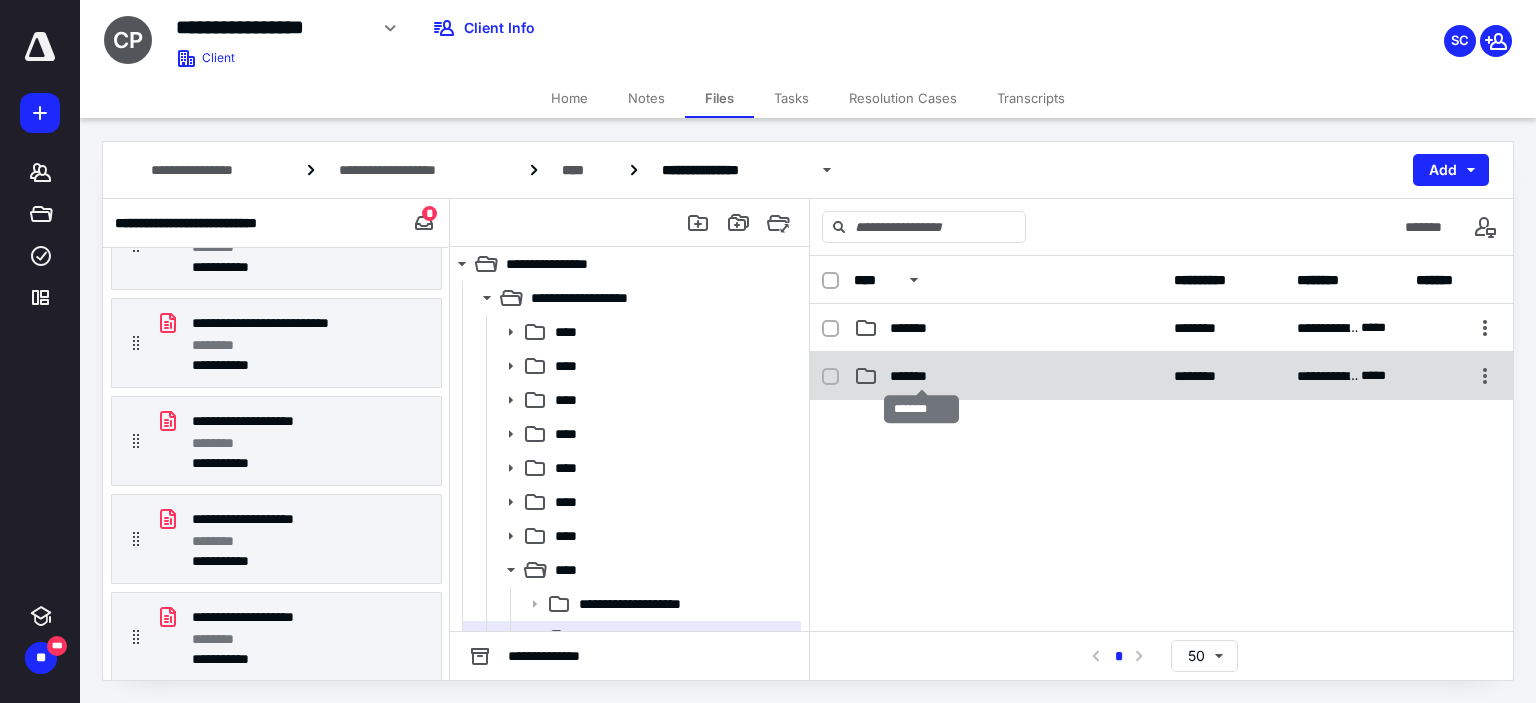 click on "*******" at bounding box center [921, 376] 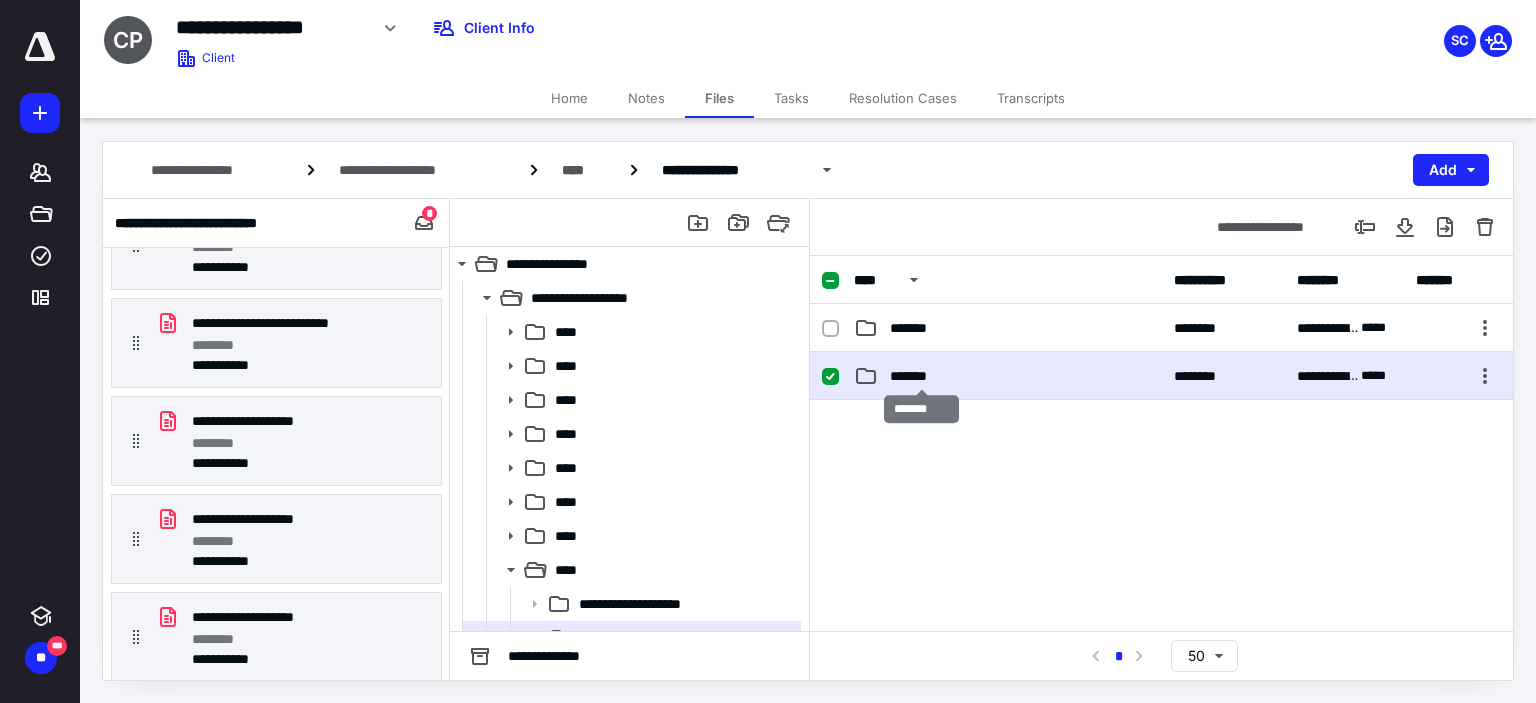 click on "*******" at bounding box center (921, 376) 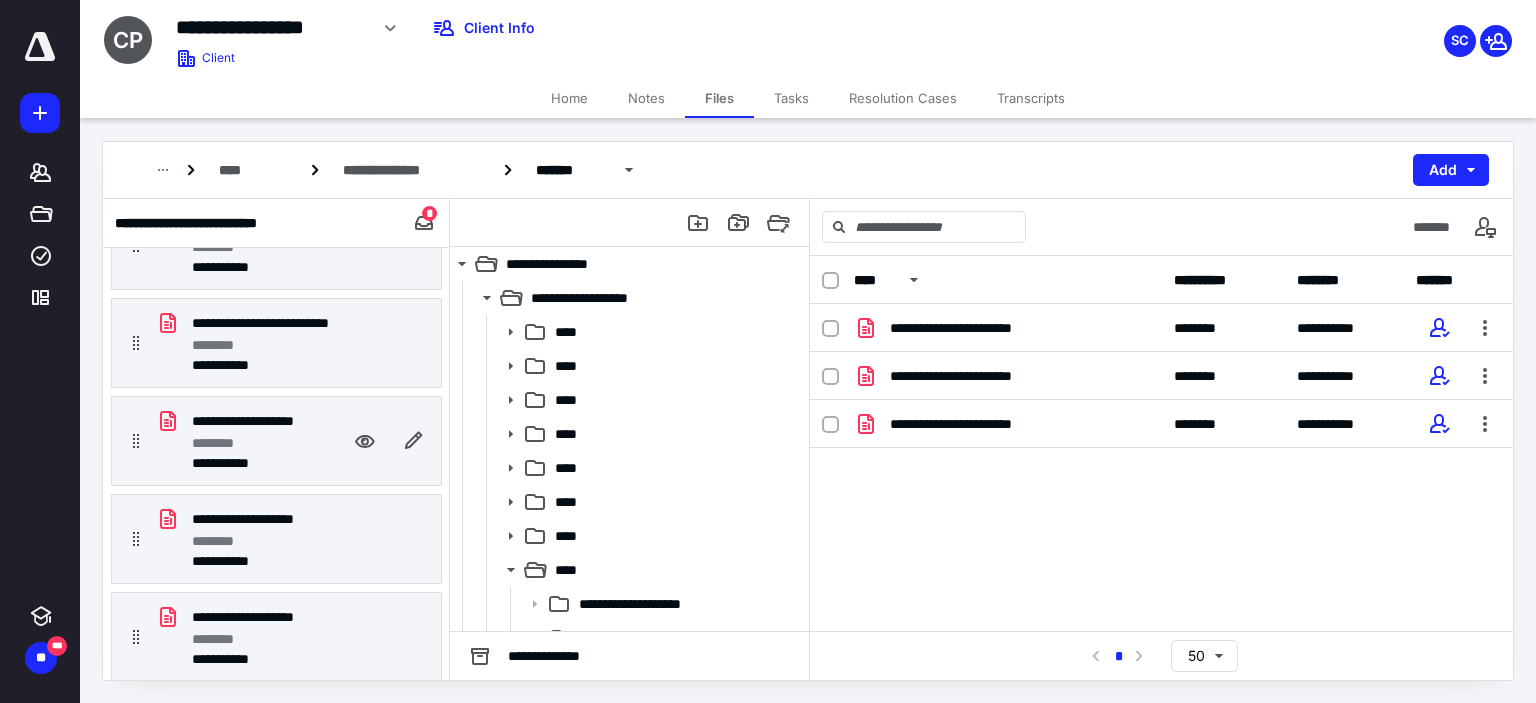 click on "**********" at bounding box center [248, 421] 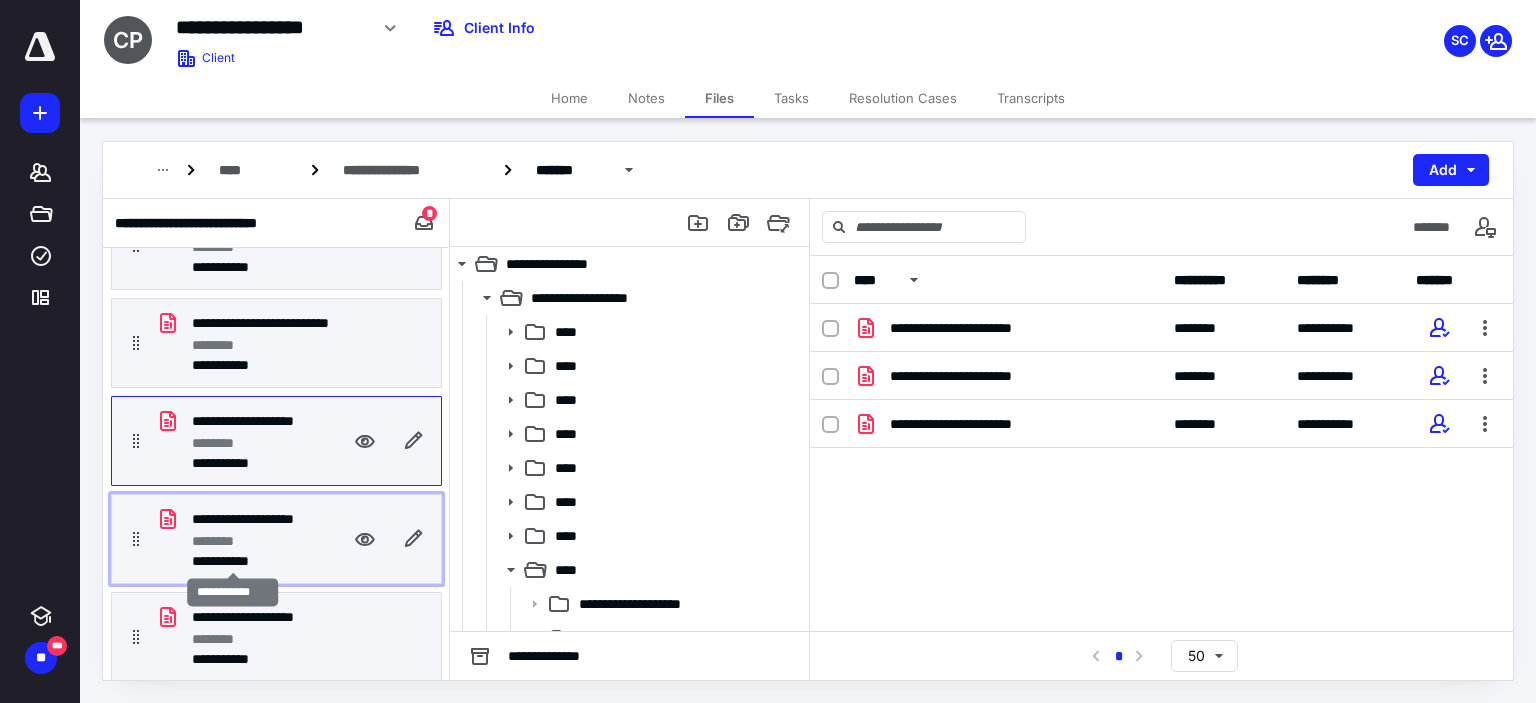 click on "**********" at bounding box center [233, 561] 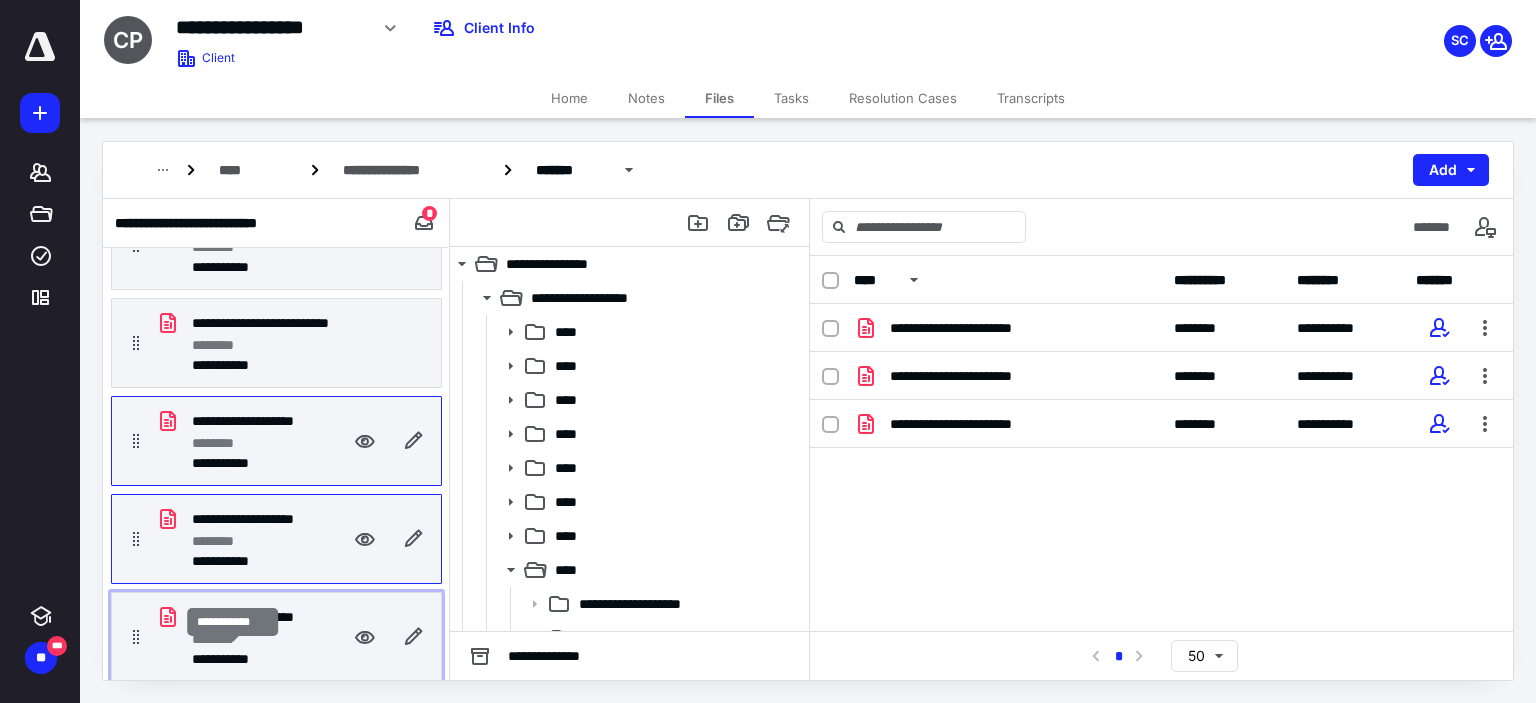 click on "**********" at bounding box center [233, 659] 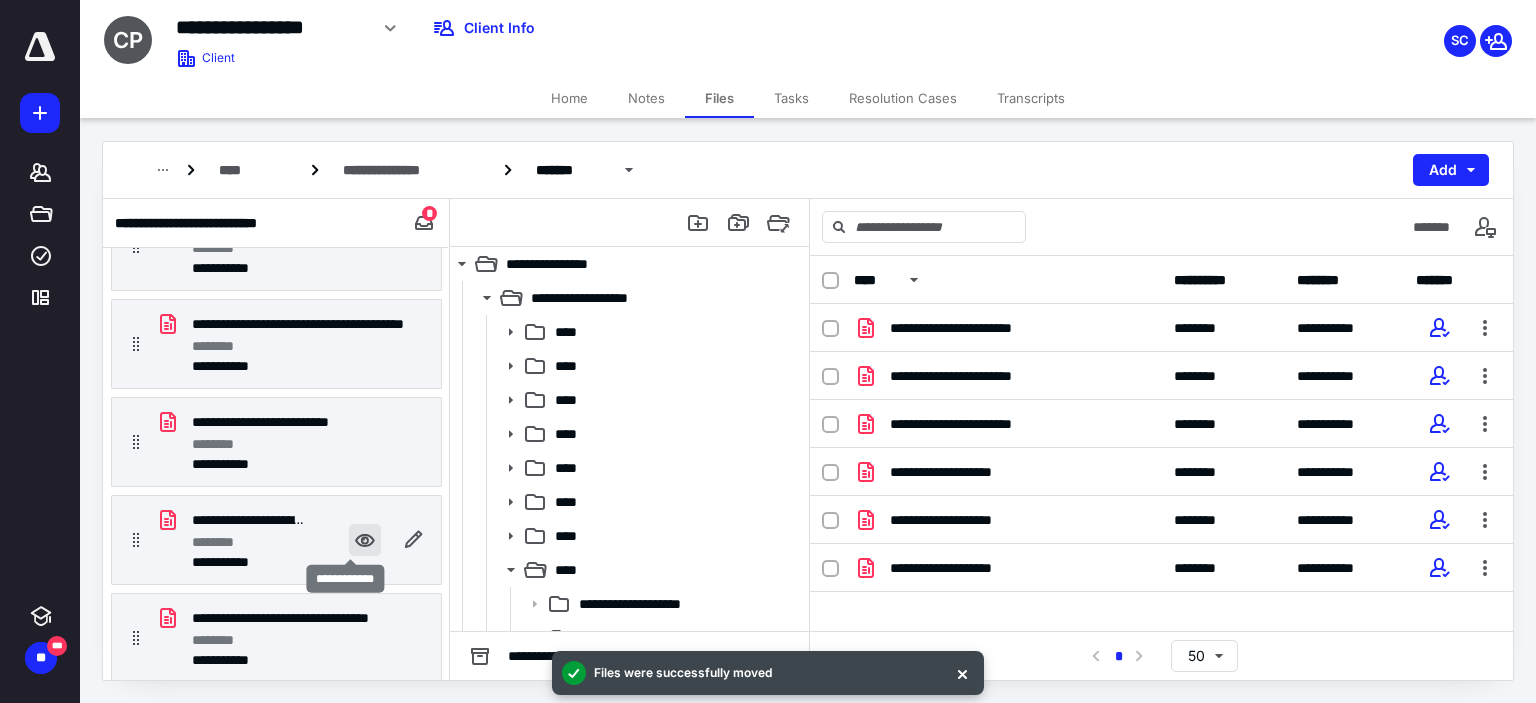 scroll, scrollTop: 126, scrollLeft: 0, axis: vertical 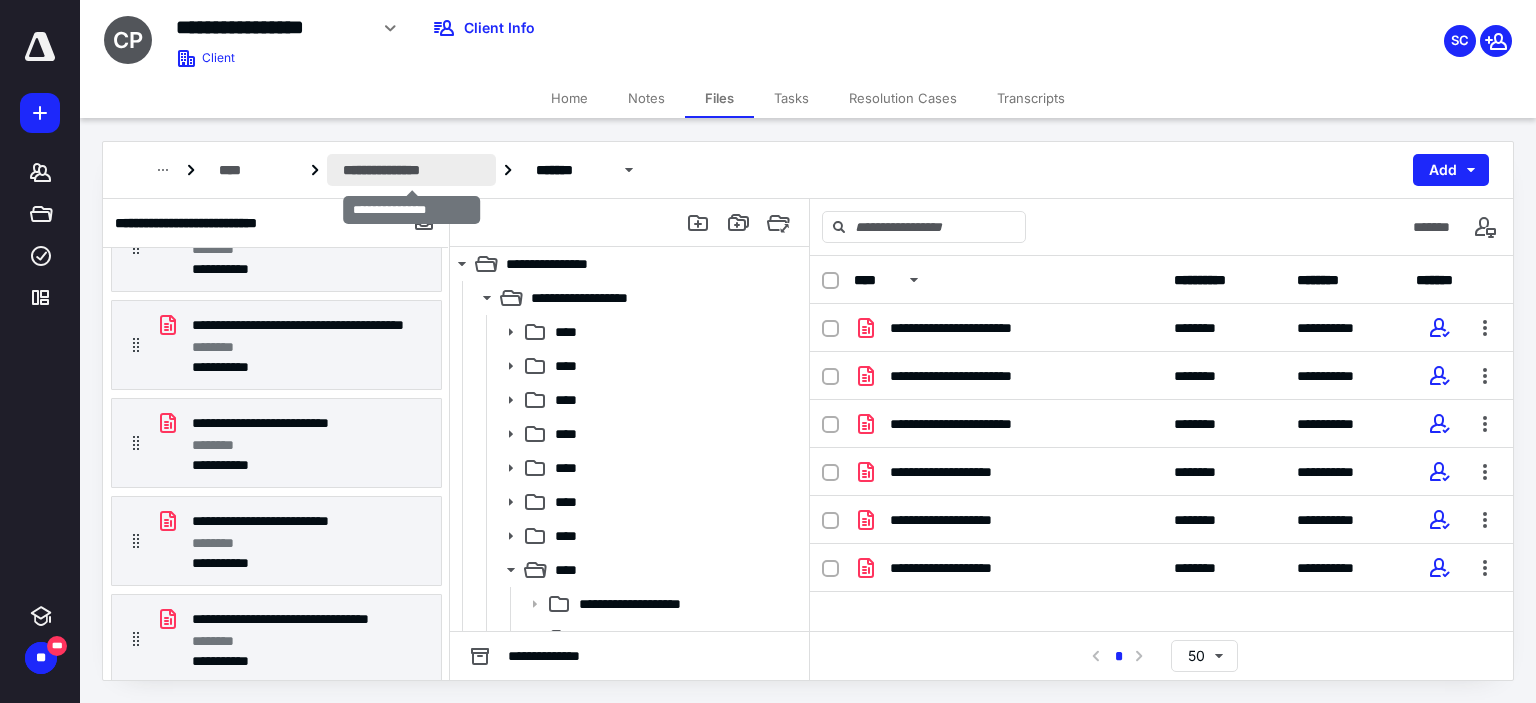 click on "**********" at bounding box center (411, 170) 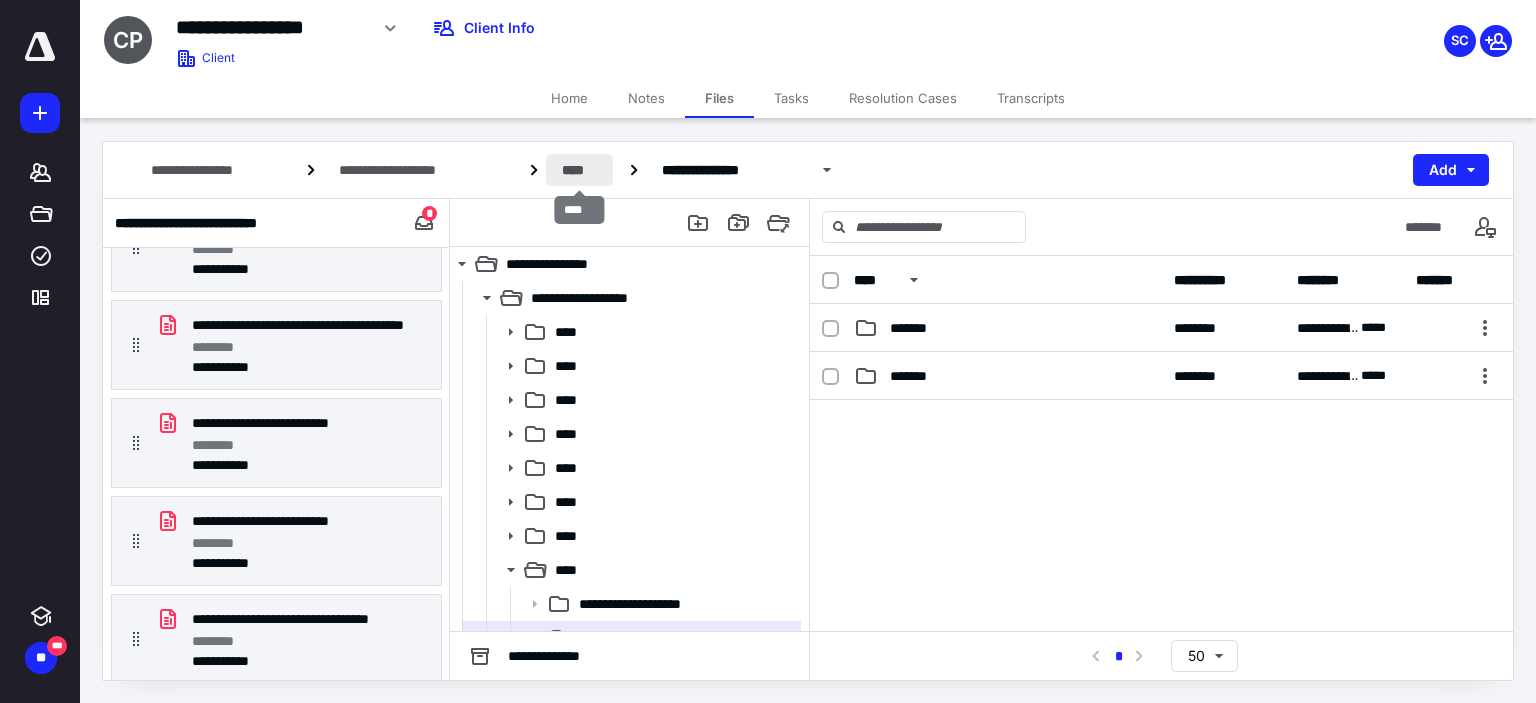 click on "****" at bounding box center [579, 170] 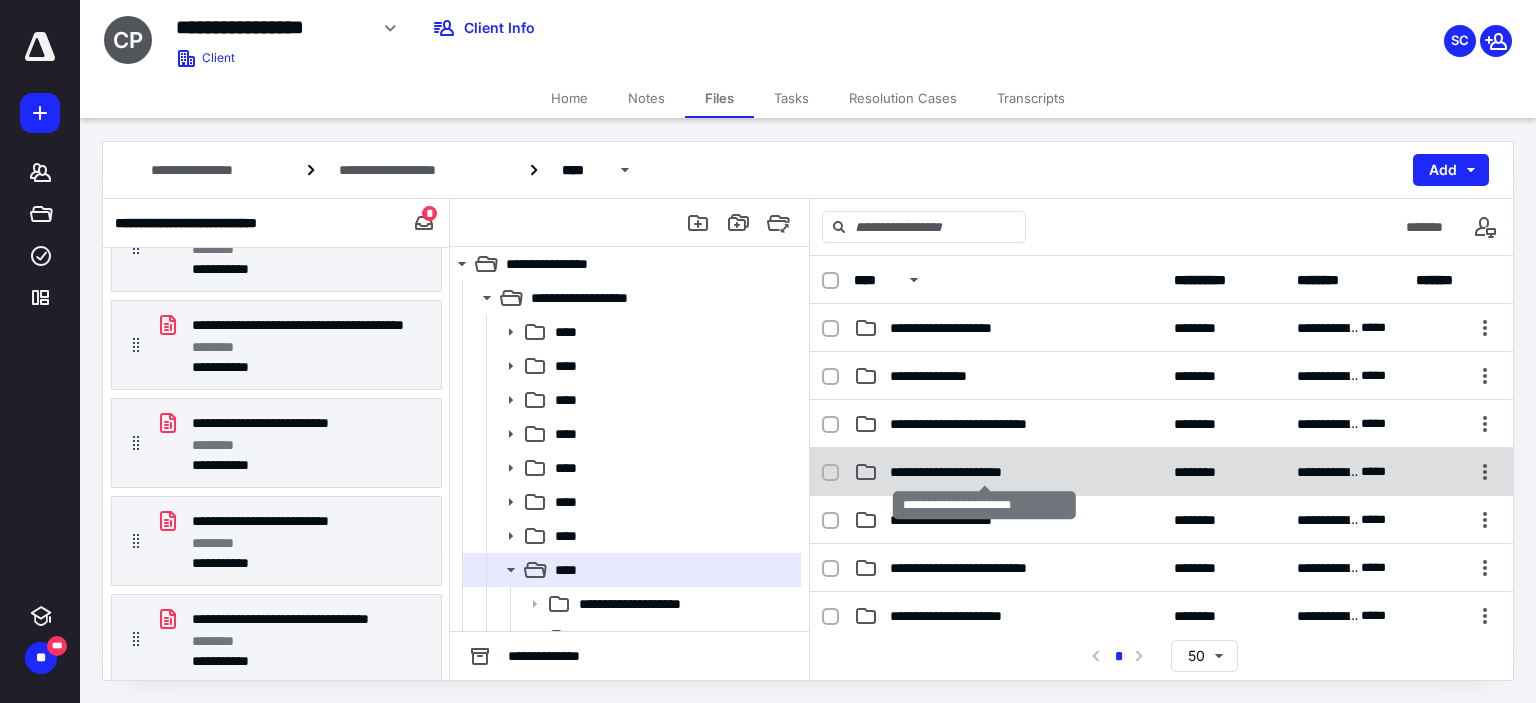 click on "**********" at bounding box center (984, 472) 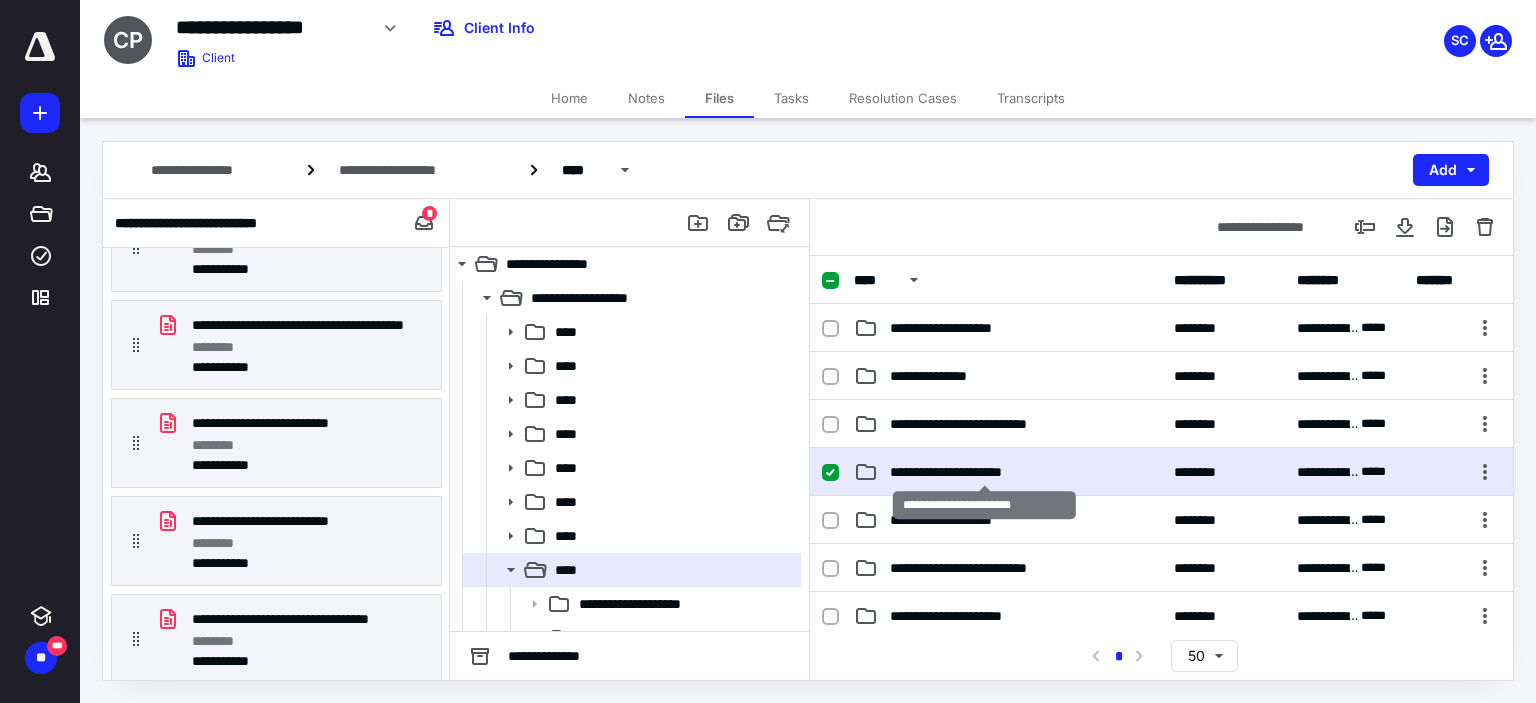 click on "**********" at bounding box center (984, 472) 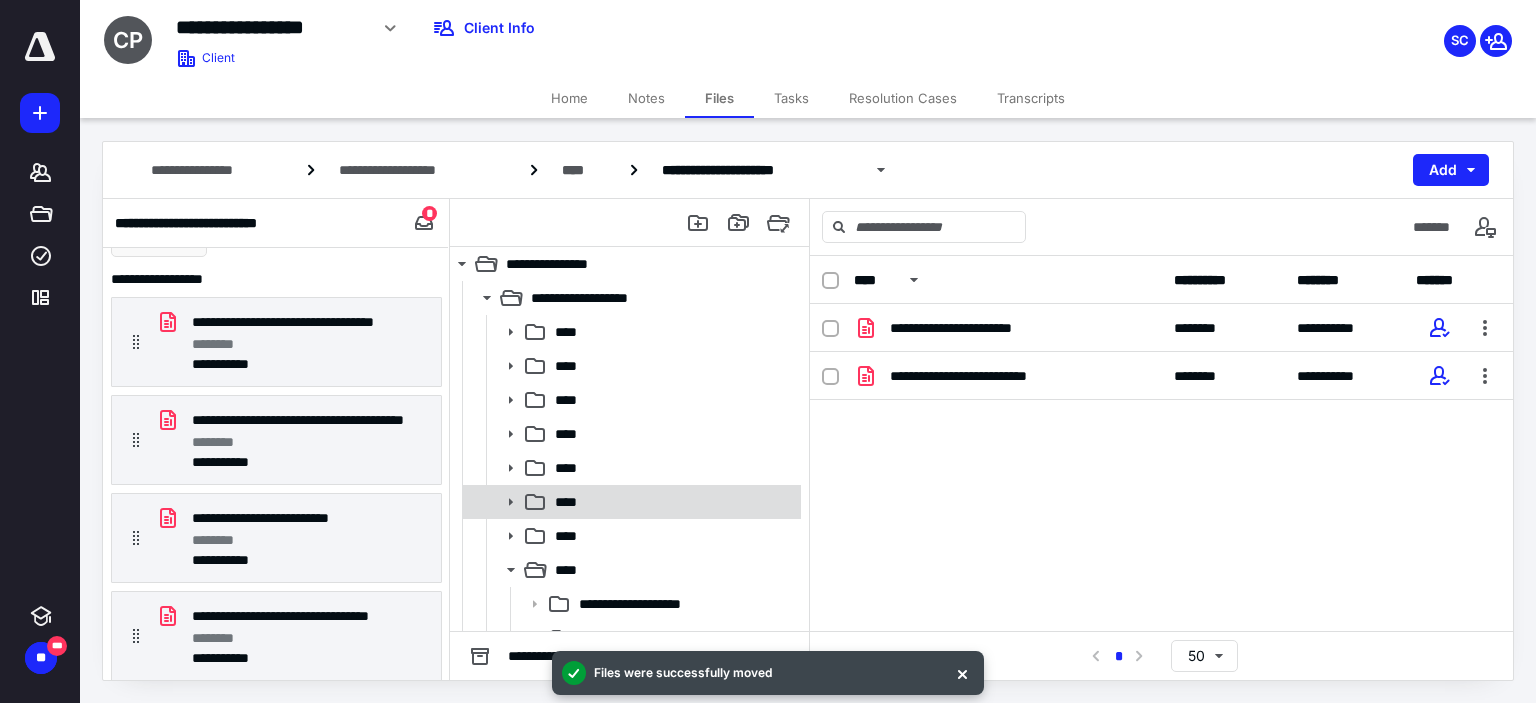 scroll, scrollTop: 29, scrollLeft: 0, axis: vertical 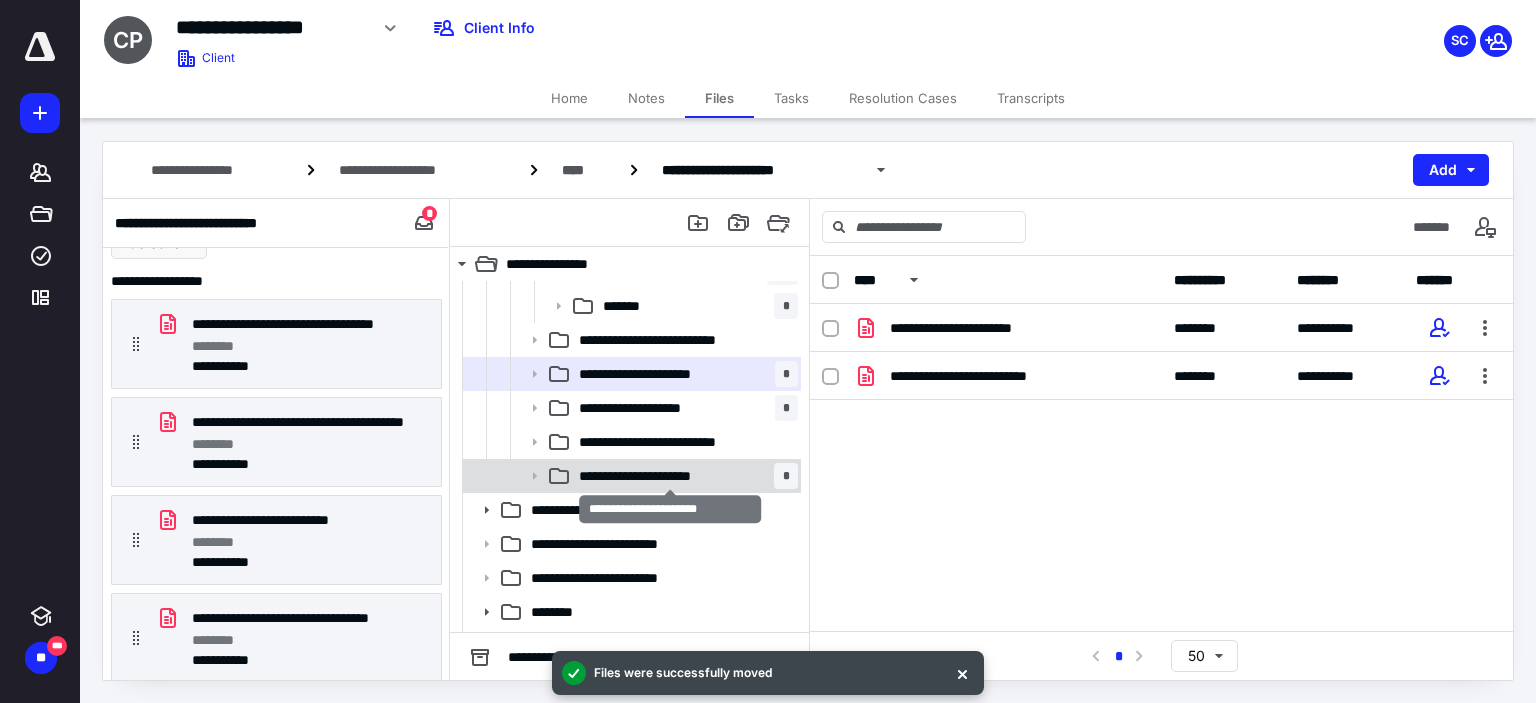 click on "**********" at bounding box center [671, 476] 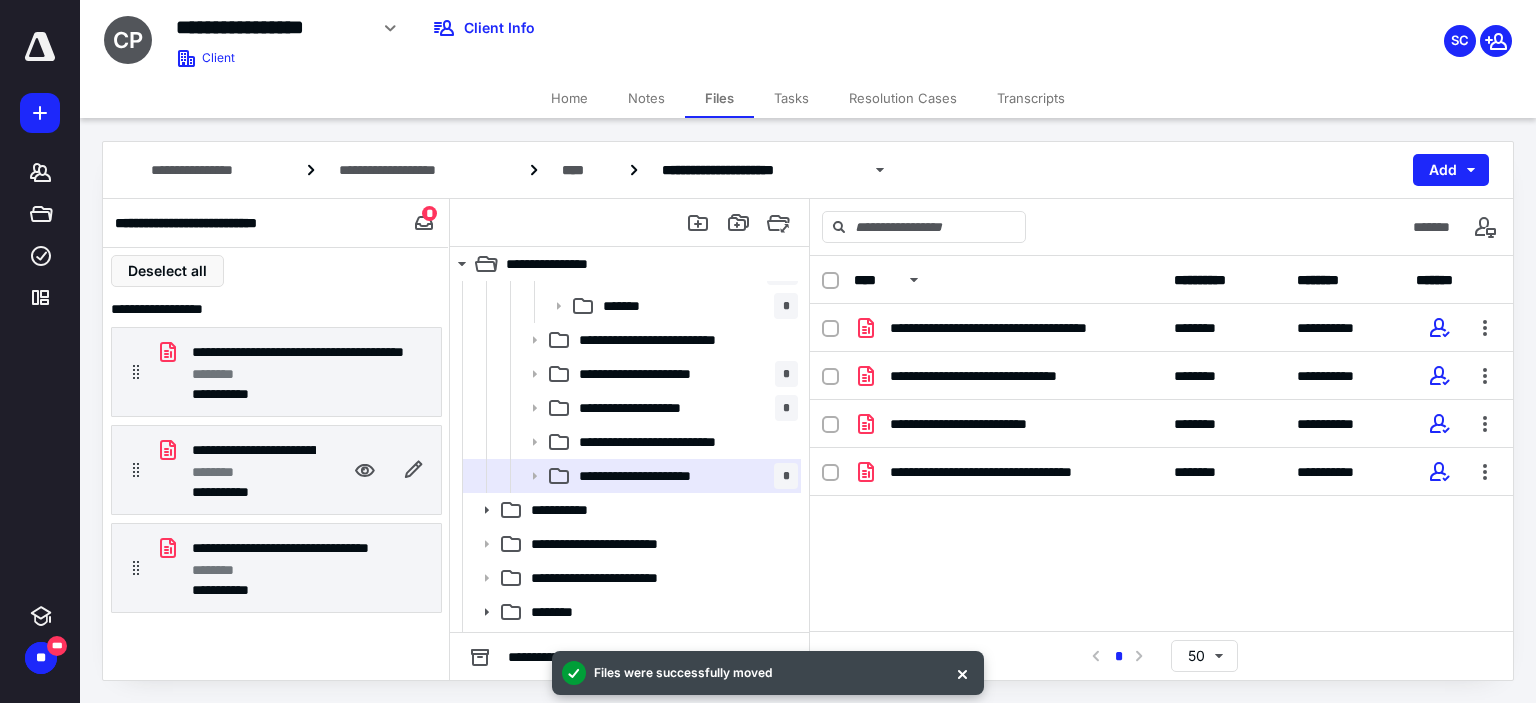 scroll, scrollTop: 0, scrollLeft: 0, axis: both 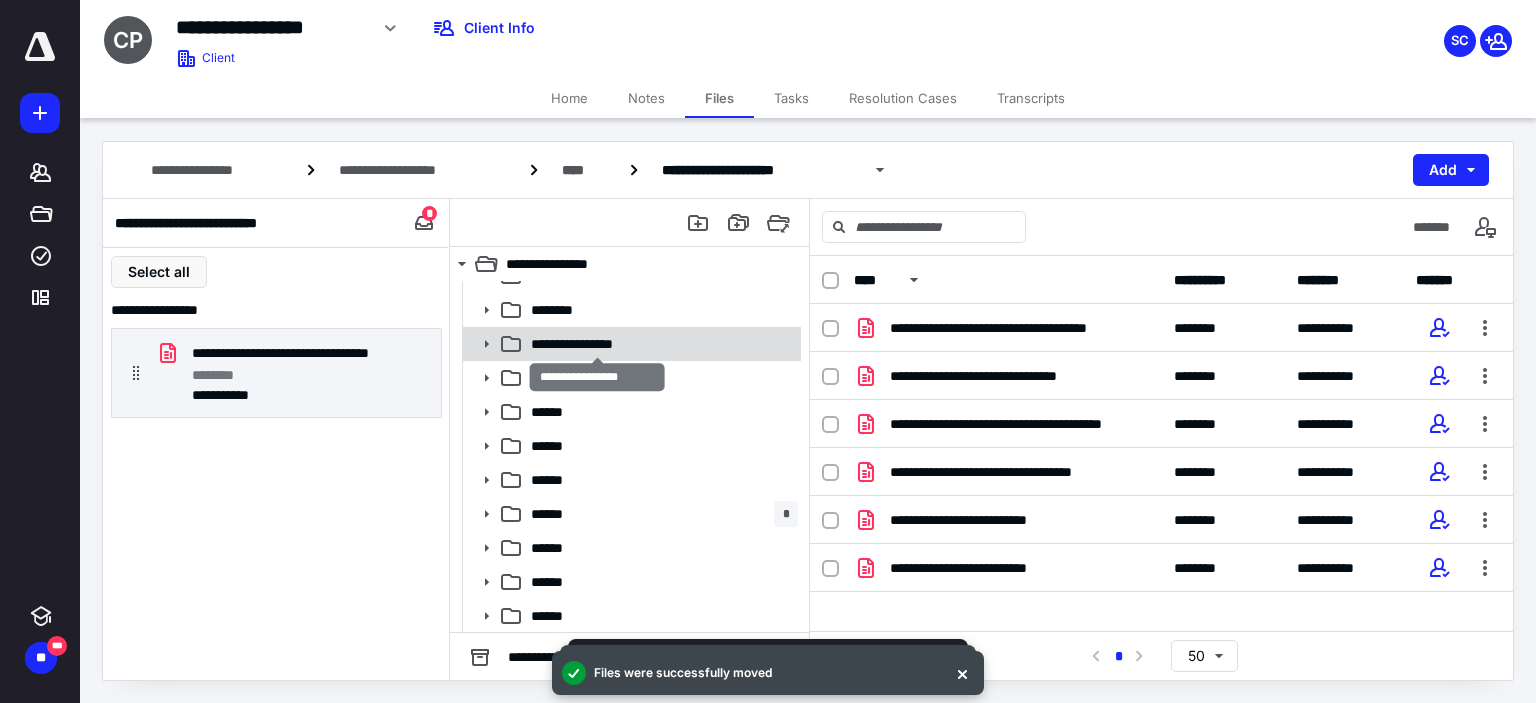 click on "**********" at bounding box center (597, 344) 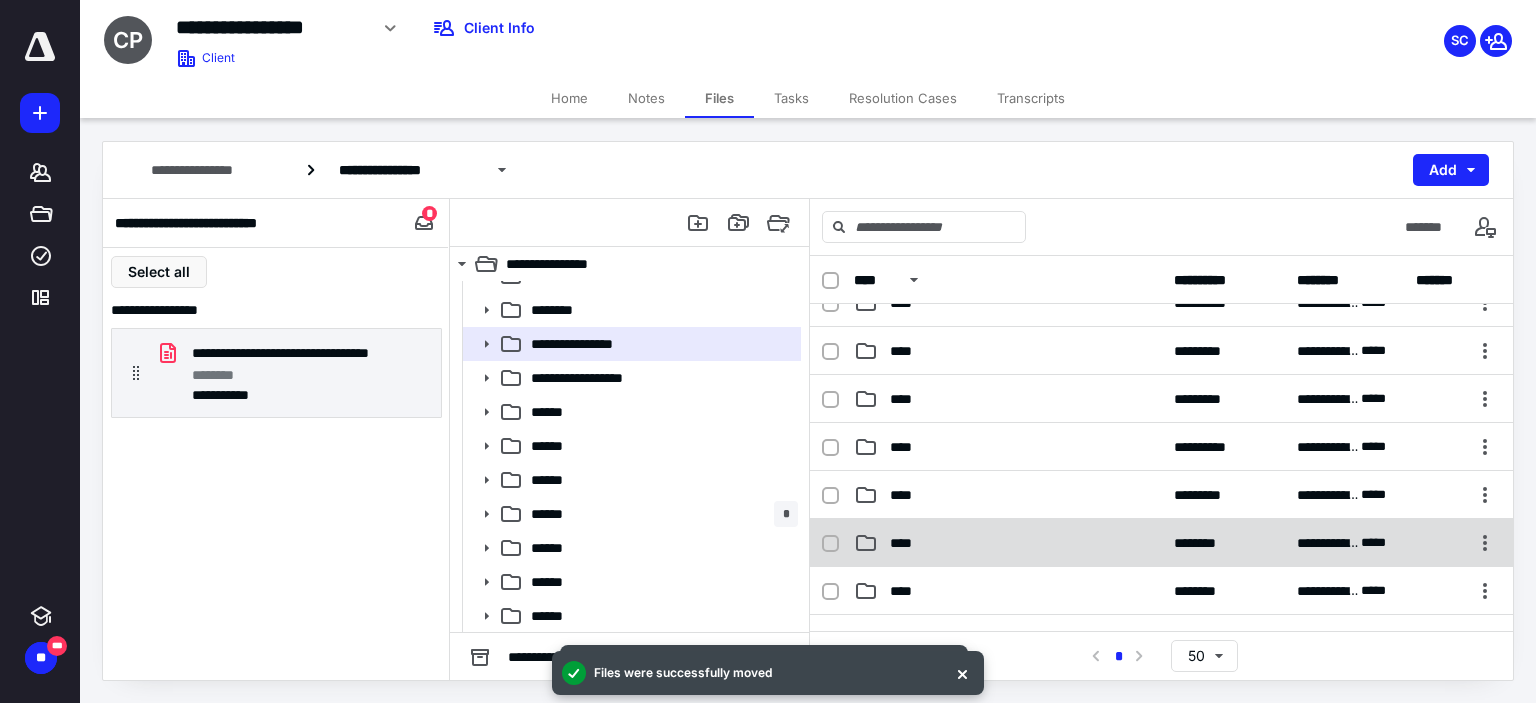 scroll, scrollTop: 200, scrollLeft: 0, axis: vertical 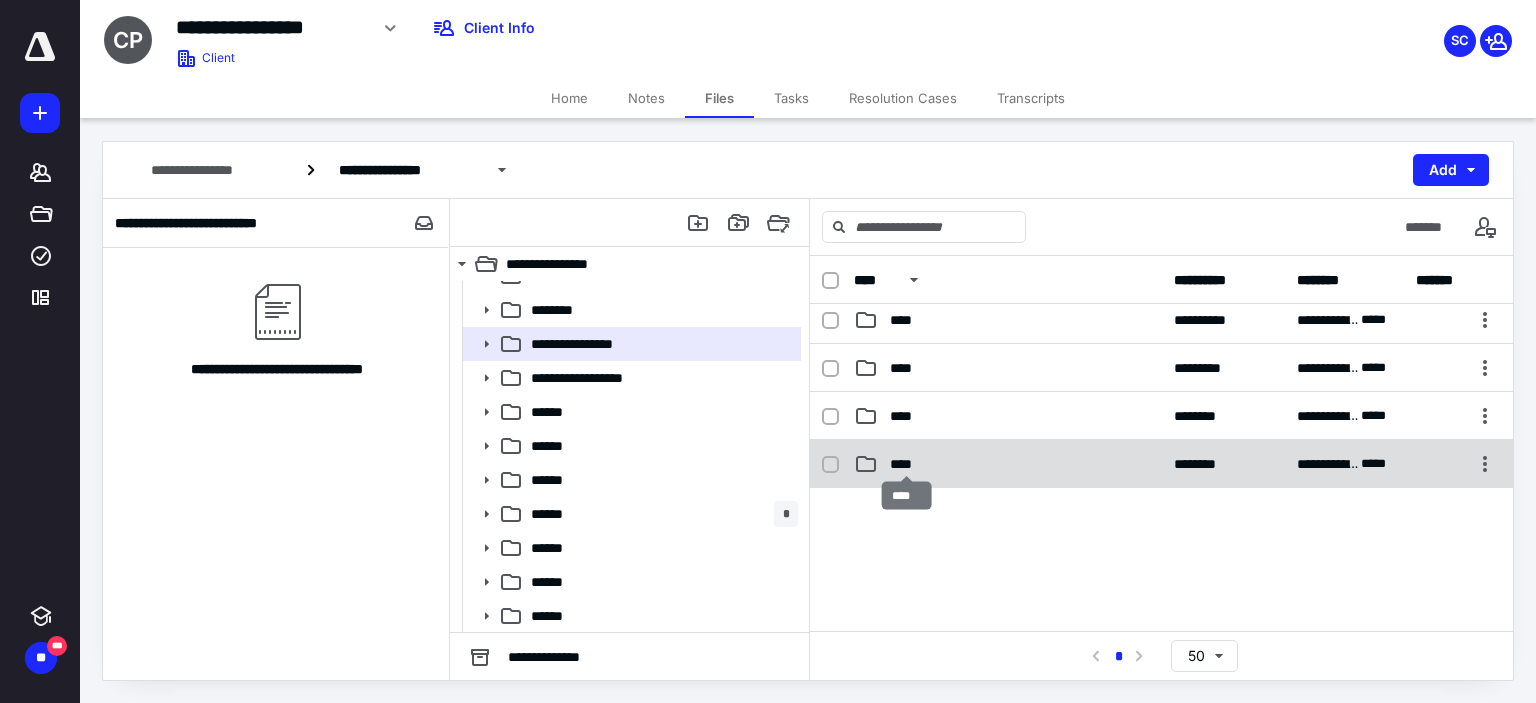 click on "****" at bounding box center [907, 464] 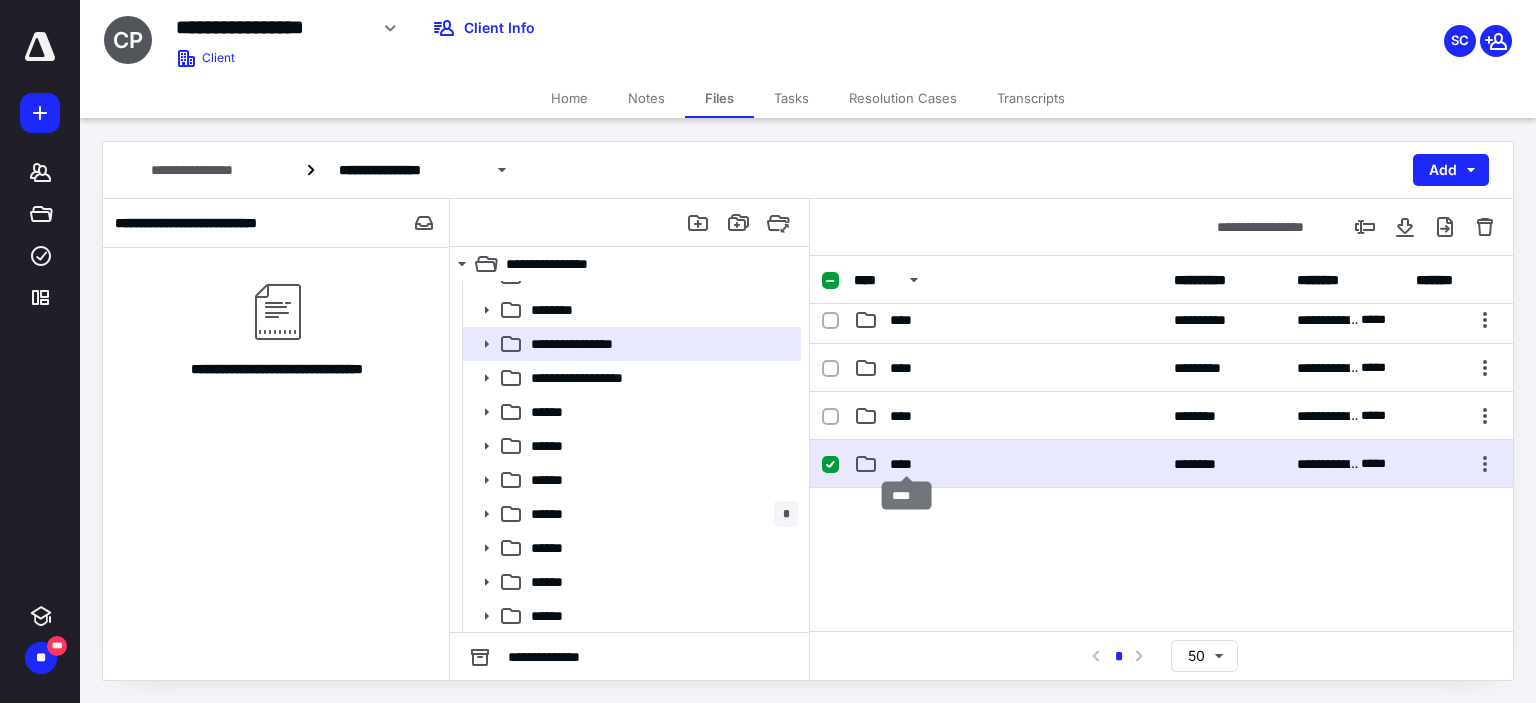 click on "****" at bounding box center [907, 464] 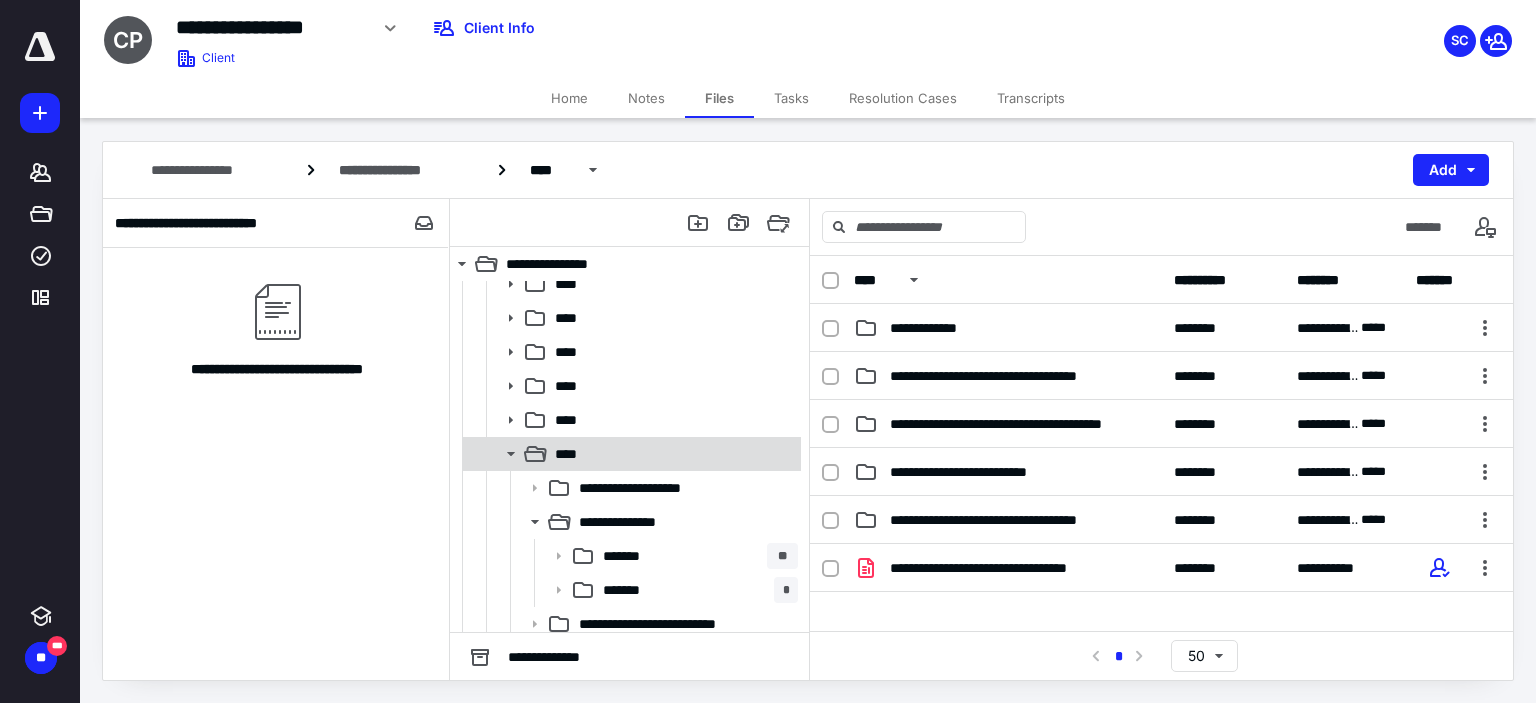 scroll, scrollTop: 200, scrollLeft: 0, axis: vertical 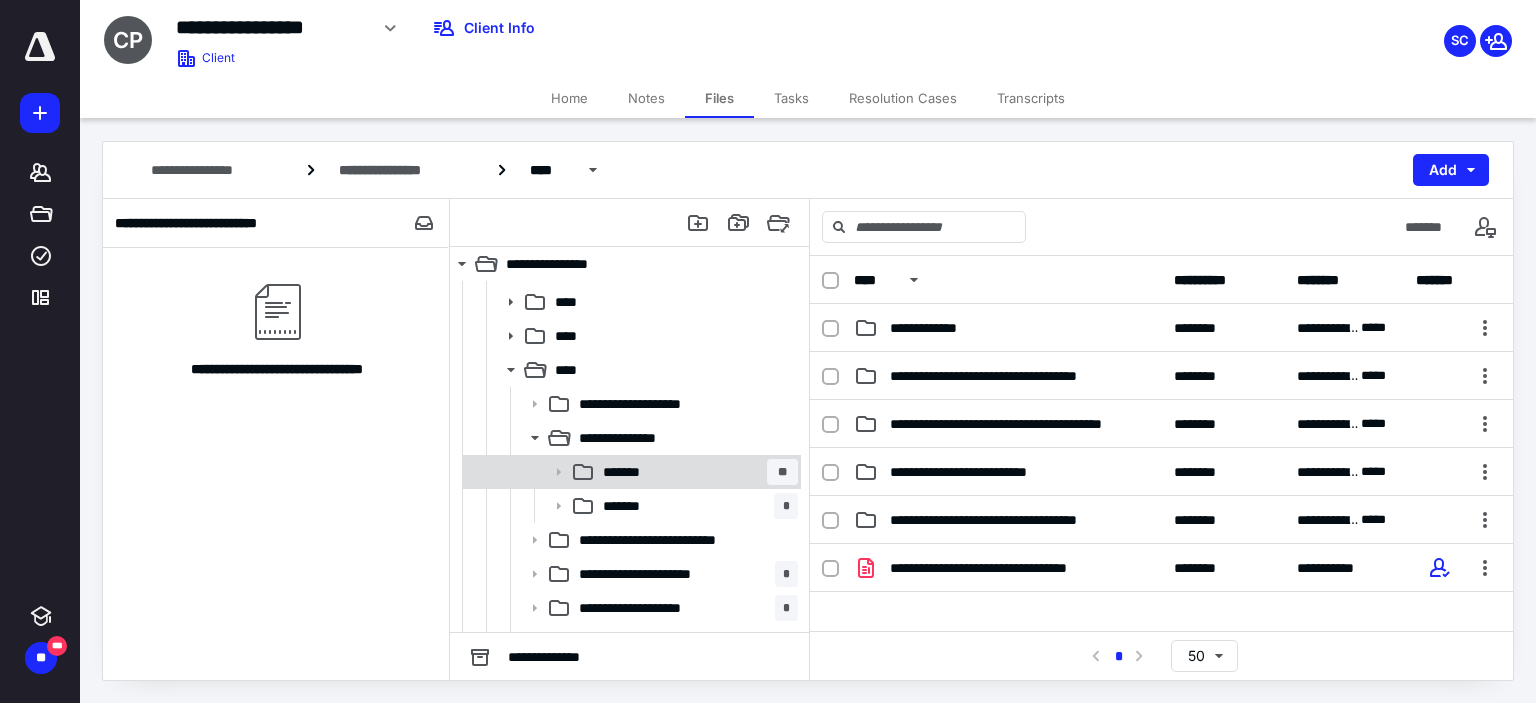 click on "*******" at bounding box center [634, 472] 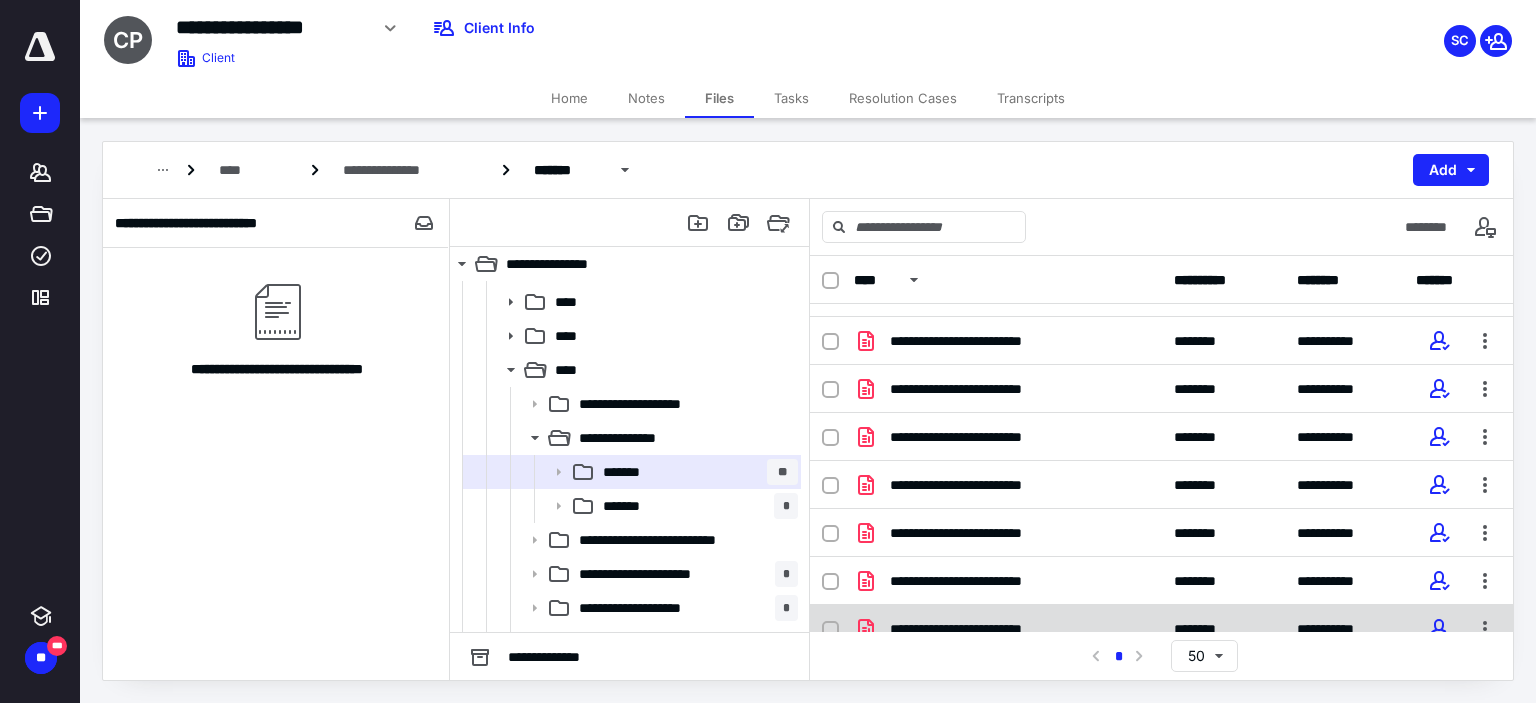 scroll, scrollTop: 428, scrollLeft: 0, axis: vertical 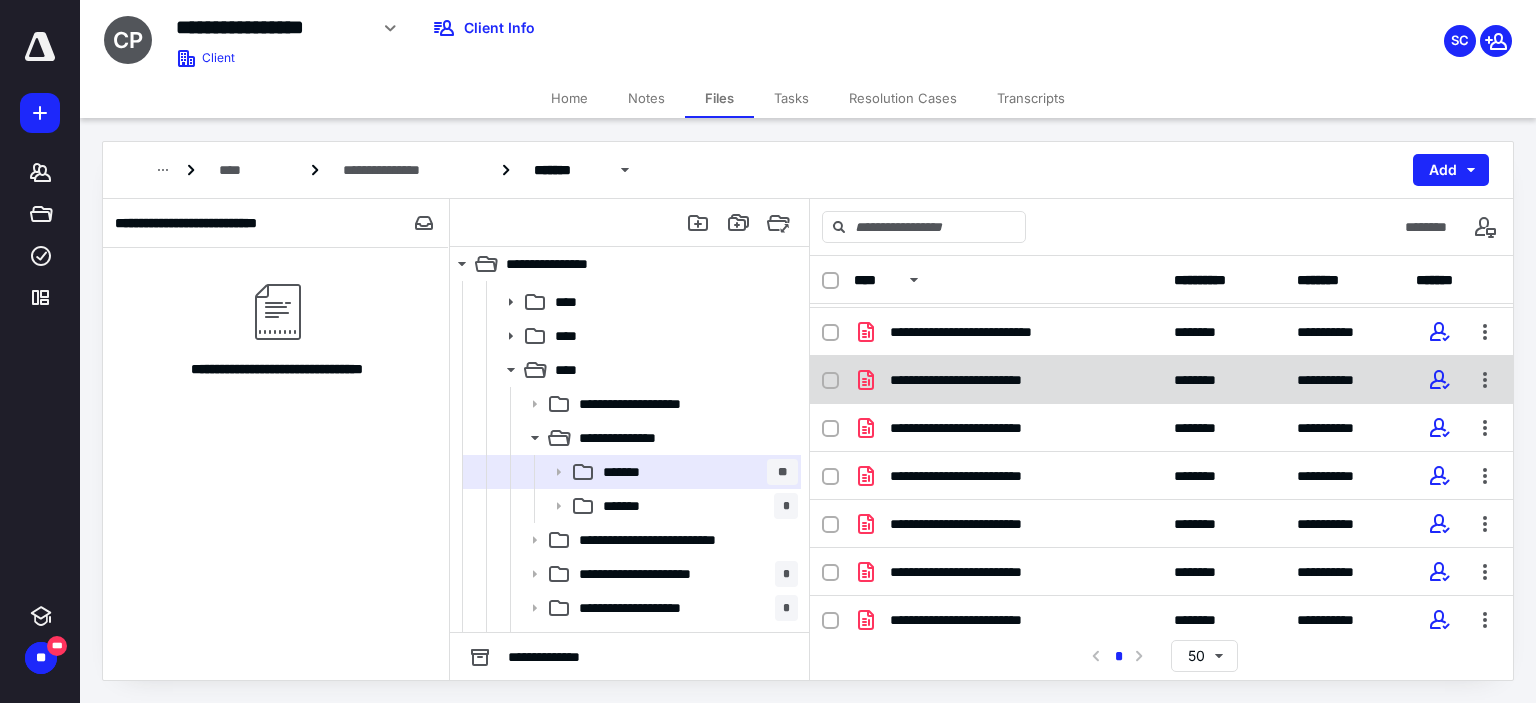 click on "**********" at bounding box center (1008, 380) 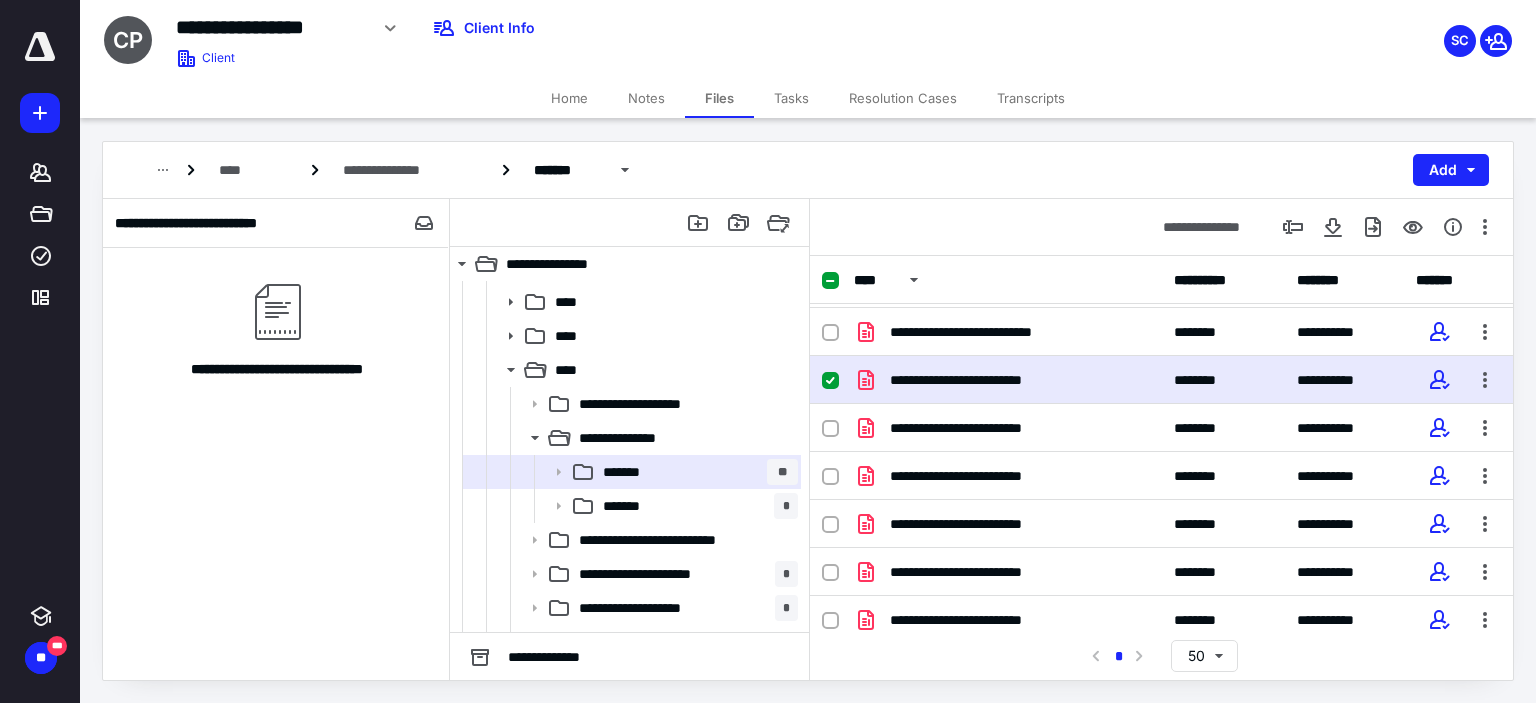 click on "**********" at bounding box center [1008, 380] 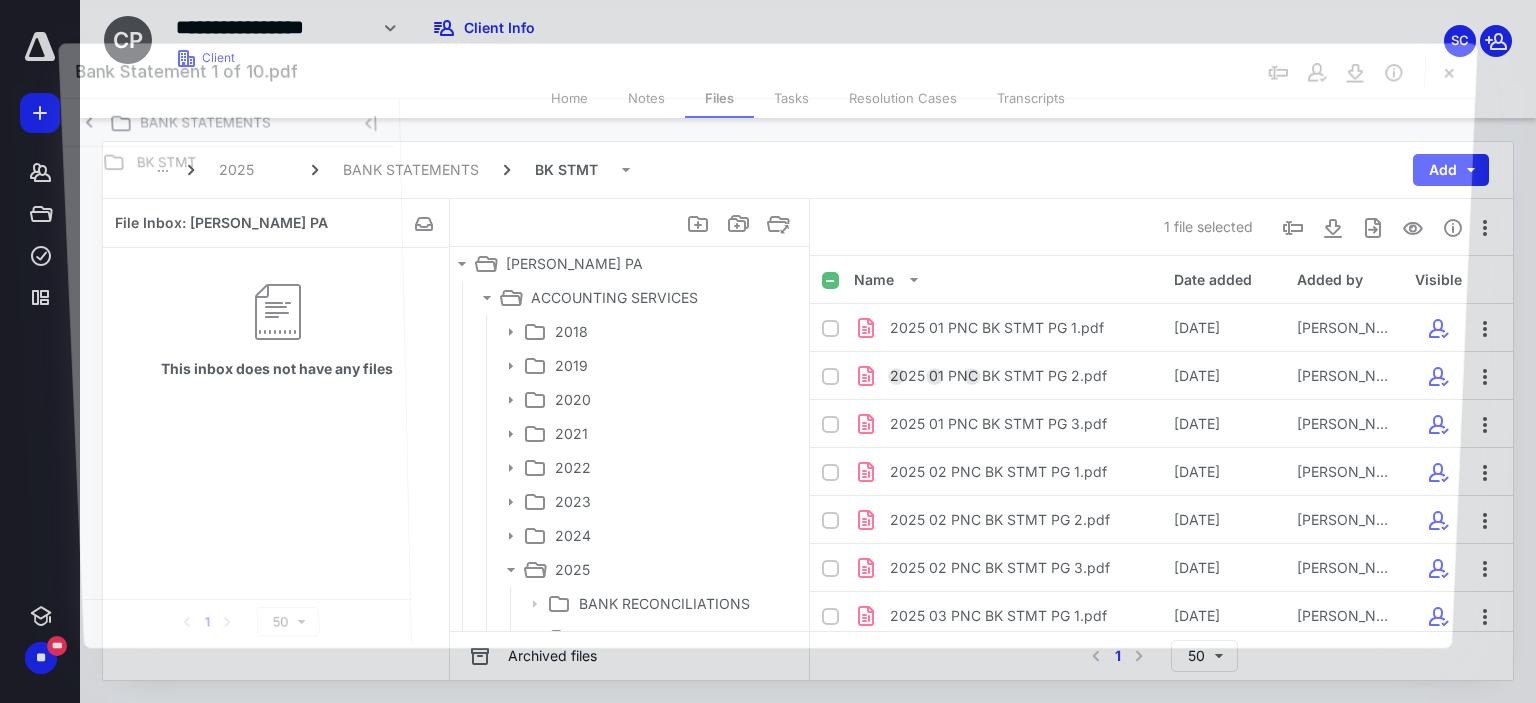scroll, scrollTop: 200, scrollLeft: 0, axis: vertical 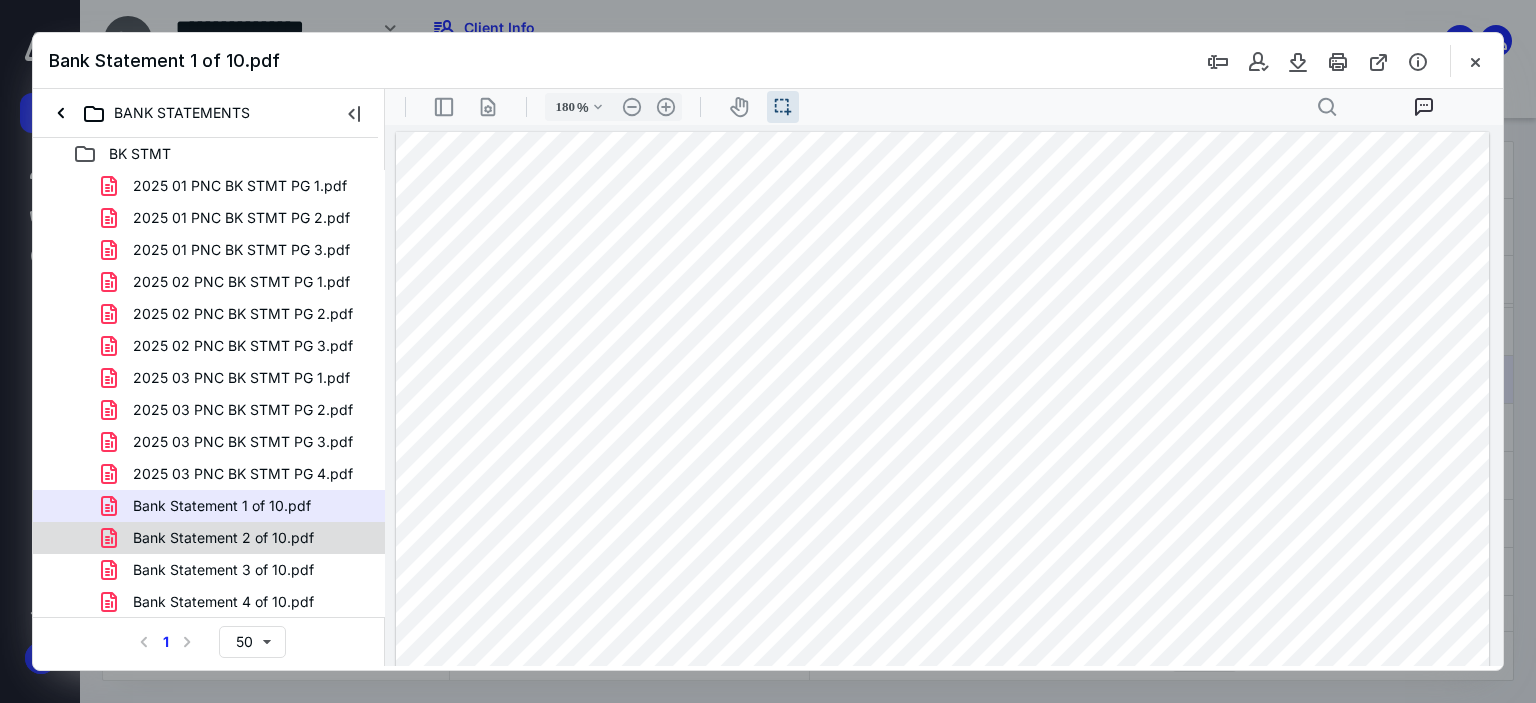 click on "Bank Statement 2 of 10.pdf" at bounding box center [223, 538] 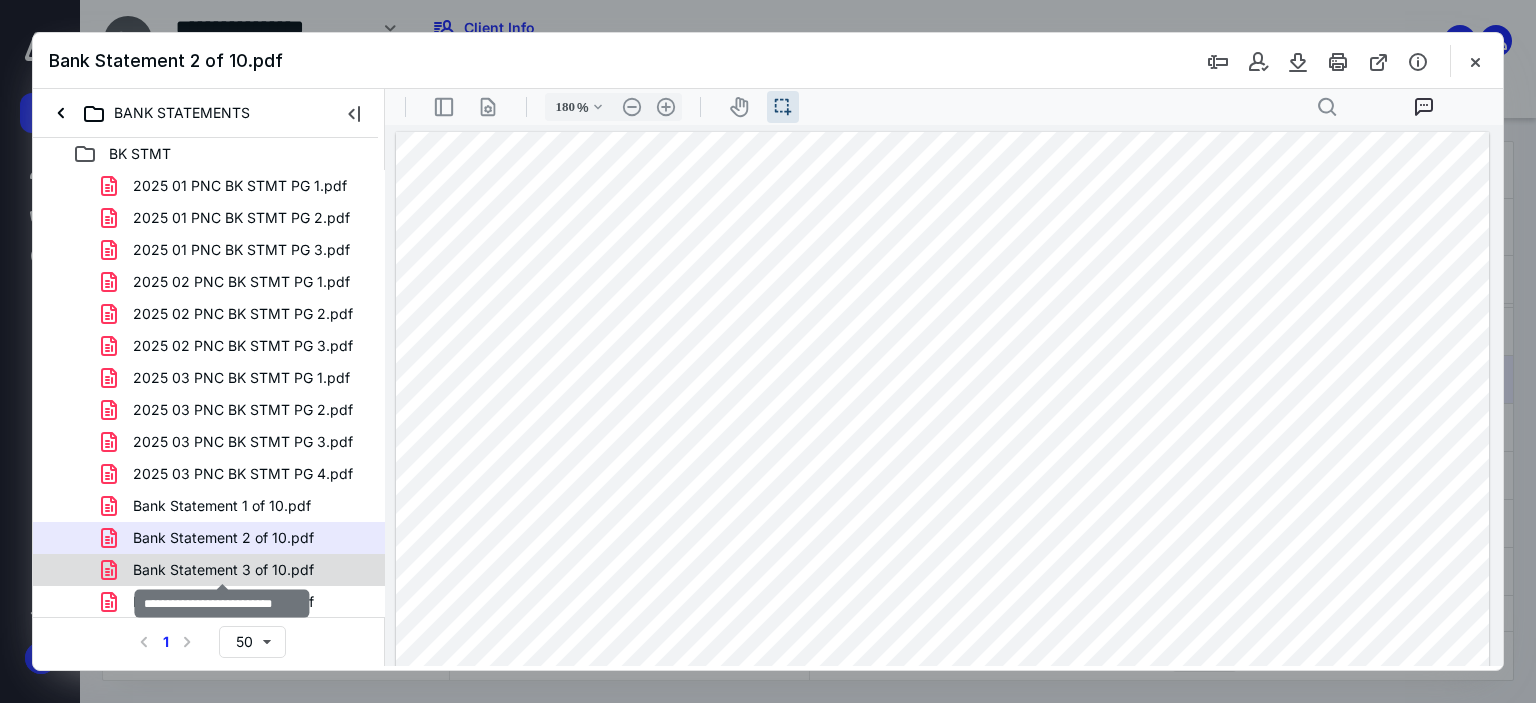 click on "Bank Statement 3 of 10.pdf" at bounding box center (223, 570) 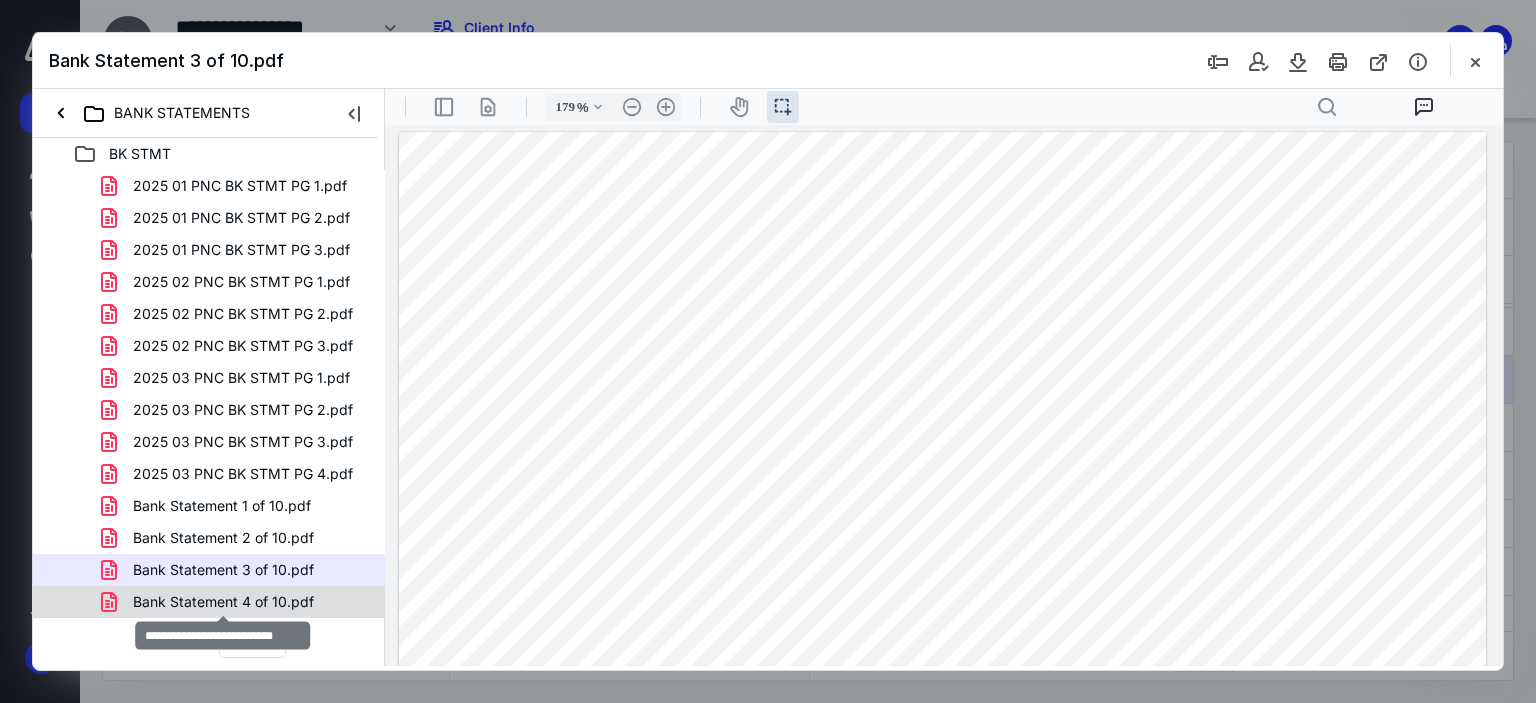 click on "Bank Statement 4 of 10.pdf" at bounding box center [223, 602] 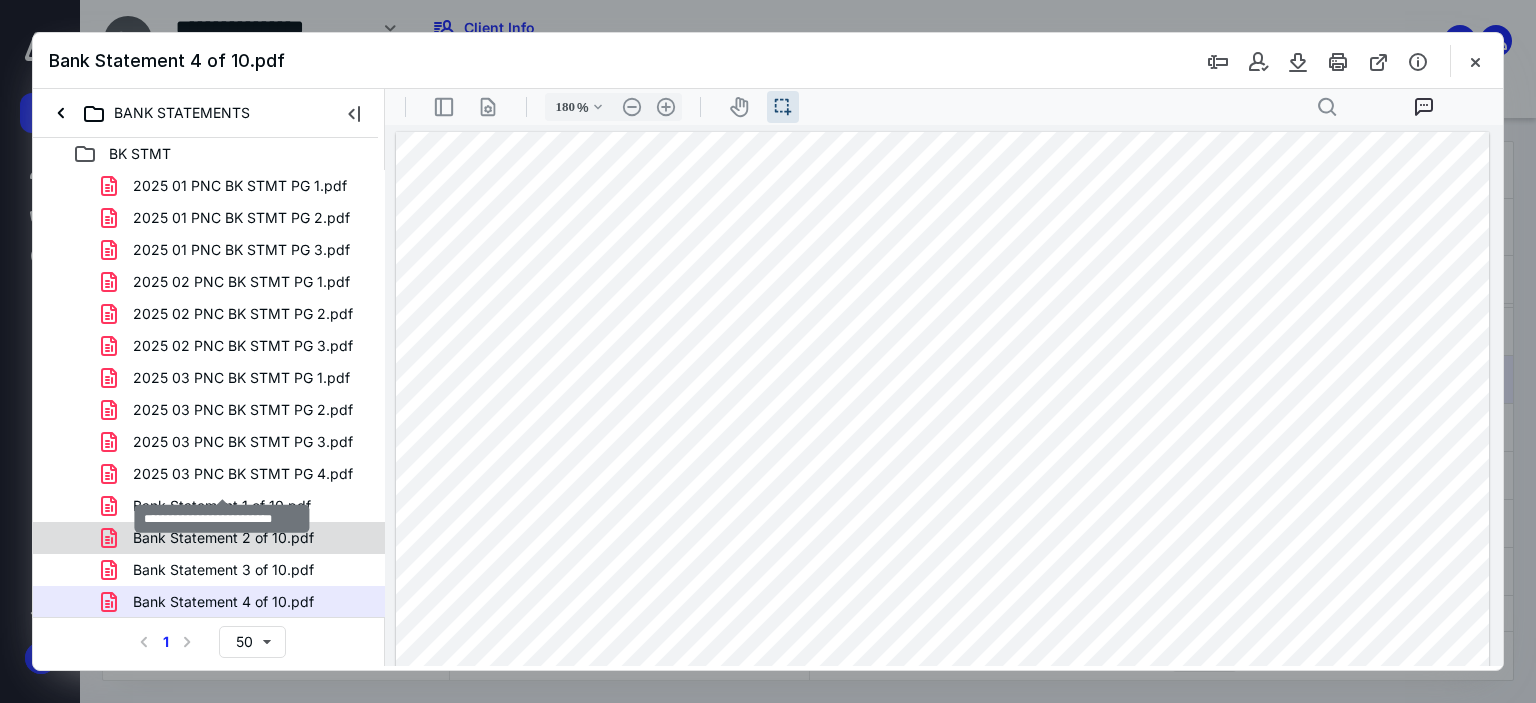 scroll, scrollTop: 100, scrollLeft: 0, axis: vertical 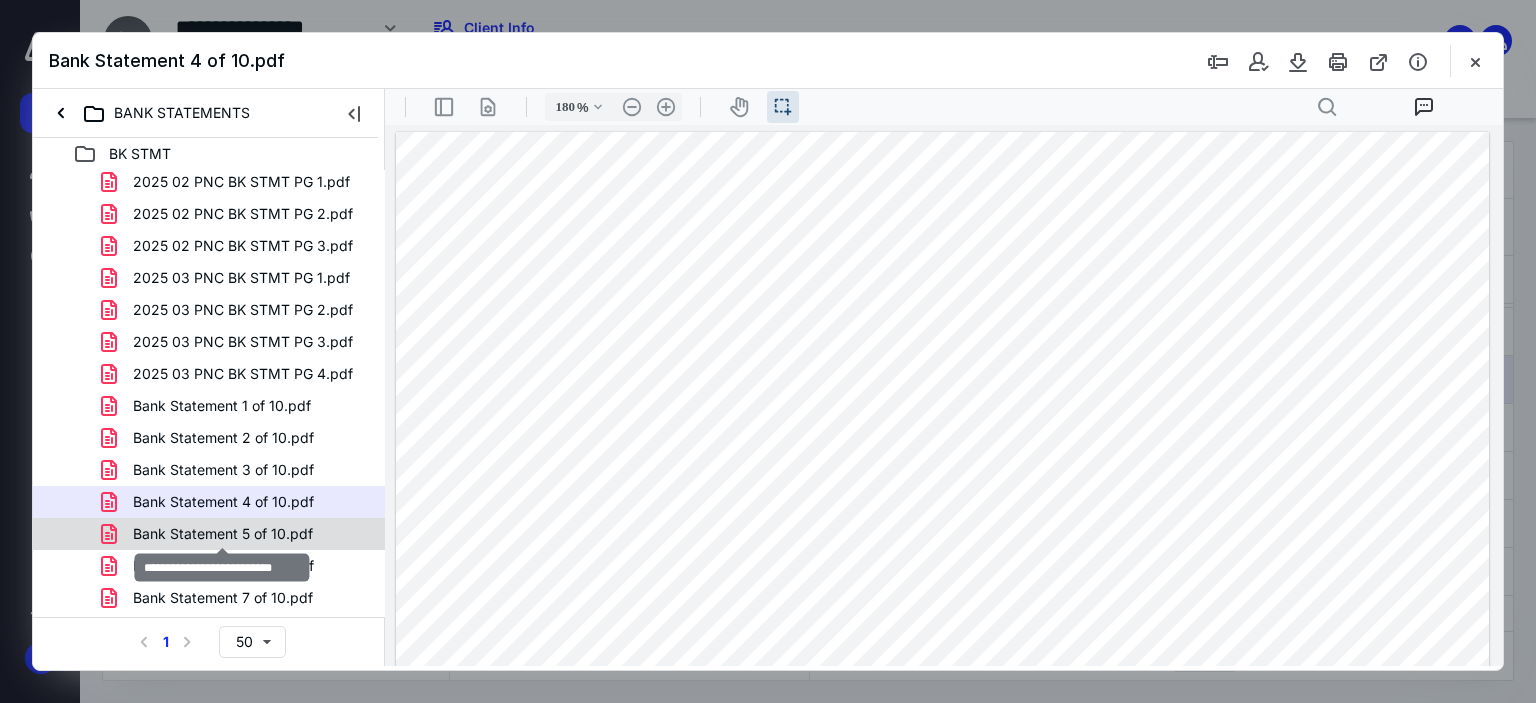 click on "Bank Statement 5 of 10.pdf" at bounding box center [223, 534] 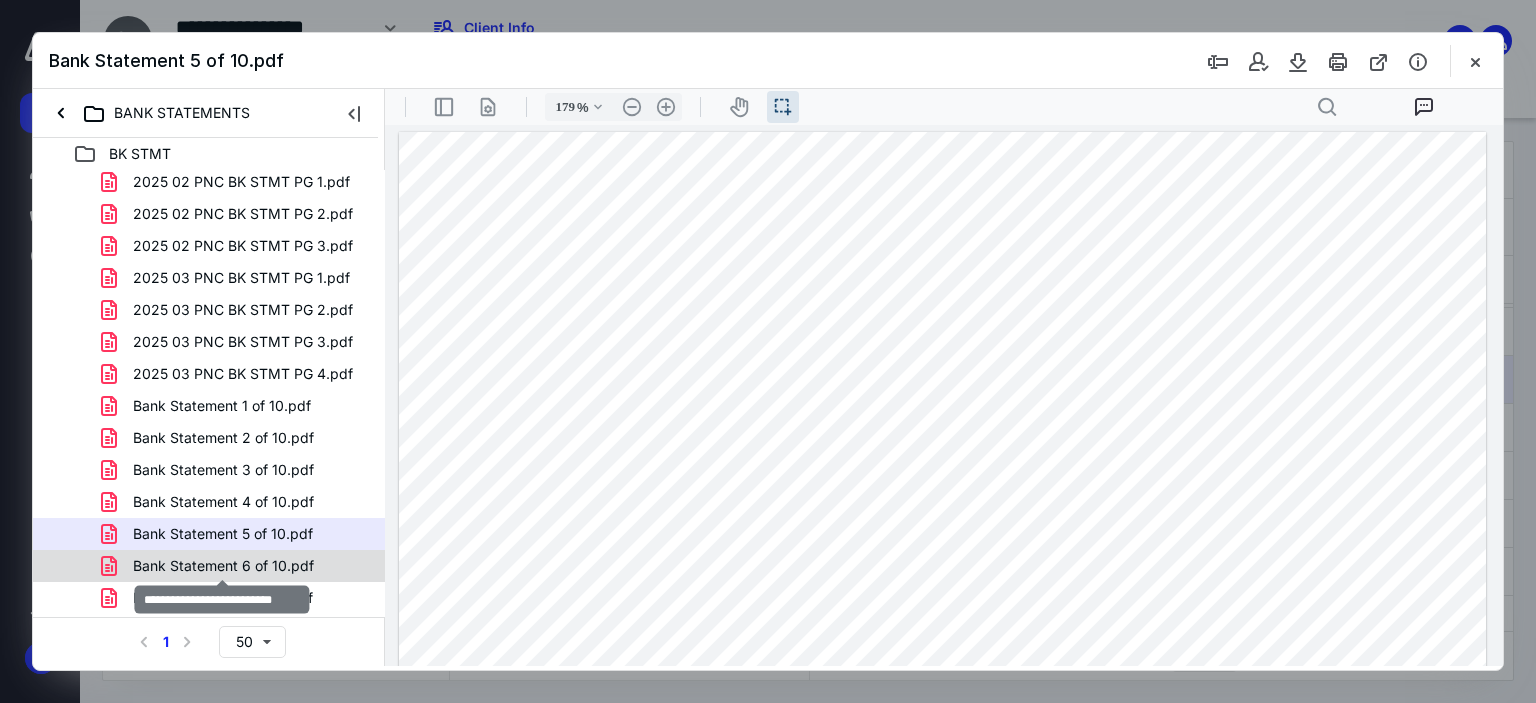 click on "Bank Statement 6 of 10.pdf" at bounding box center (223, 566) 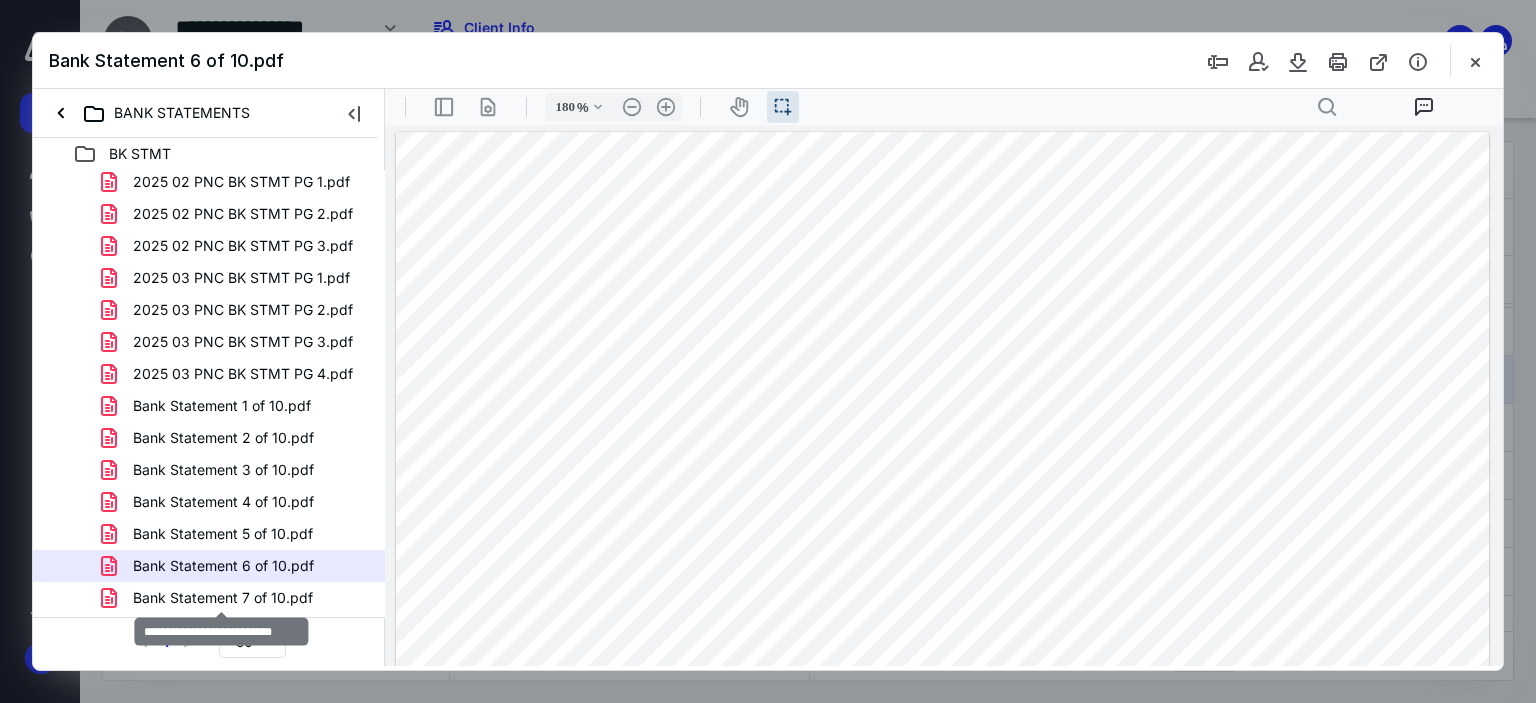 click on "Bank Statement 7 of 10.pdf" at bounding box center (223, 598) 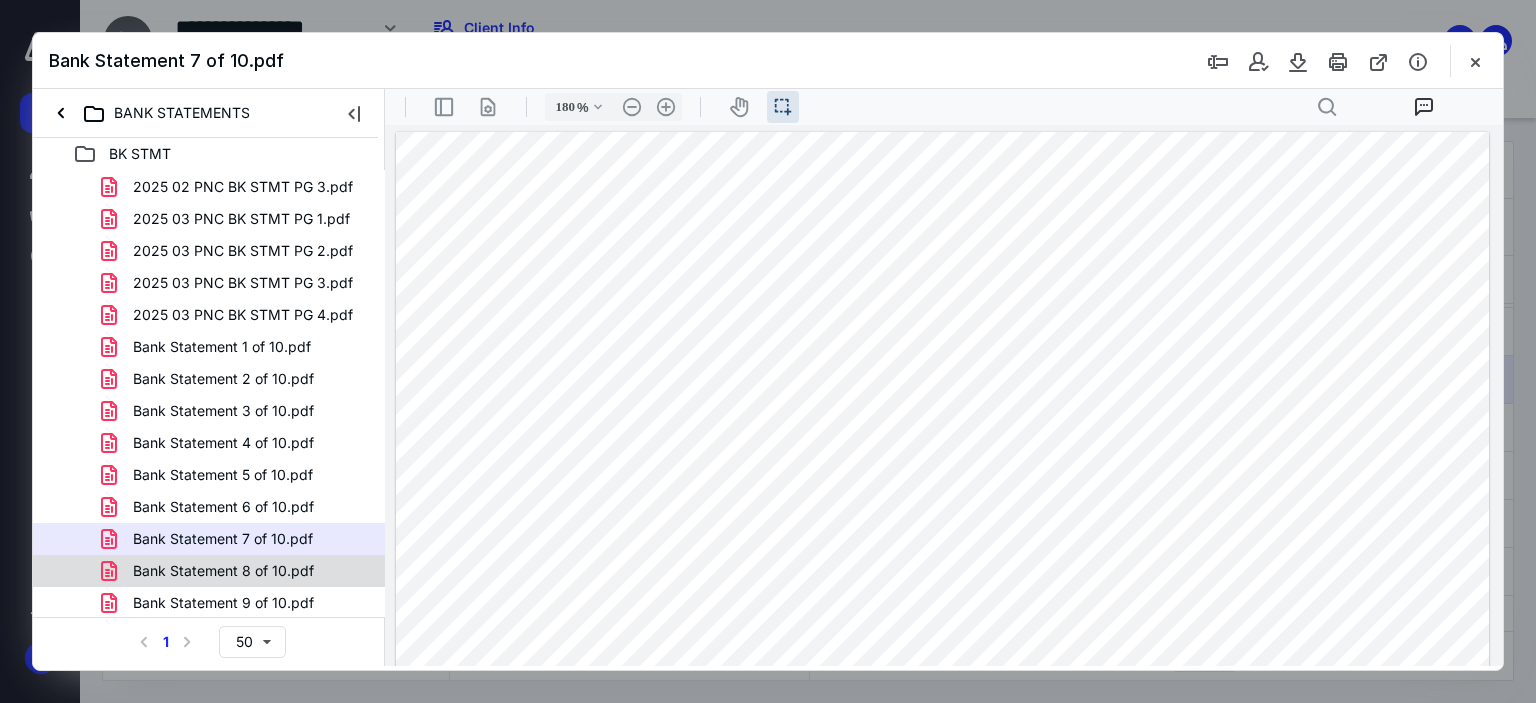 scroll, scrollTop: 192, scrollLeft: 0, axis: vertical 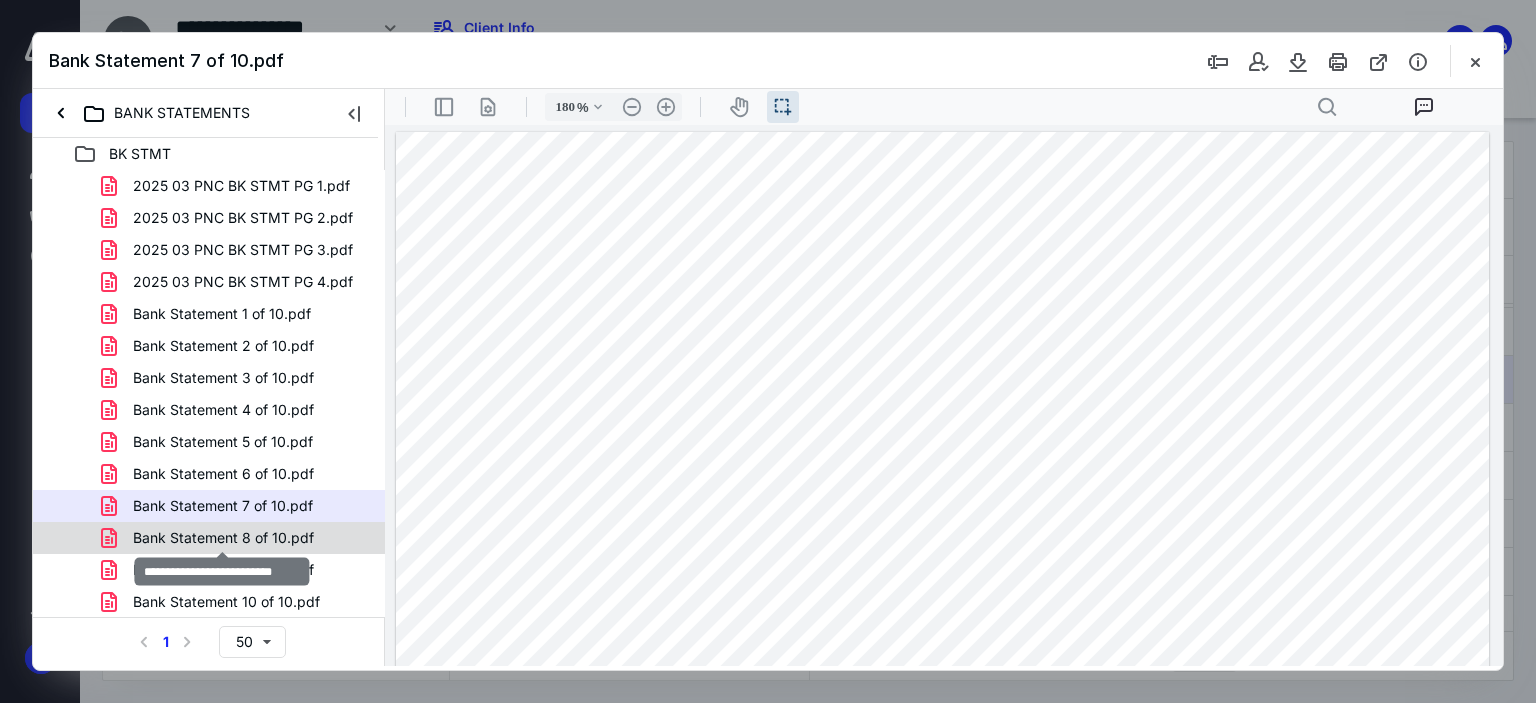 click on "Bank Statement 8 of 10.pdf" at bounding box center (223, 538) 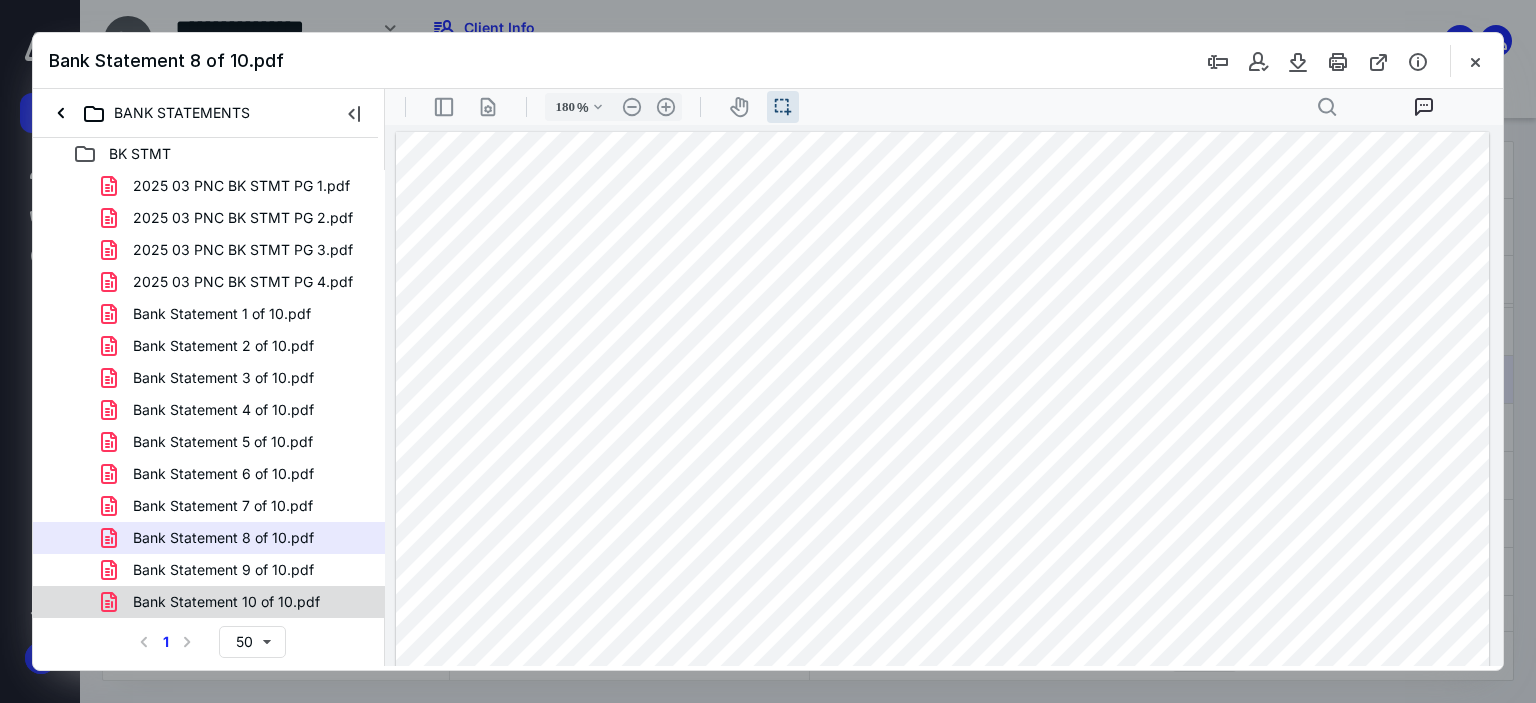 click on "Bank Statement 10 of 10.pdf" at bounding box center (226, 602) 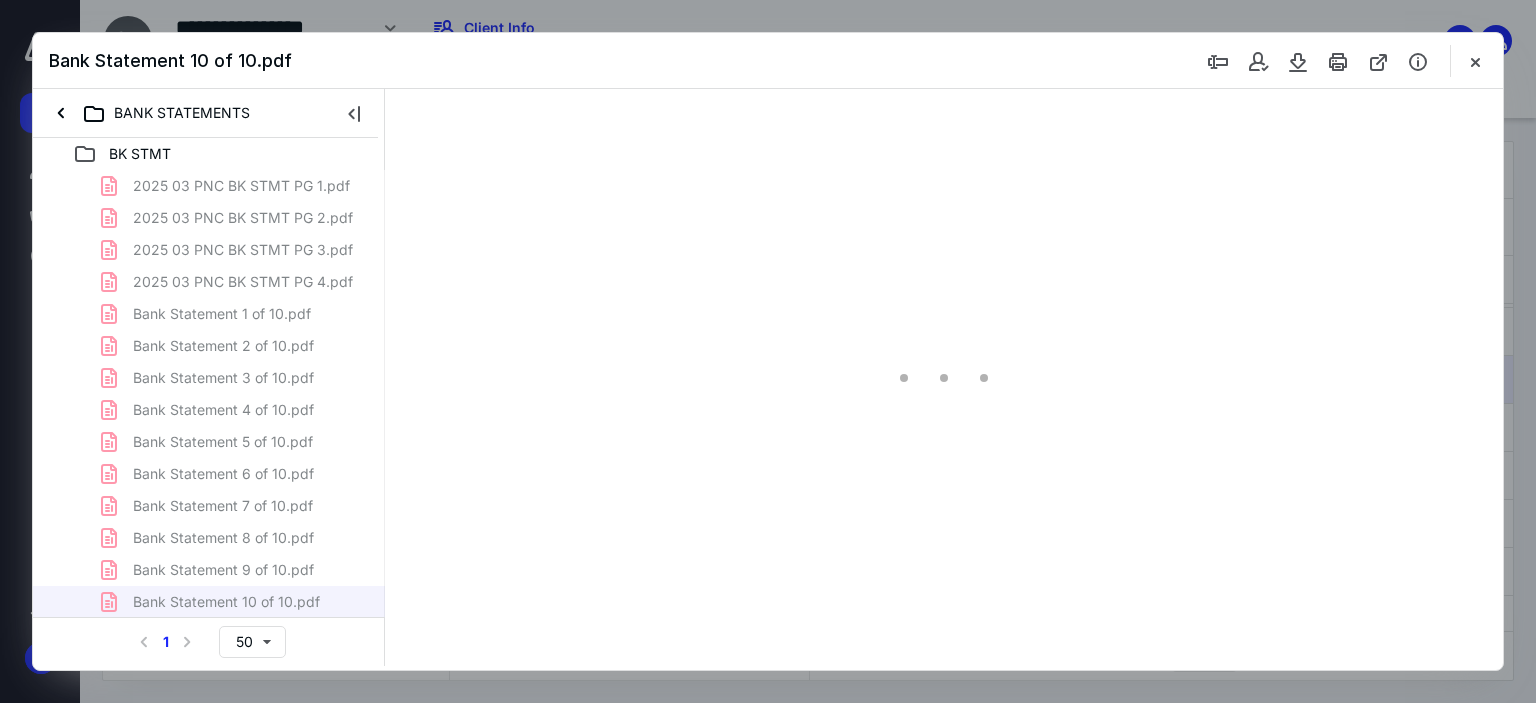 type on "179" 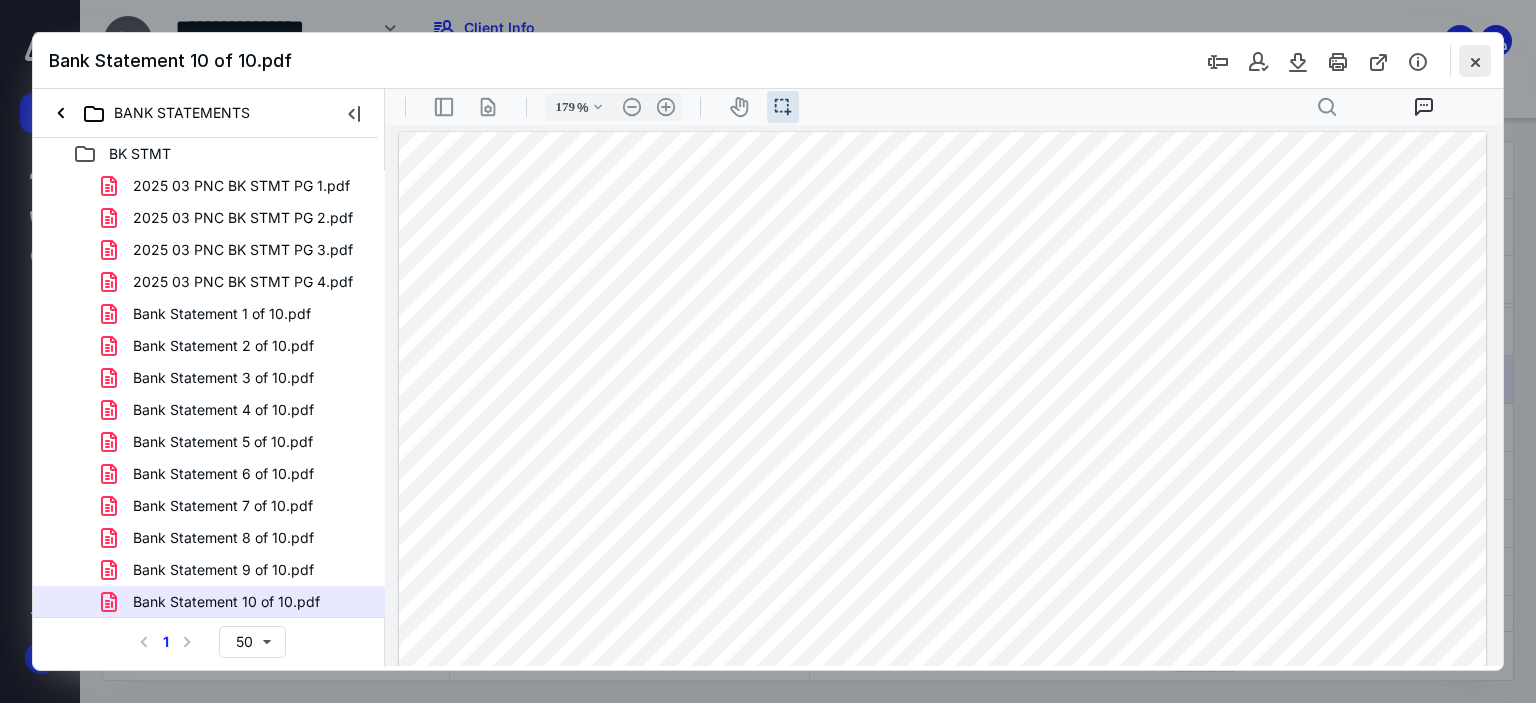 click at bounding box center [1475, 61] 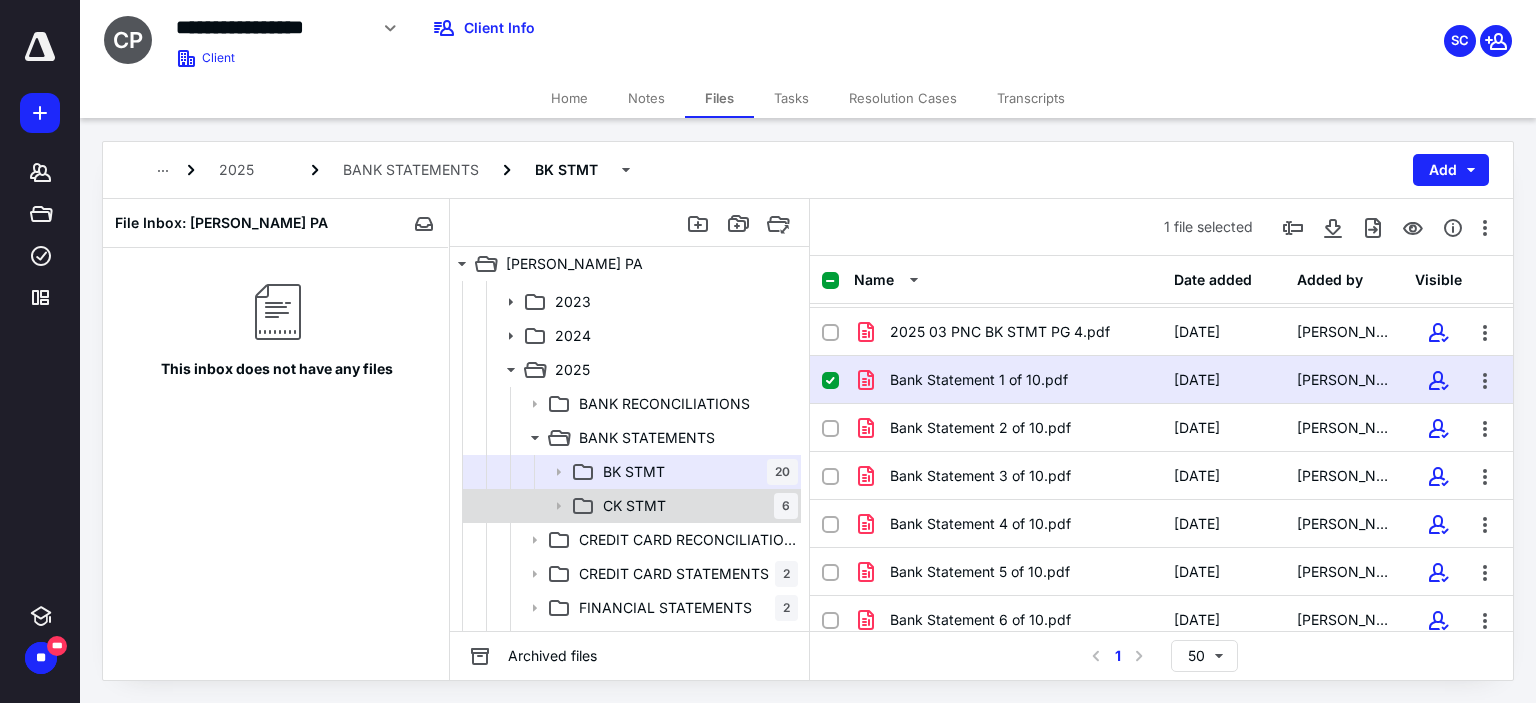click on "CK STMT" at bounding box center (634, 506) 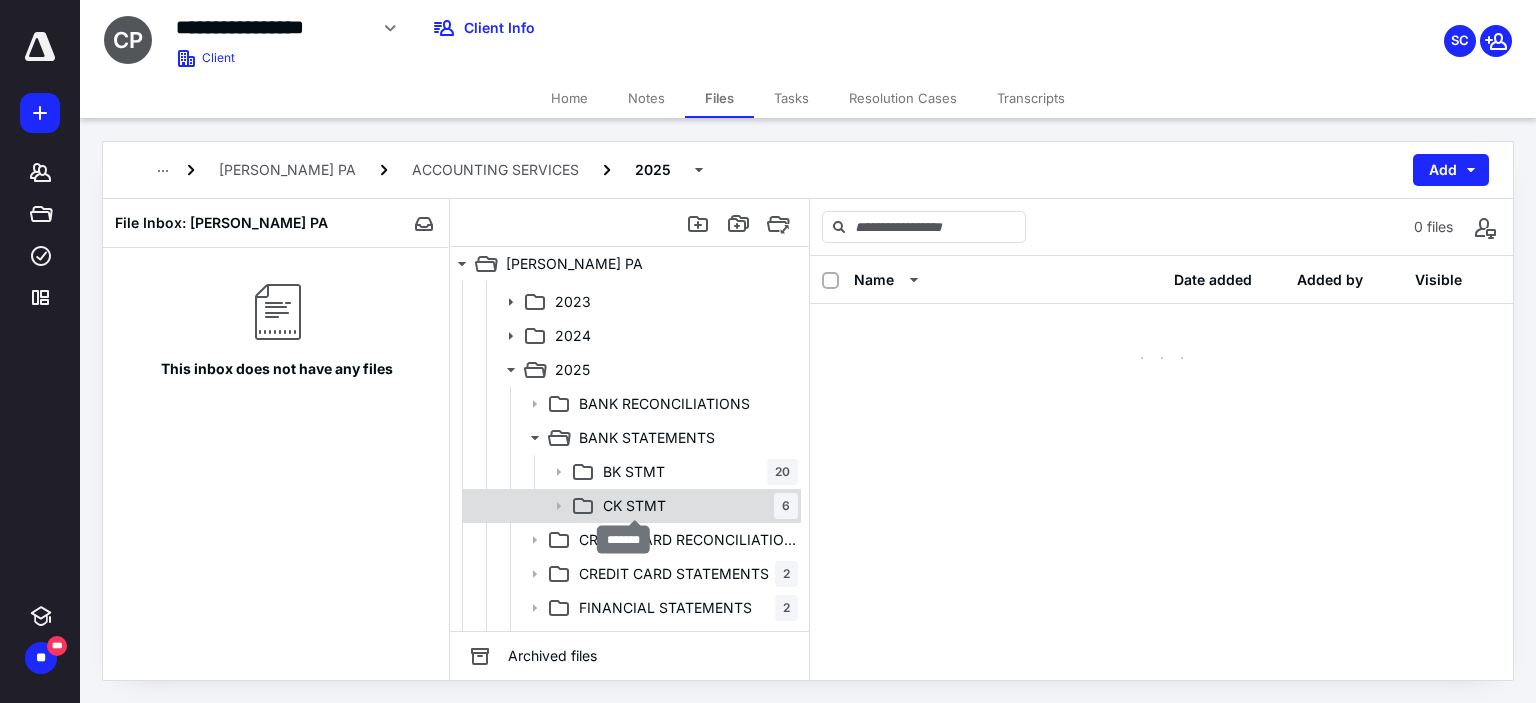 scroll, scrollTop: 0, scrollLeft: 0, axis: both 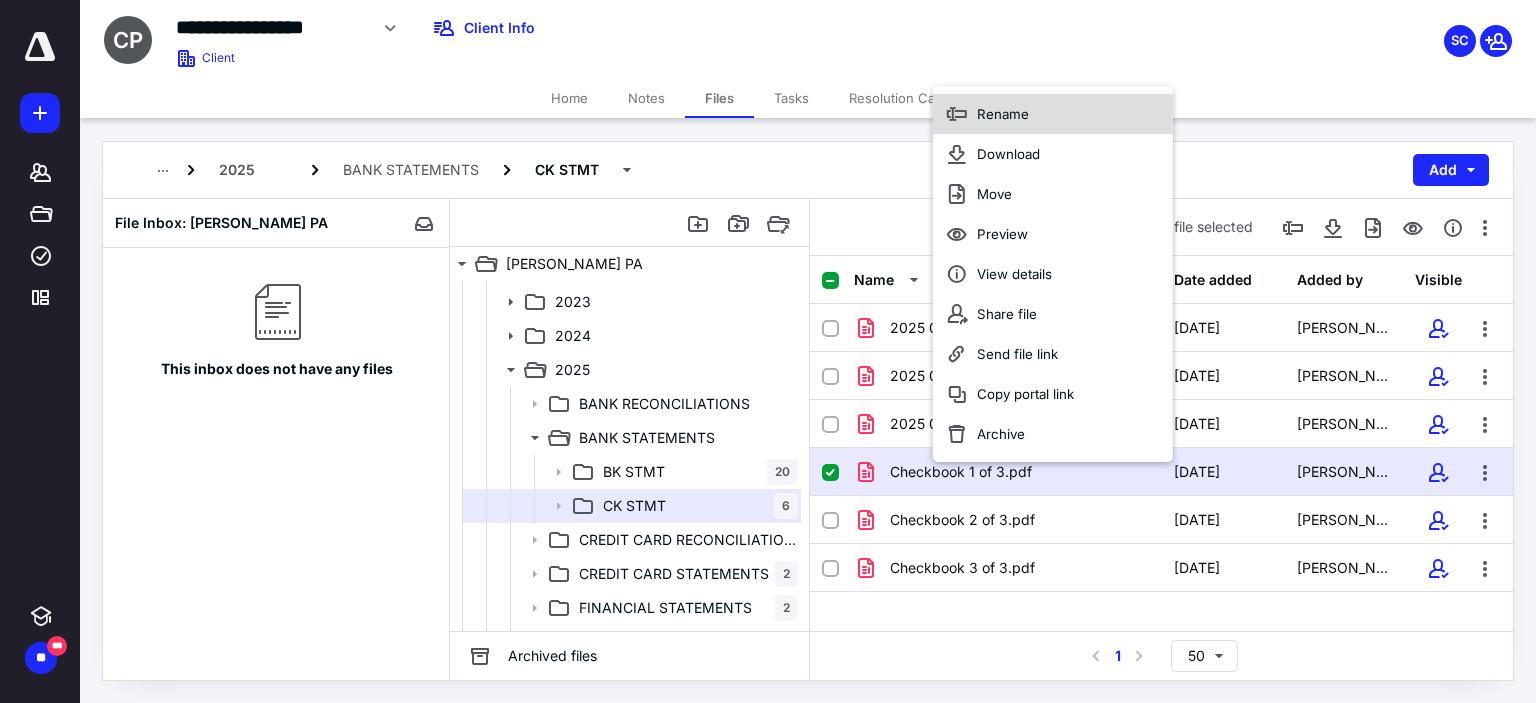 click on "Rename" at bounding box center [1053, 114] 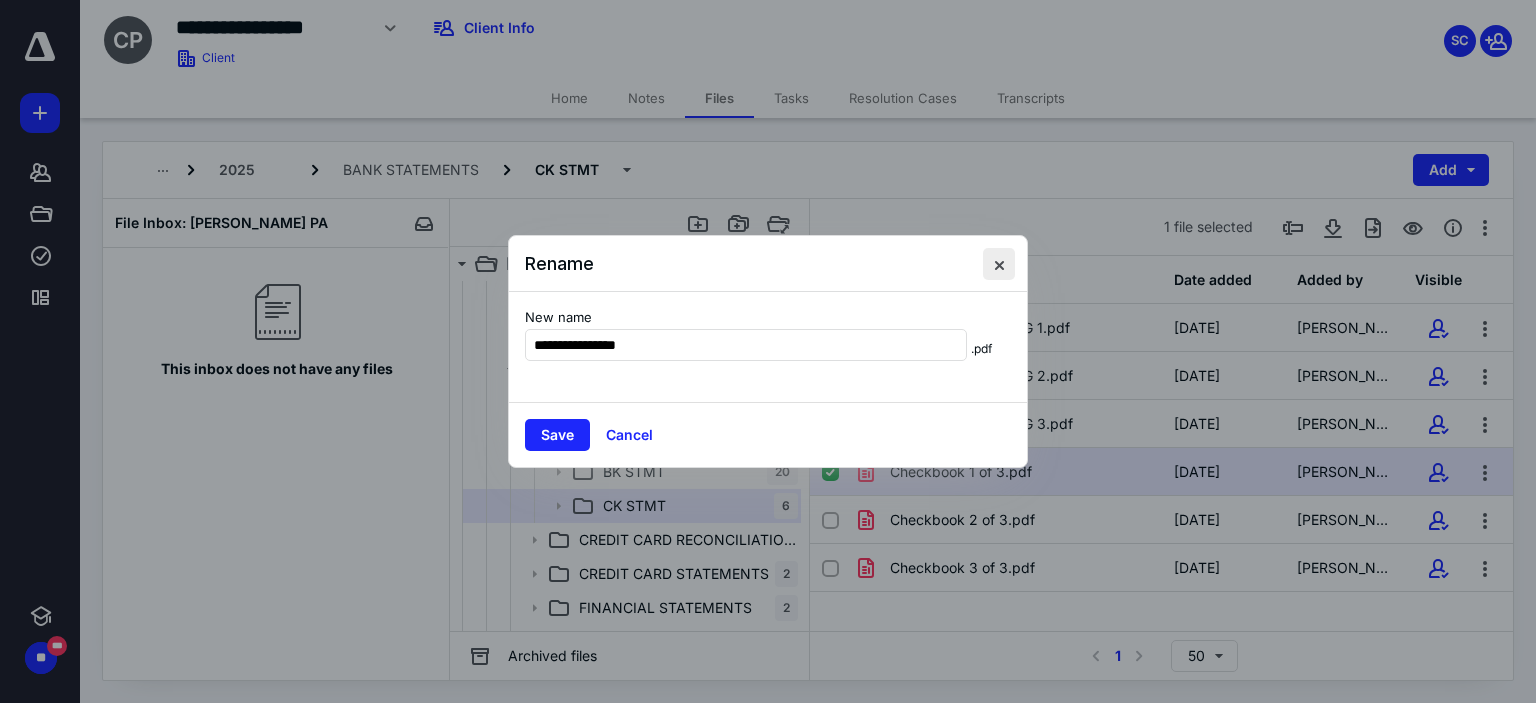 click at bounding box center [999, 264] 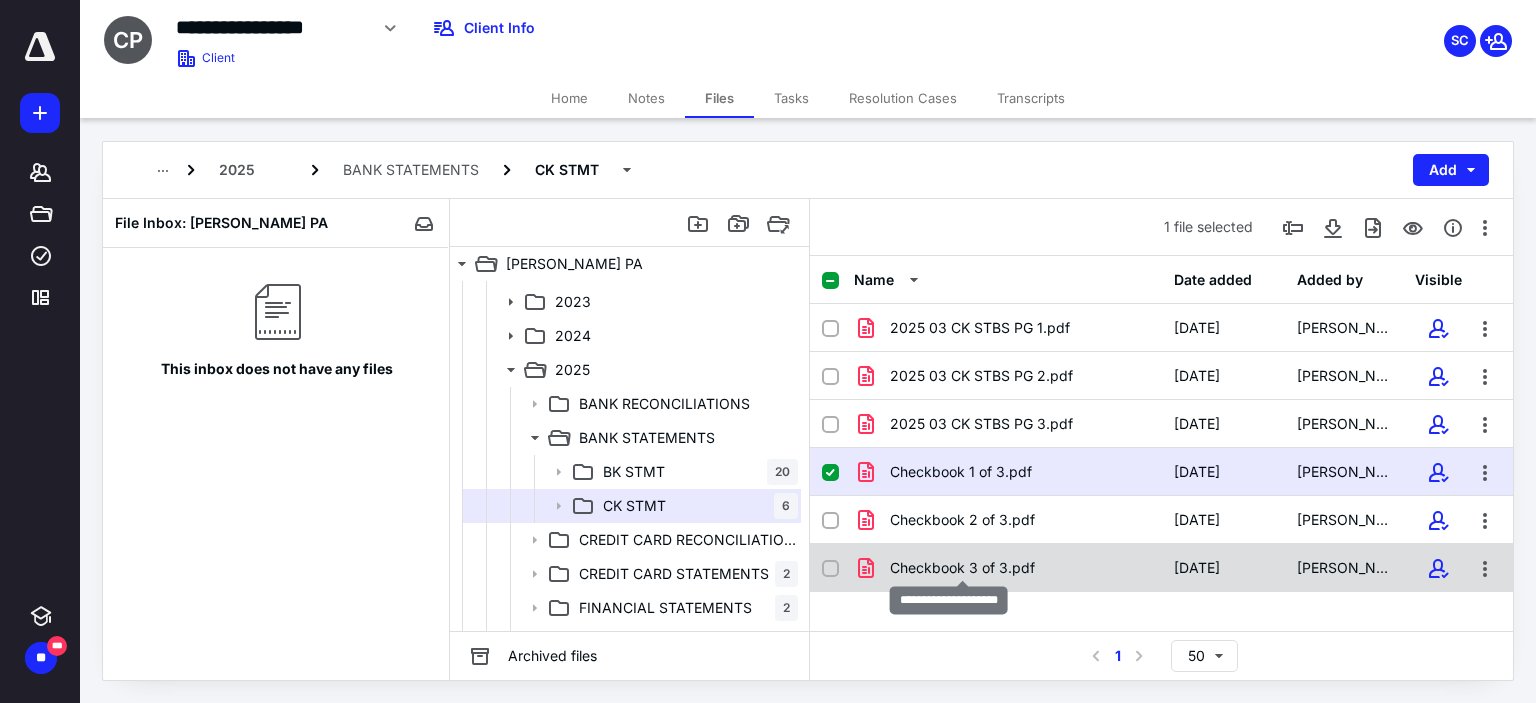 checkbox on "false" 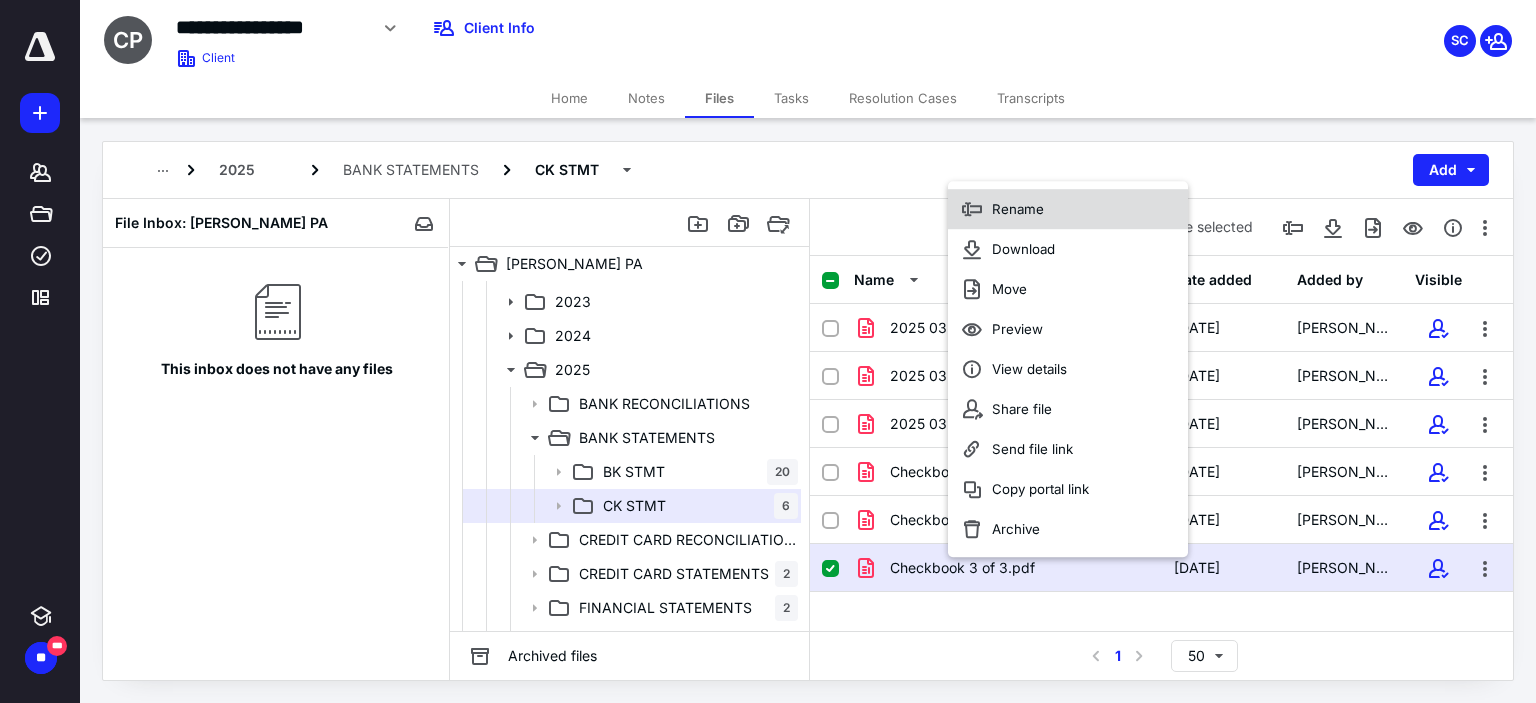 click on "Rename" at bounding box center [1068, 209] 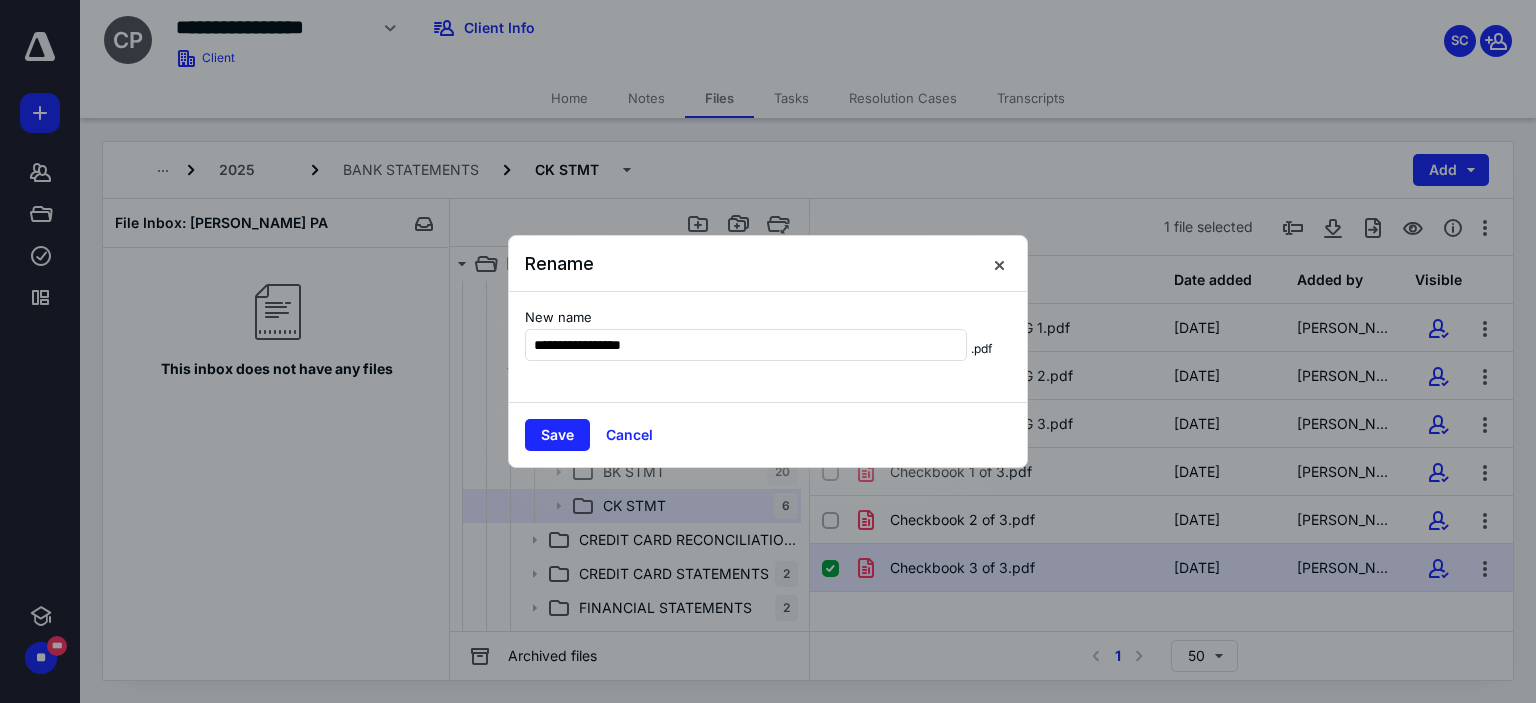 type on "**********" 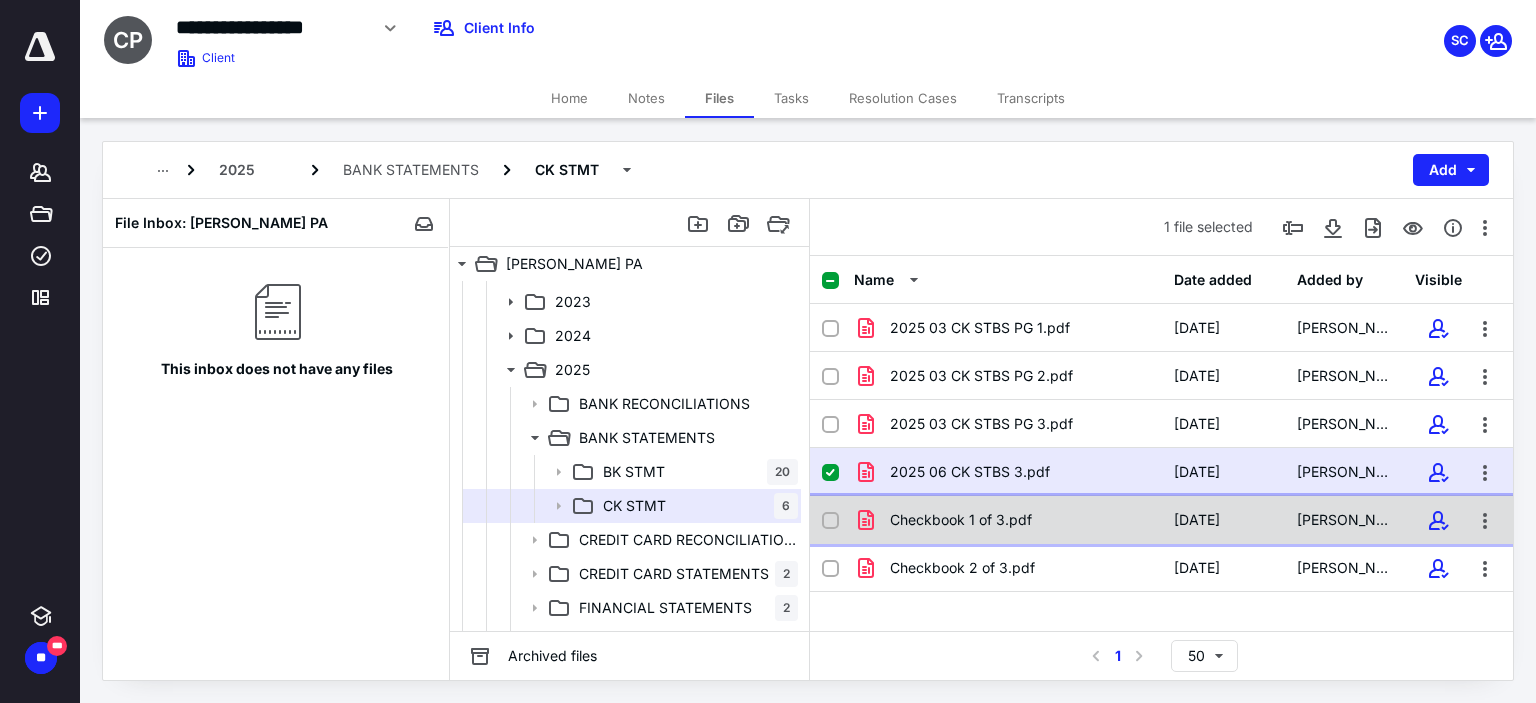 click on "Checkbook 1 of 3.pdf [DATE] [PERSON_NAME]" at bounding box center [1161, 520] 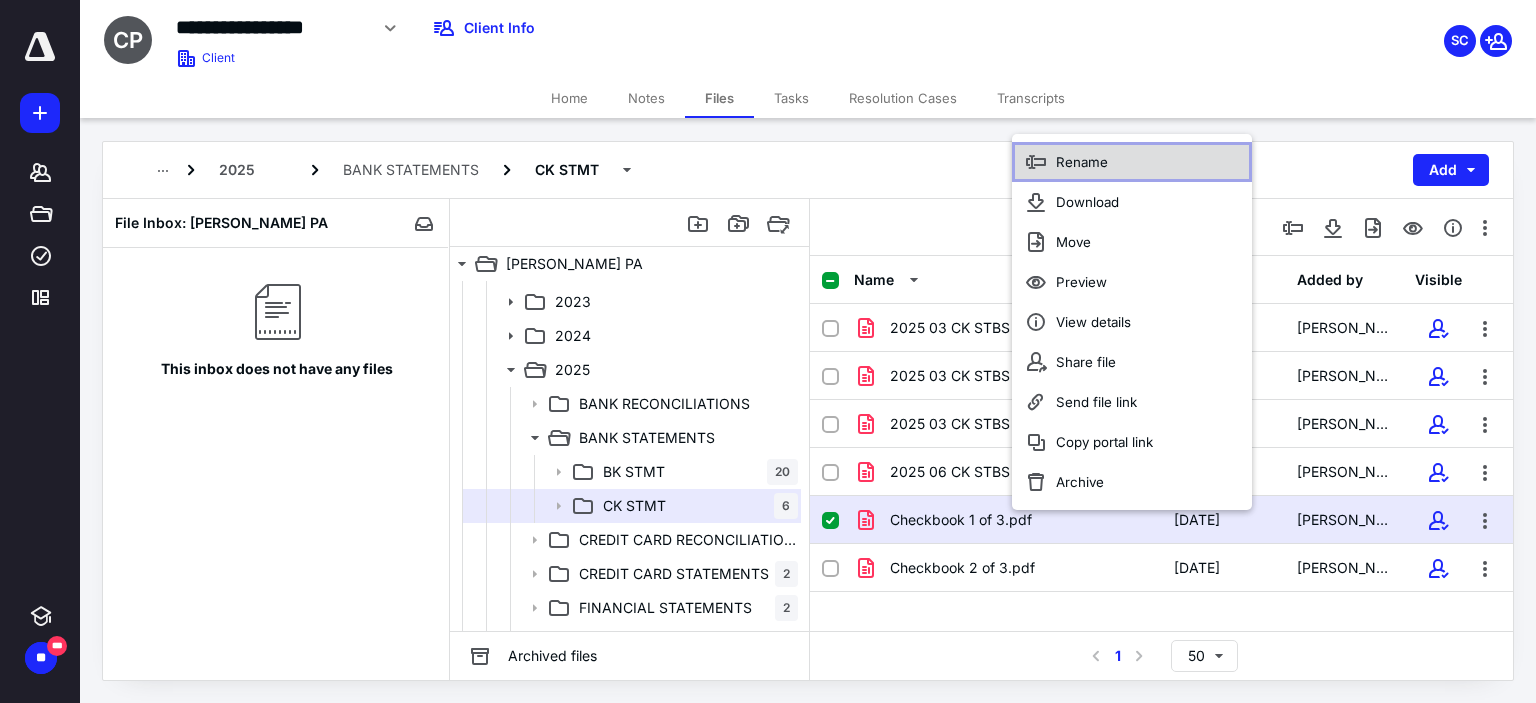 click on "Rename" at bounding box center [1132, 162] 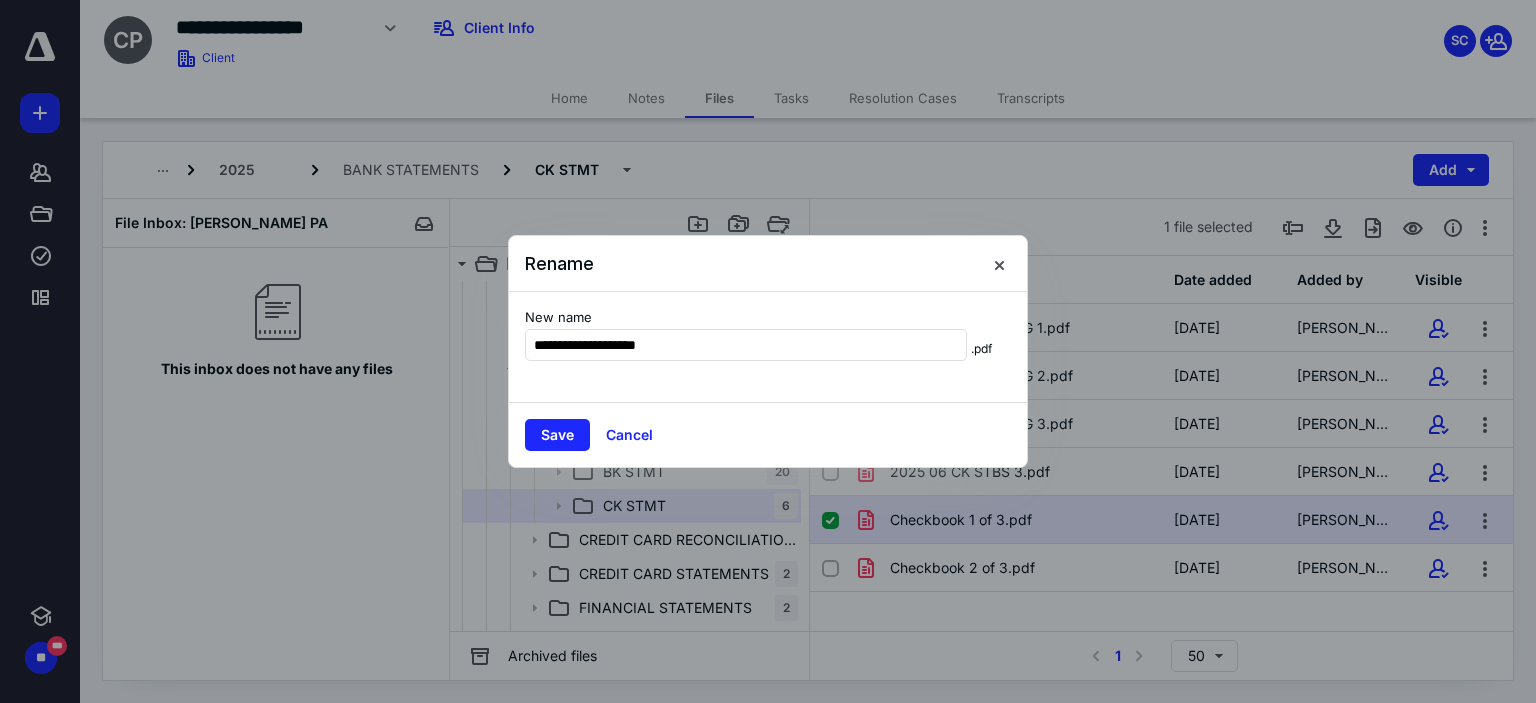 type on "**********" 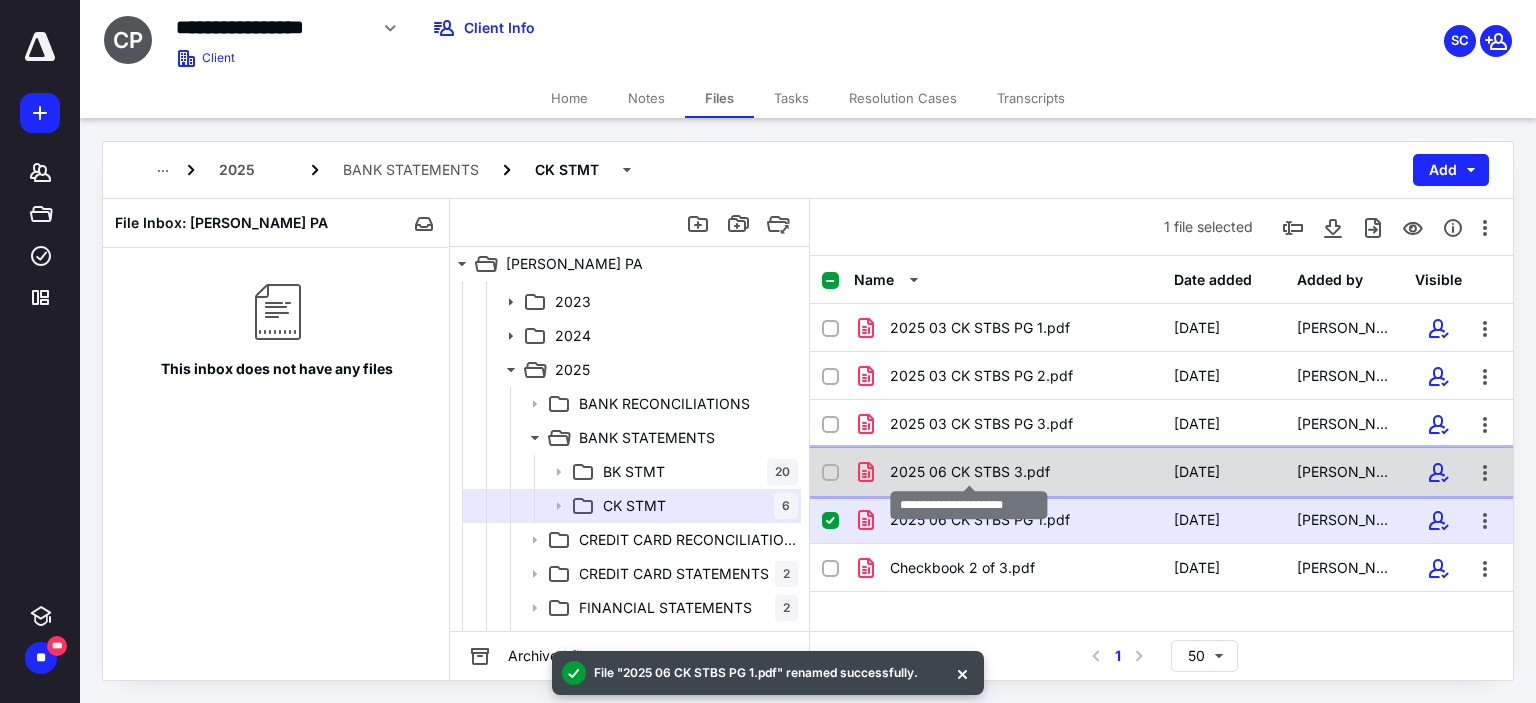 click on "2025 06 CK STBS 3.pdf" at bounding box center [970, 472] 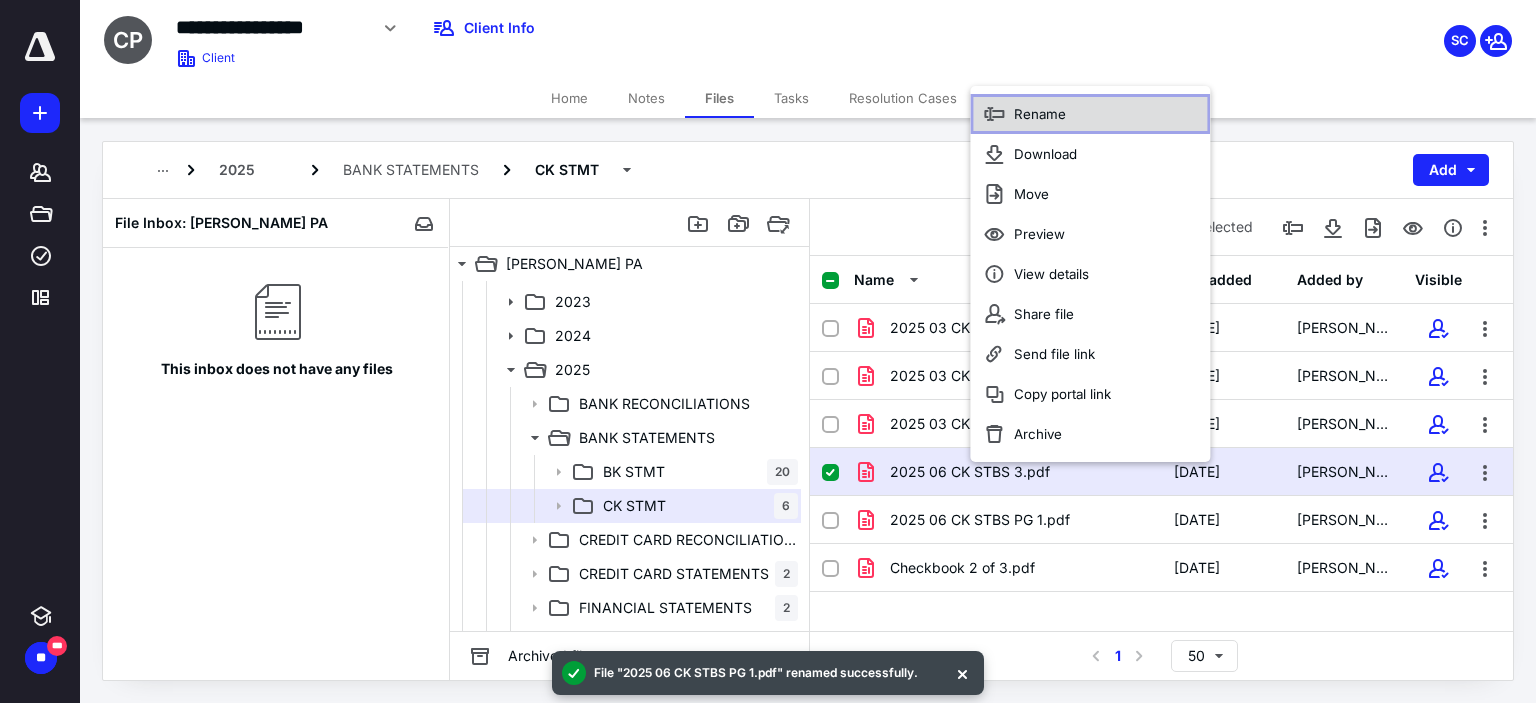 click on "Rename" at bounding box center (1090, 114) 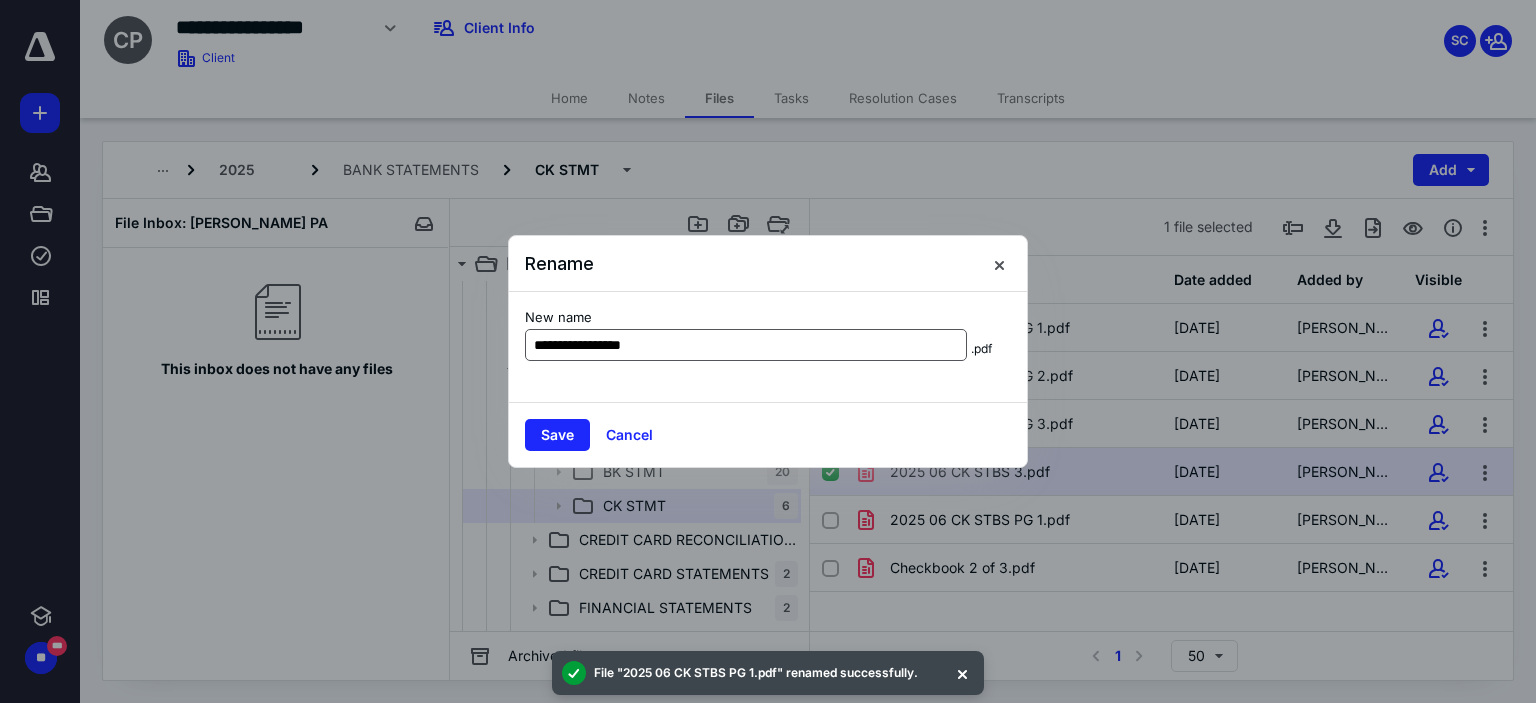 click on "**********" at bounding box center (746, 345) 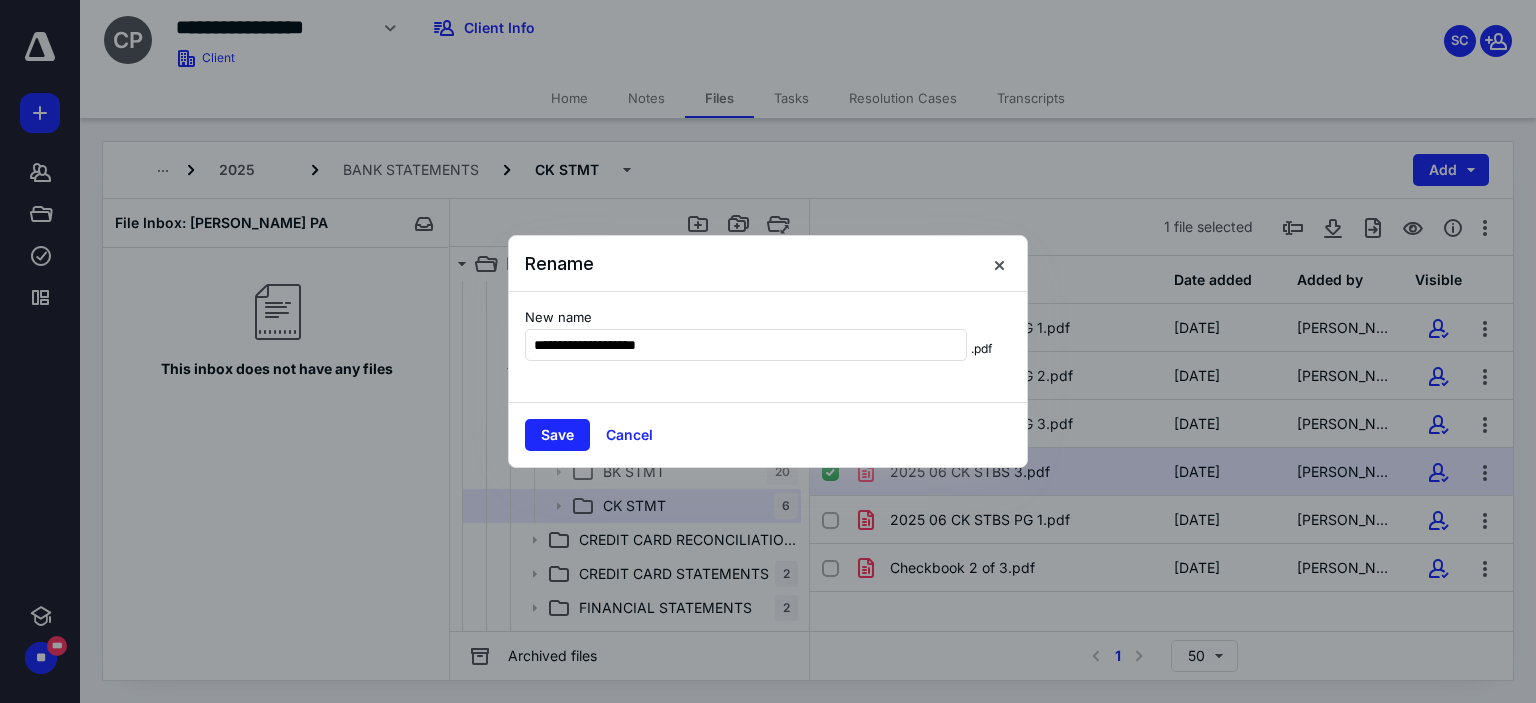 type on "**********" 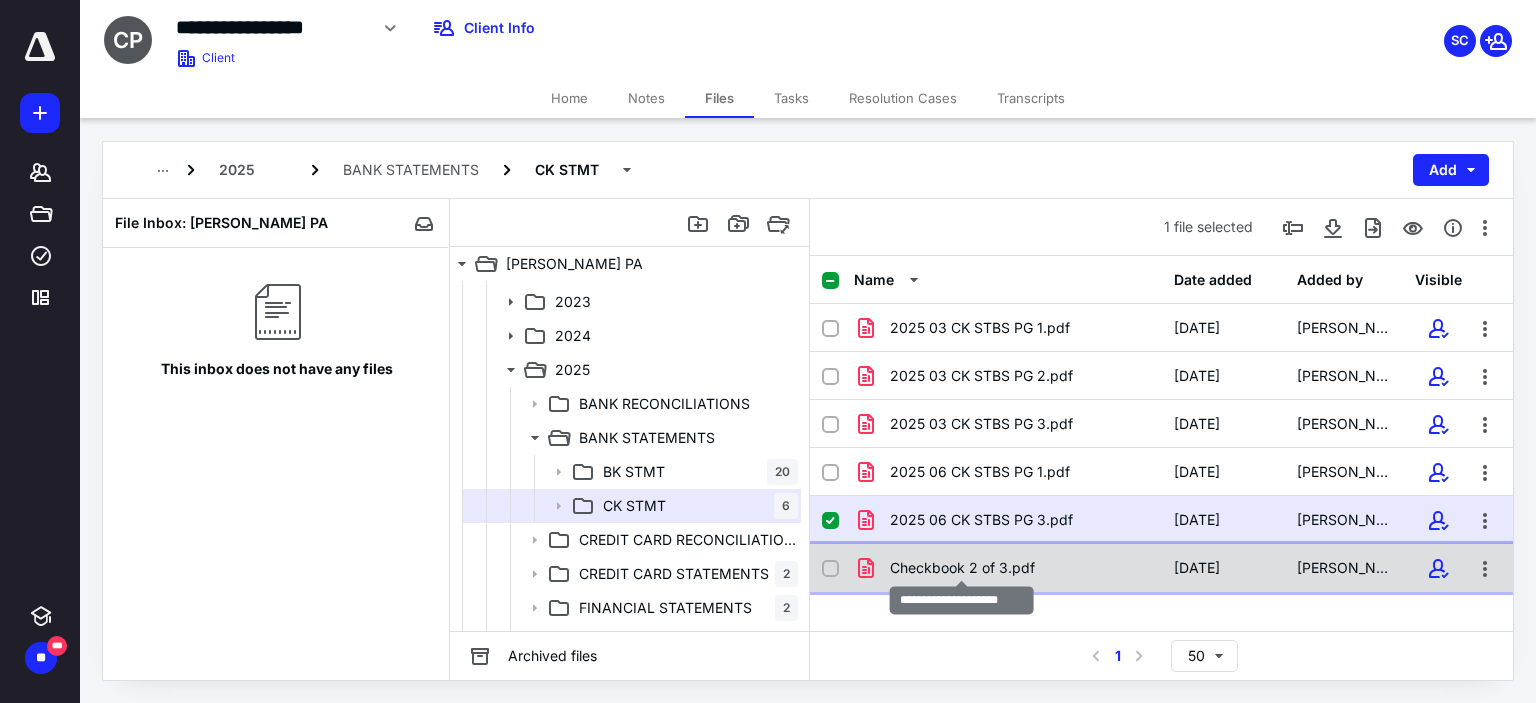 click on "Checkbook 2 of 3.pdf" at bounding box center (962, 568) 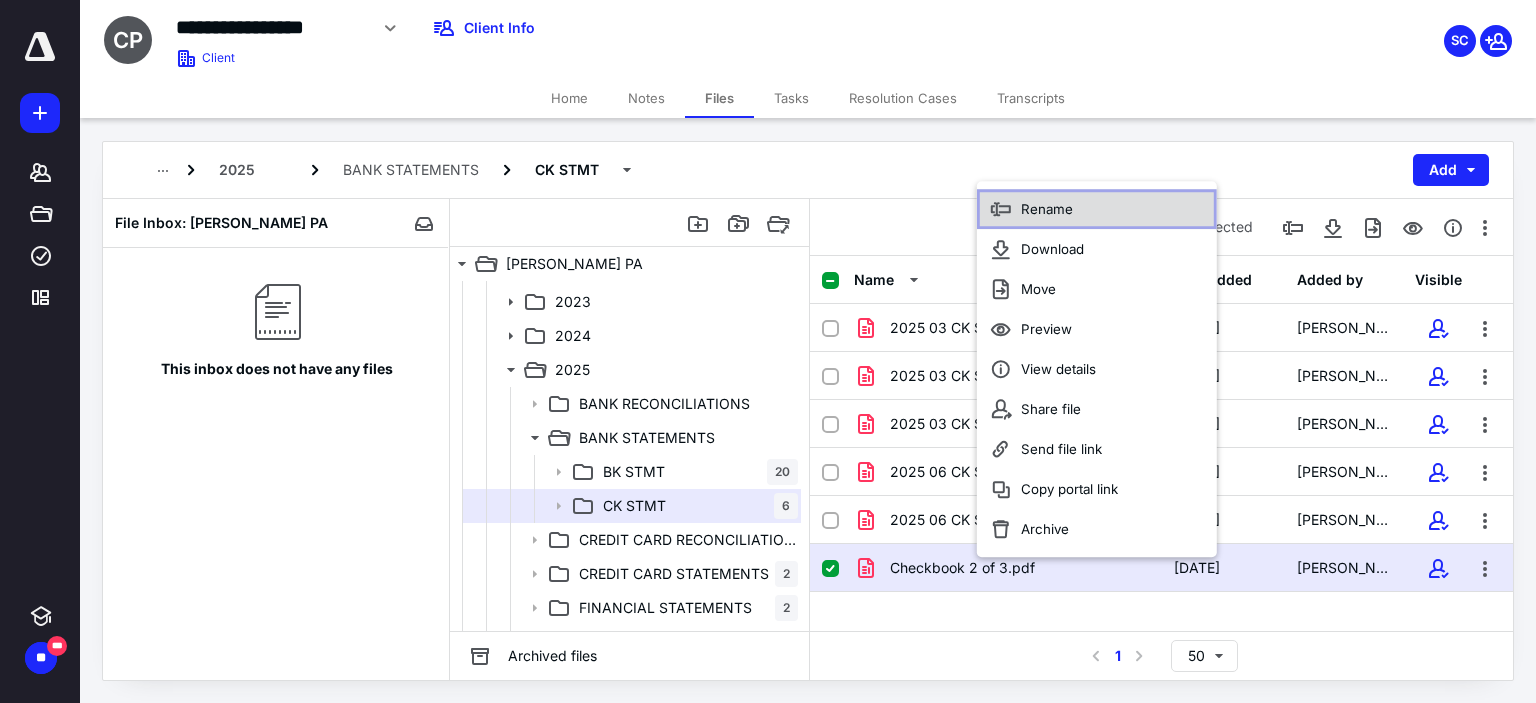 click on "Rename" at bounding box center (1097, 209) 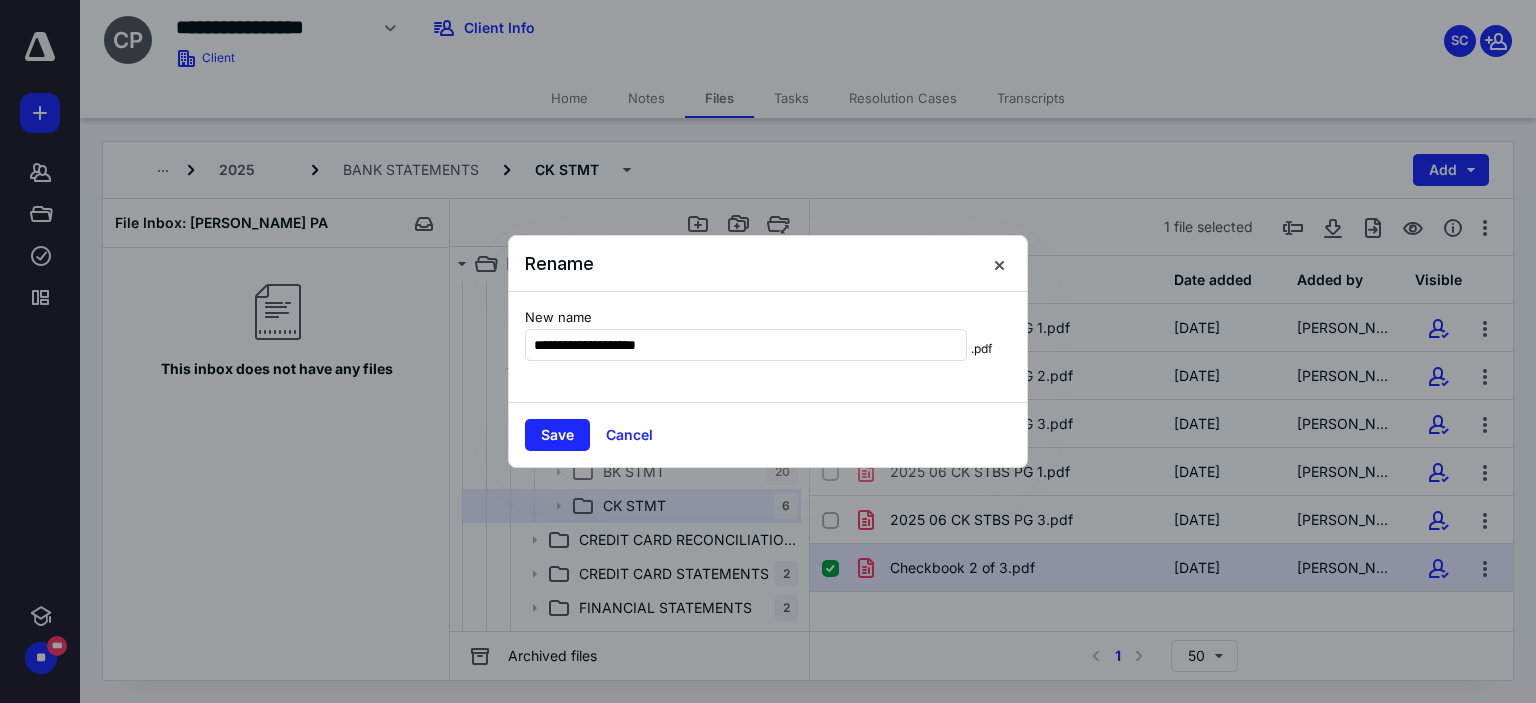type on "**********" 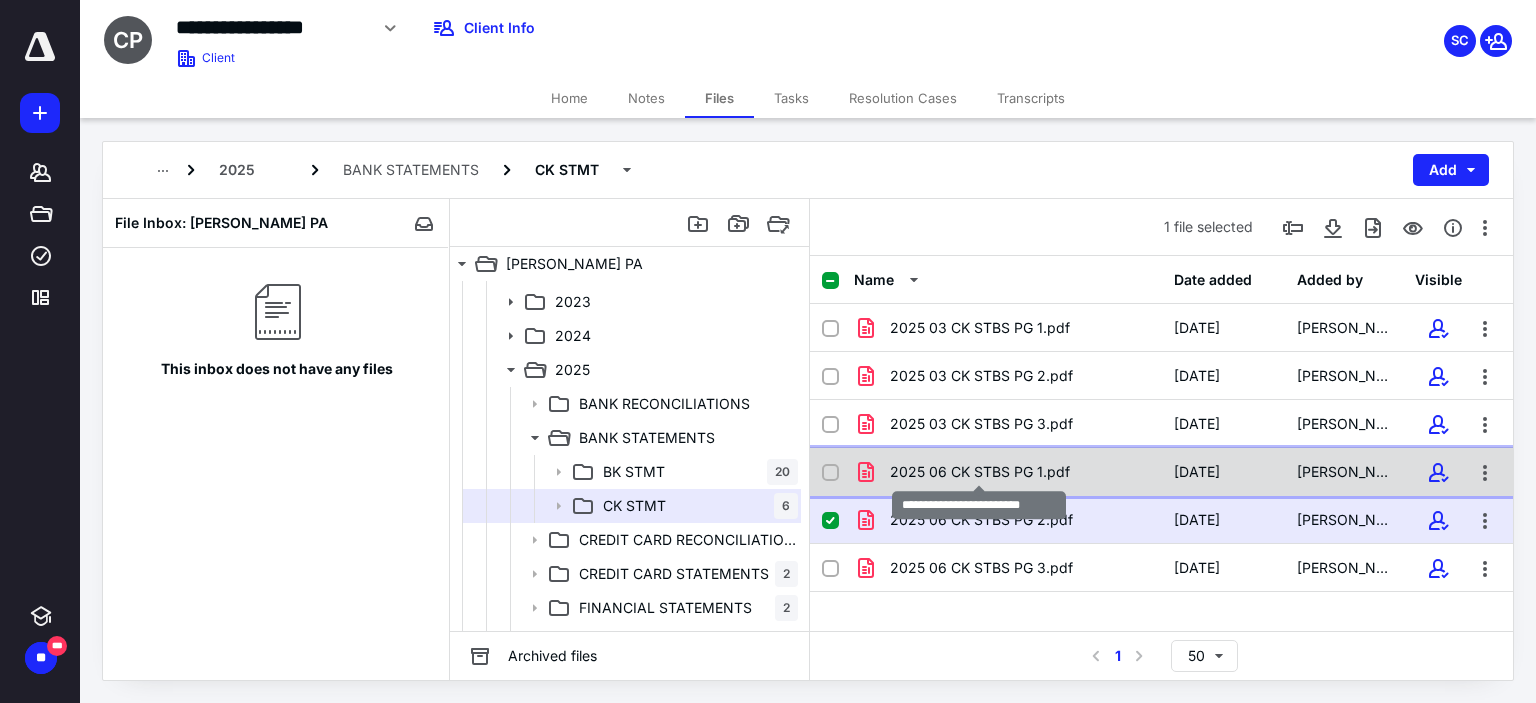 click on "2025 06 CK STBS PG 1.pdf" at bounding box center (980, 472) 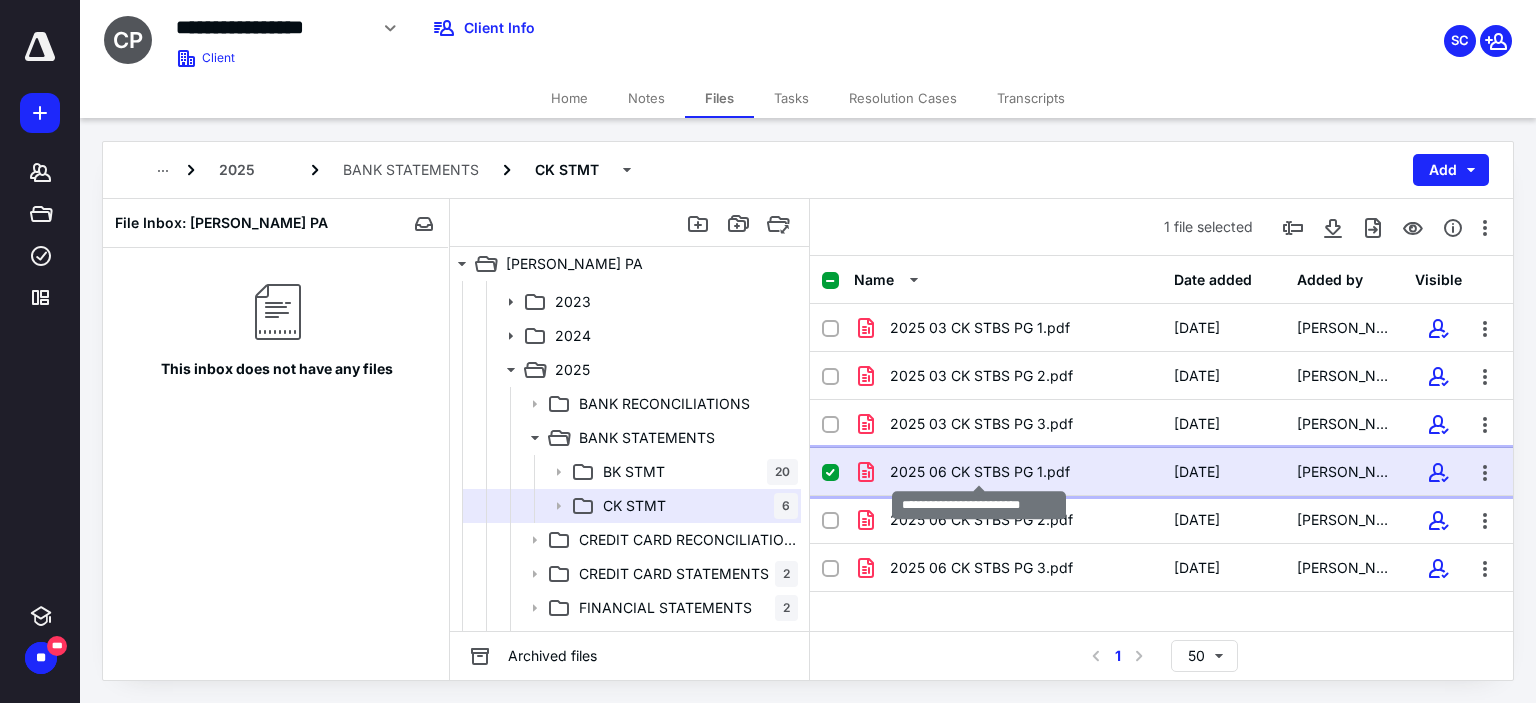 click on "2025 06 CK STBS PG 1.pdf" at bounding box center (980, 472) 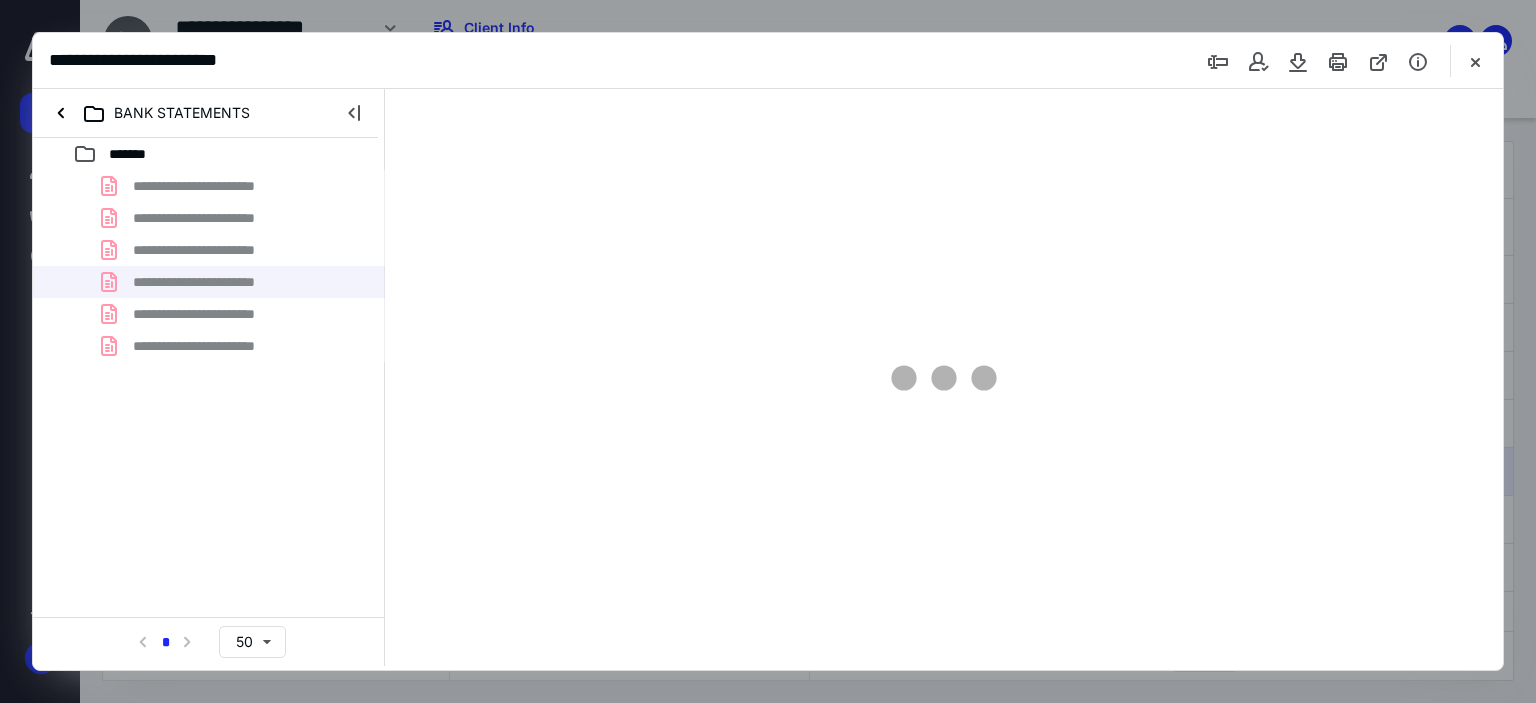 scroll, scrollTop: 0, scrollLeft: 0, axis: both 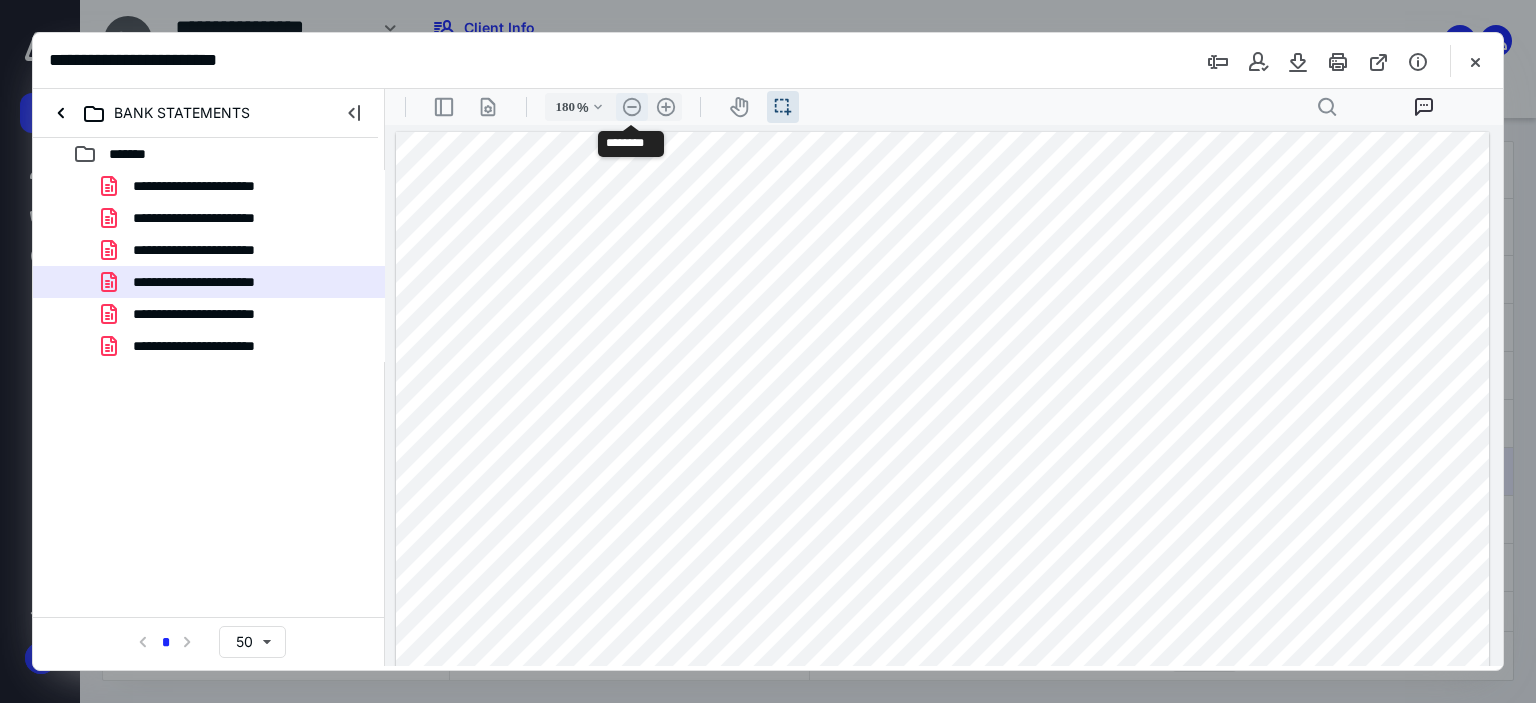 click on ".cls-1{fill:#abb0c4;} icon - header - zoom - out - line" at bounding box center [632, 107] 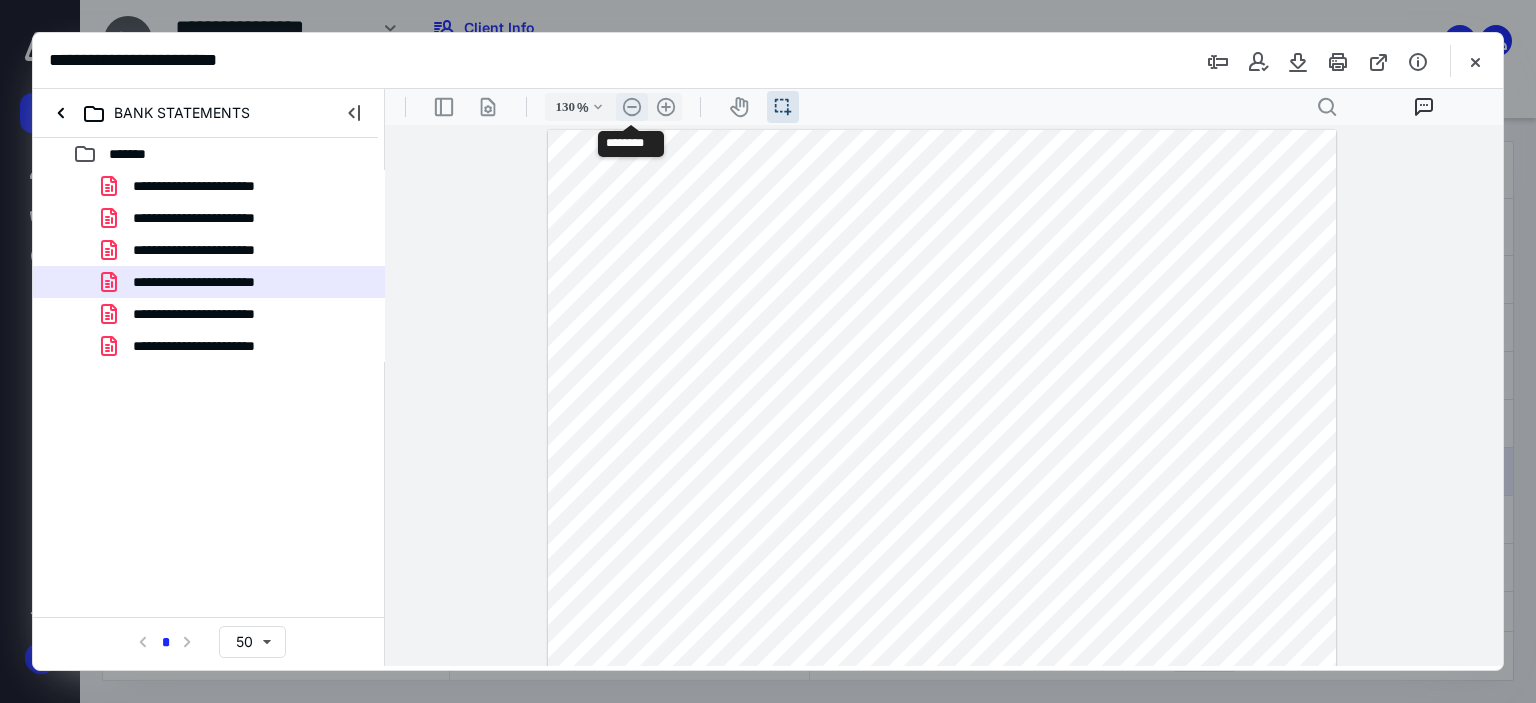 click on ".cls-1{fill:#abb0c4;} icon - header - zoom - out - line" at bounding box center (632, 107) 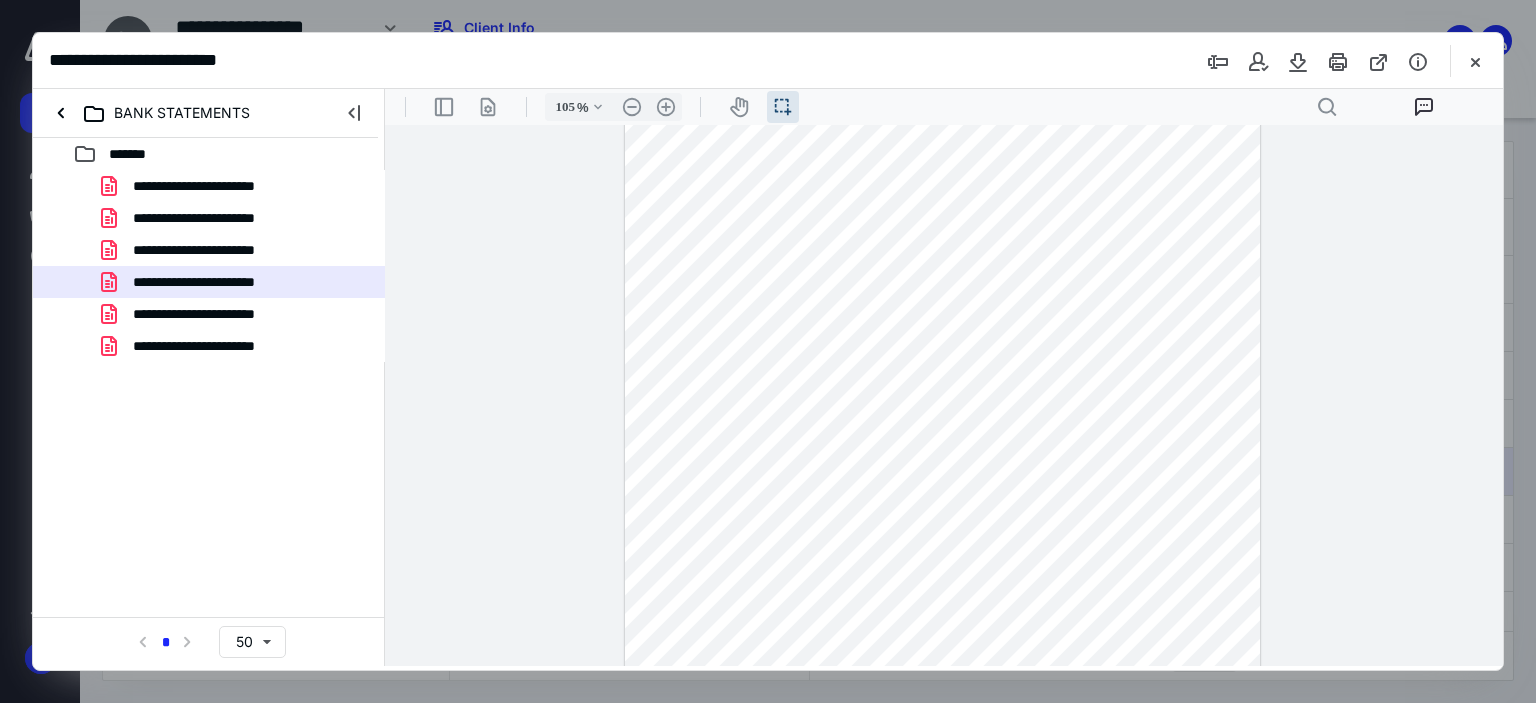 scroll, scrollTop: 289, scrollLeft: 0, axis: vertical 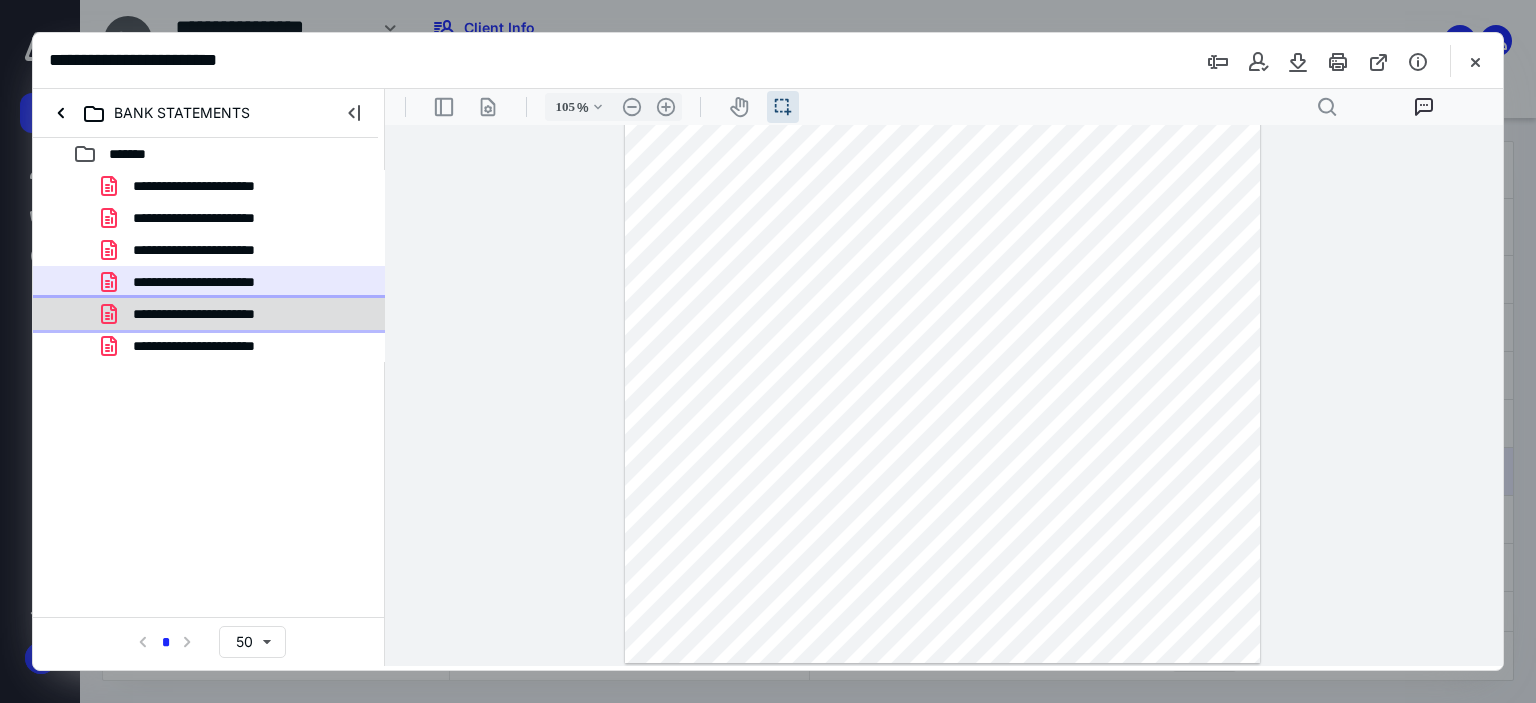 click on "**********" at bounding box center (209, 314) 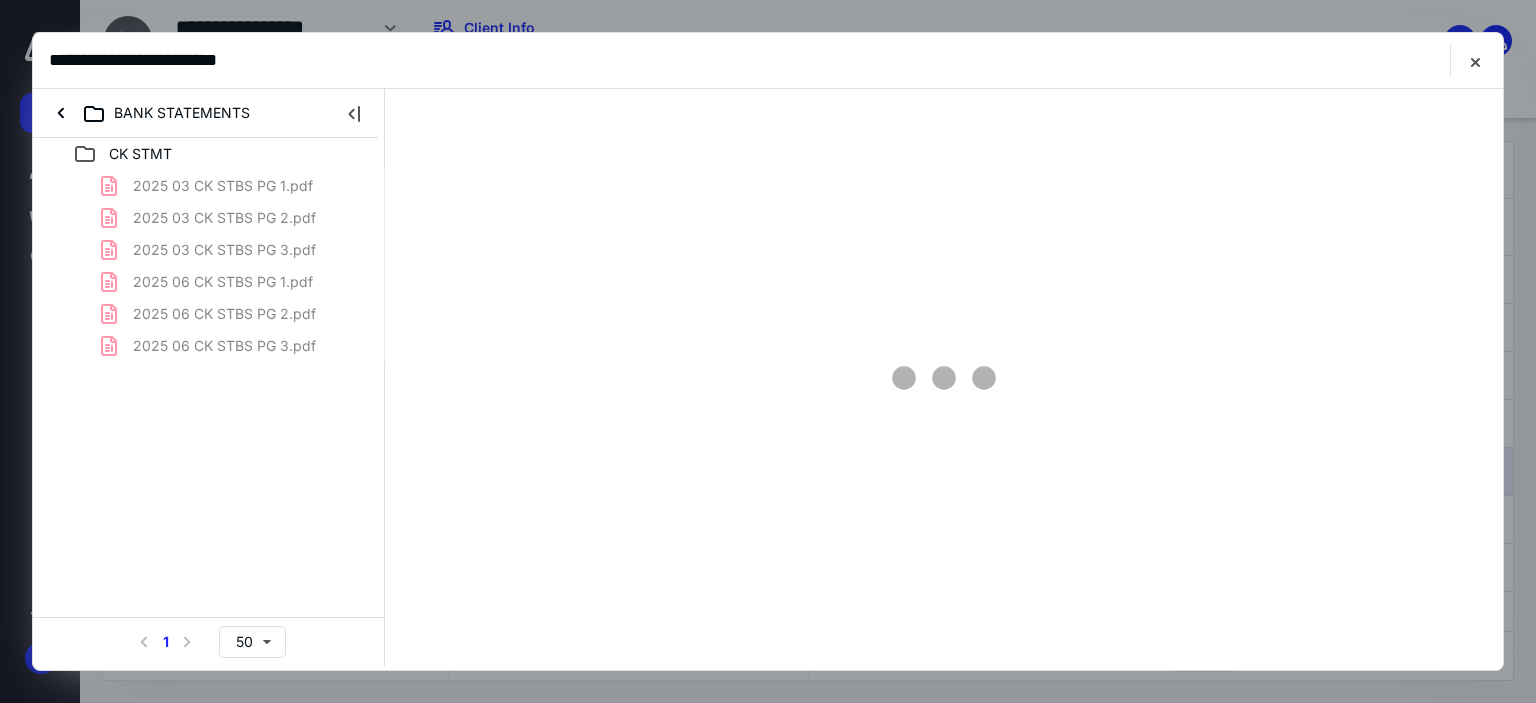 scroll, scrollTop: 0, scrollLeft: 0, axis: both 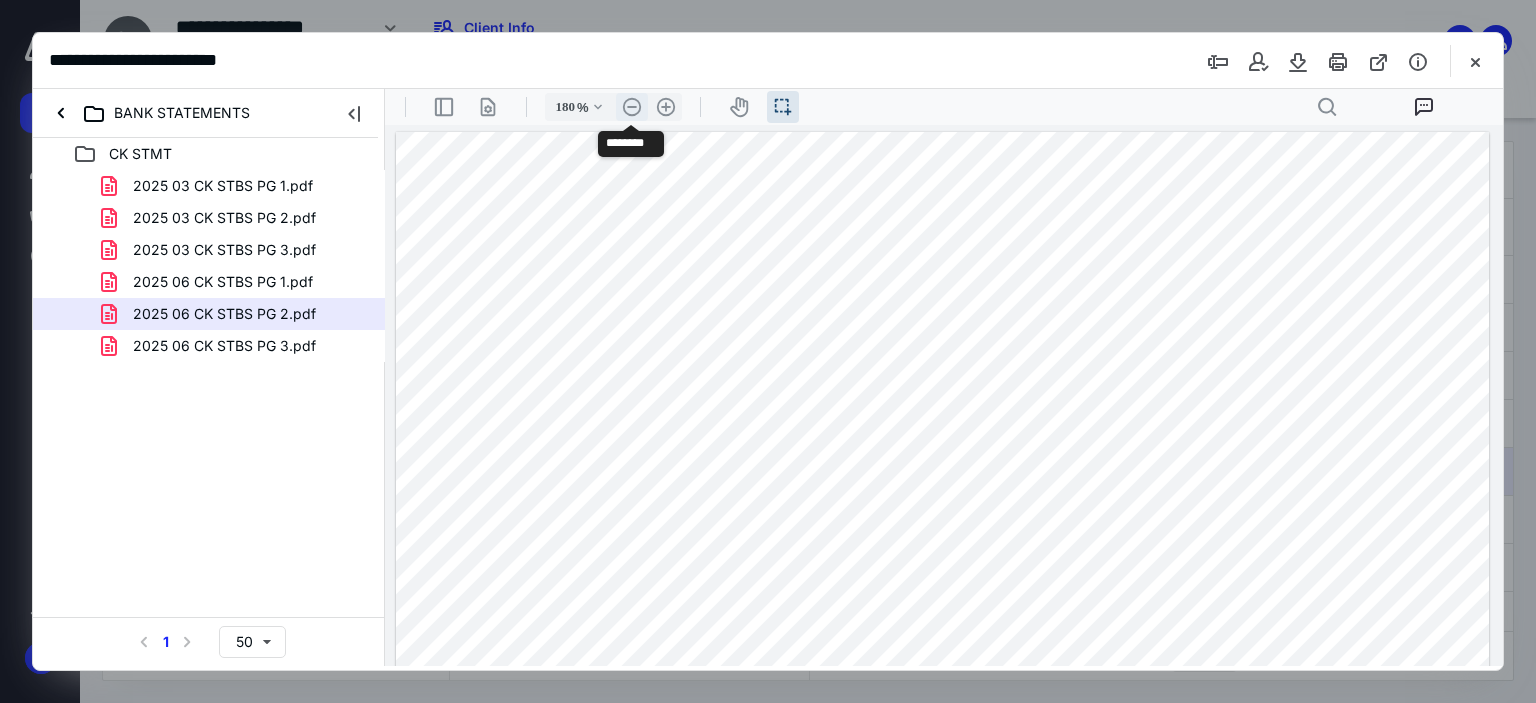 click on ".cls-1{fill:#abb0c4;} icon - header - zoom - out - line" at bounding box center [632, 107] 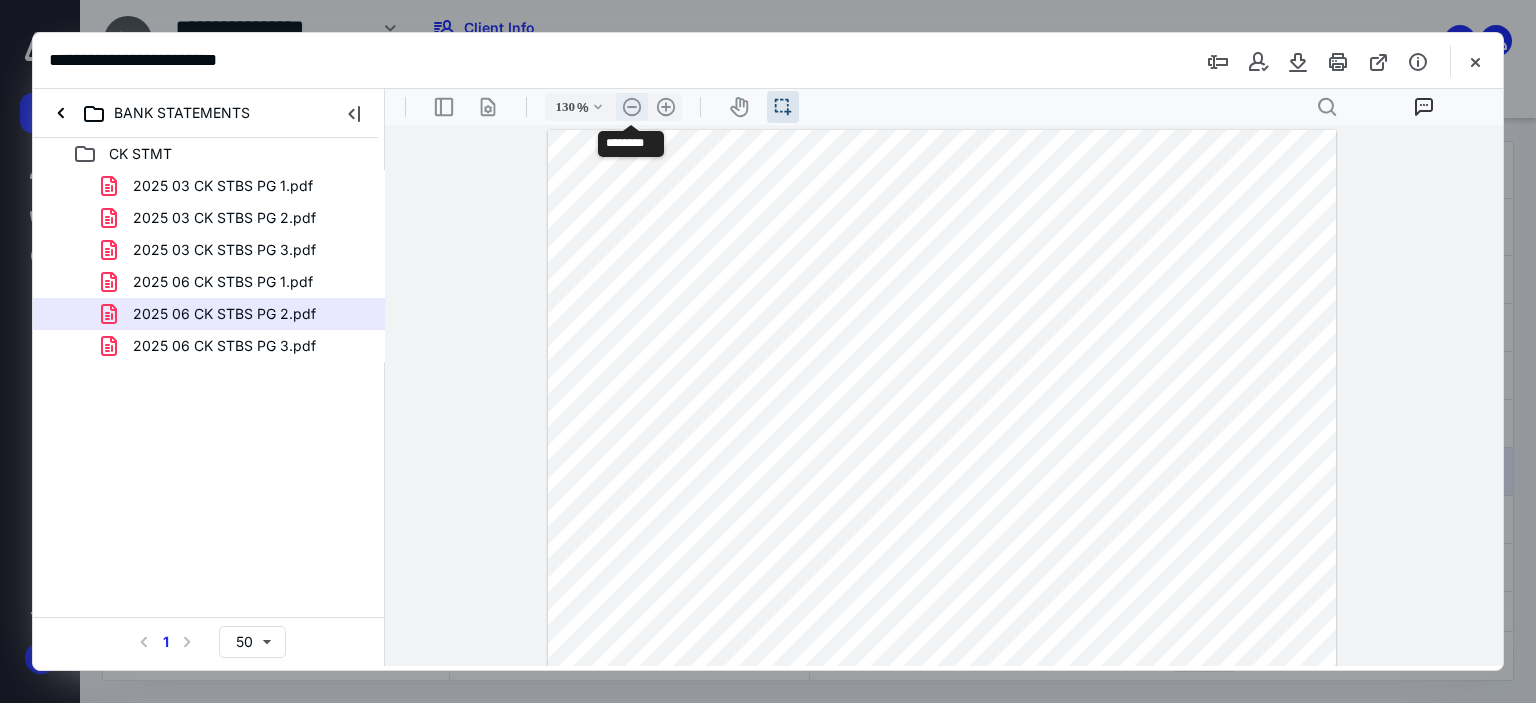 click on ".cls-1{fill:#abb0c4;} icon - header - zoom - out - line" at bounding box center (632, 107) 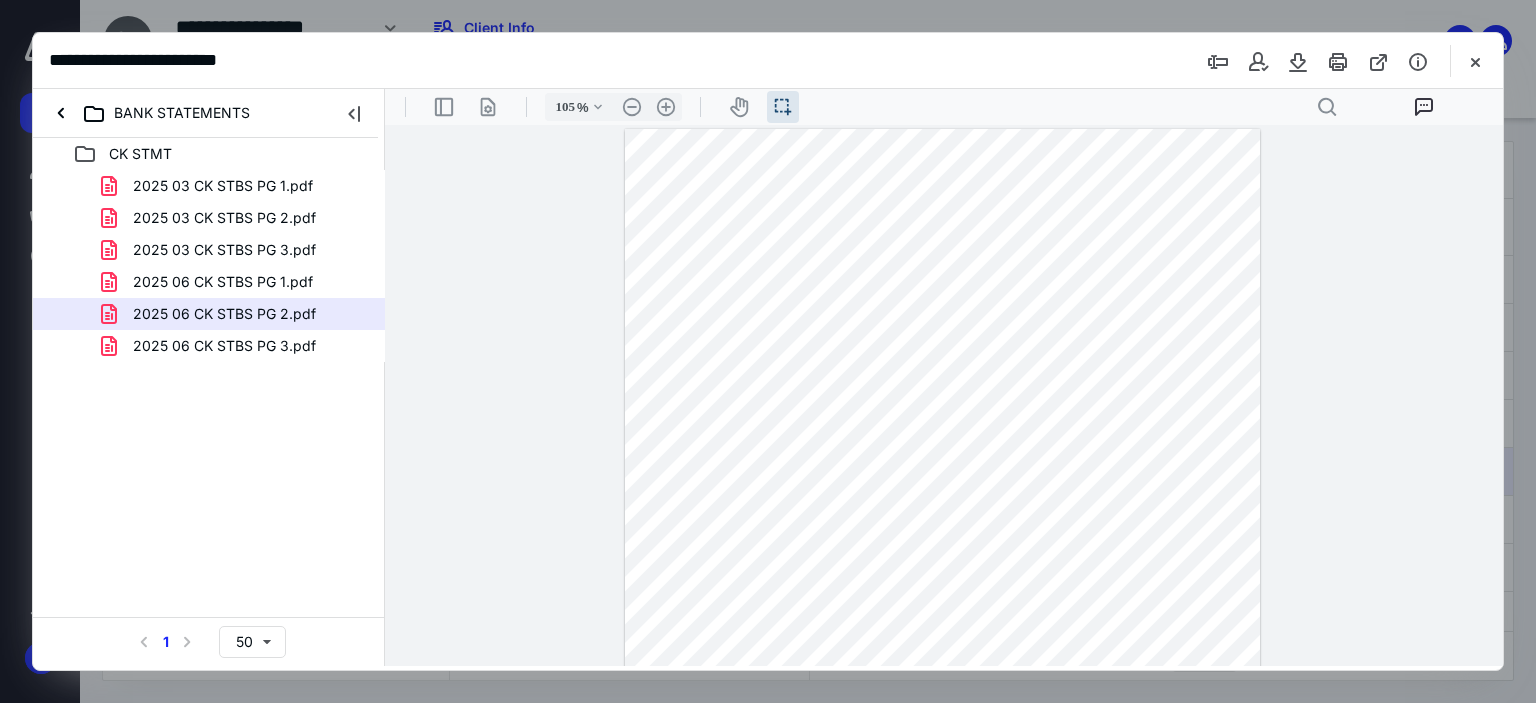 type 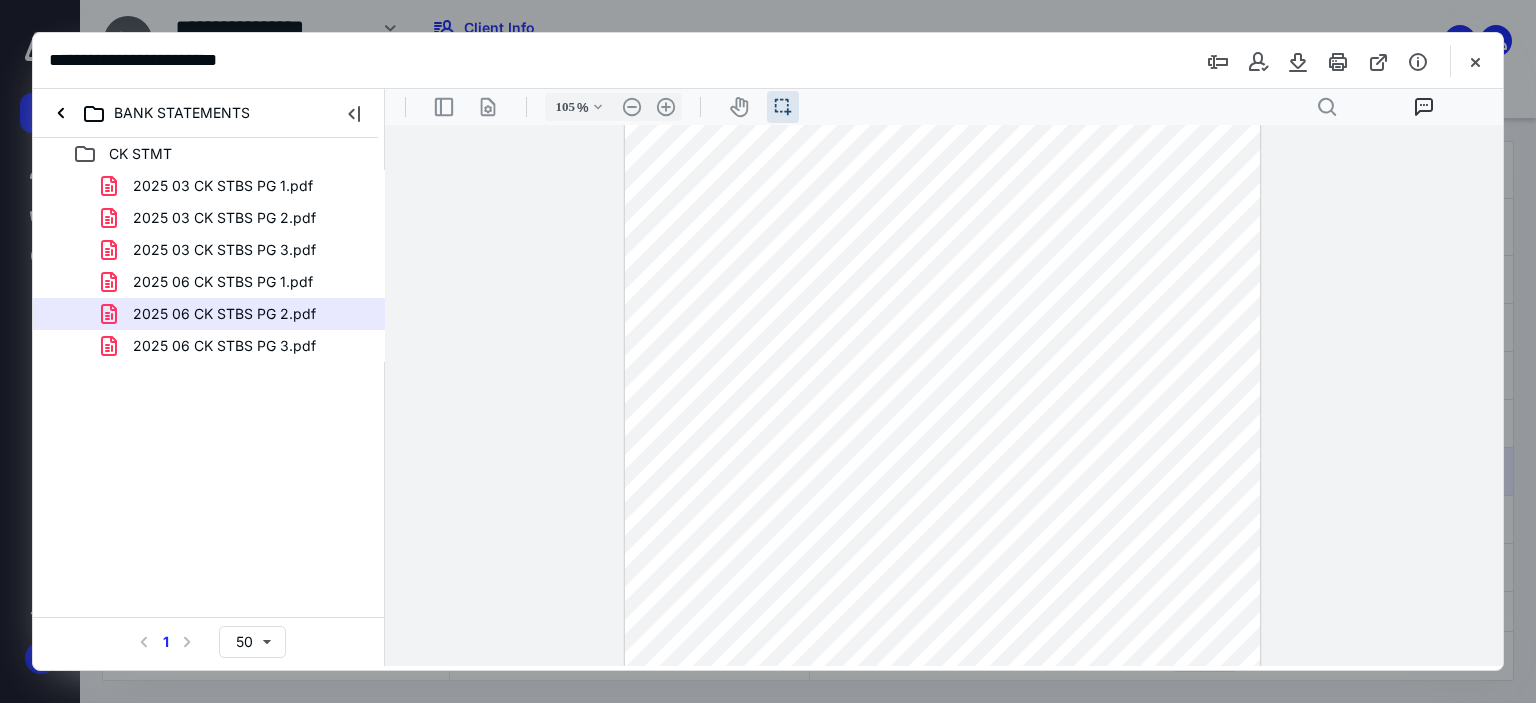 scroll, scrollTop: 289, scrollLeft: 0, axis: vertical 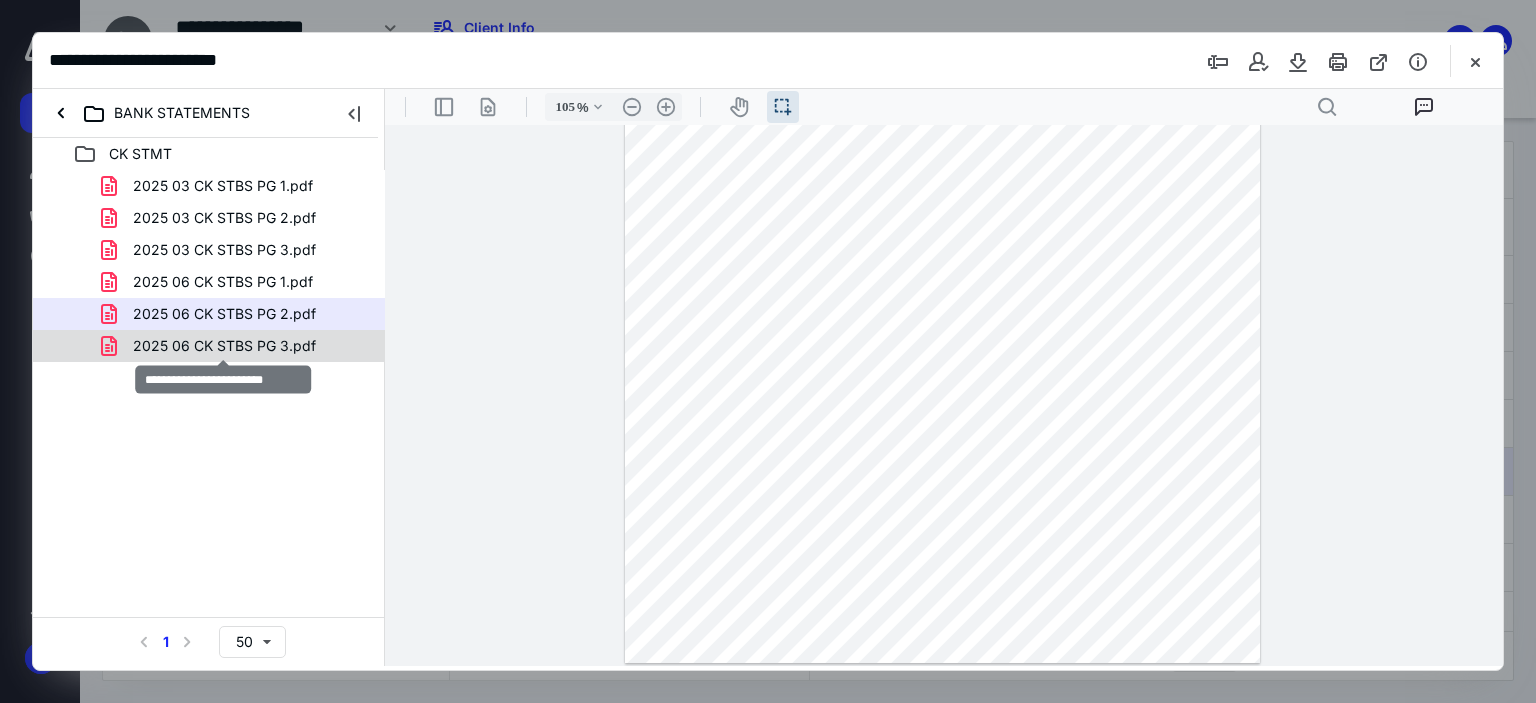 click on "2025 06 CK STBS PG 3.pdf" at bounding box center (224, 346) 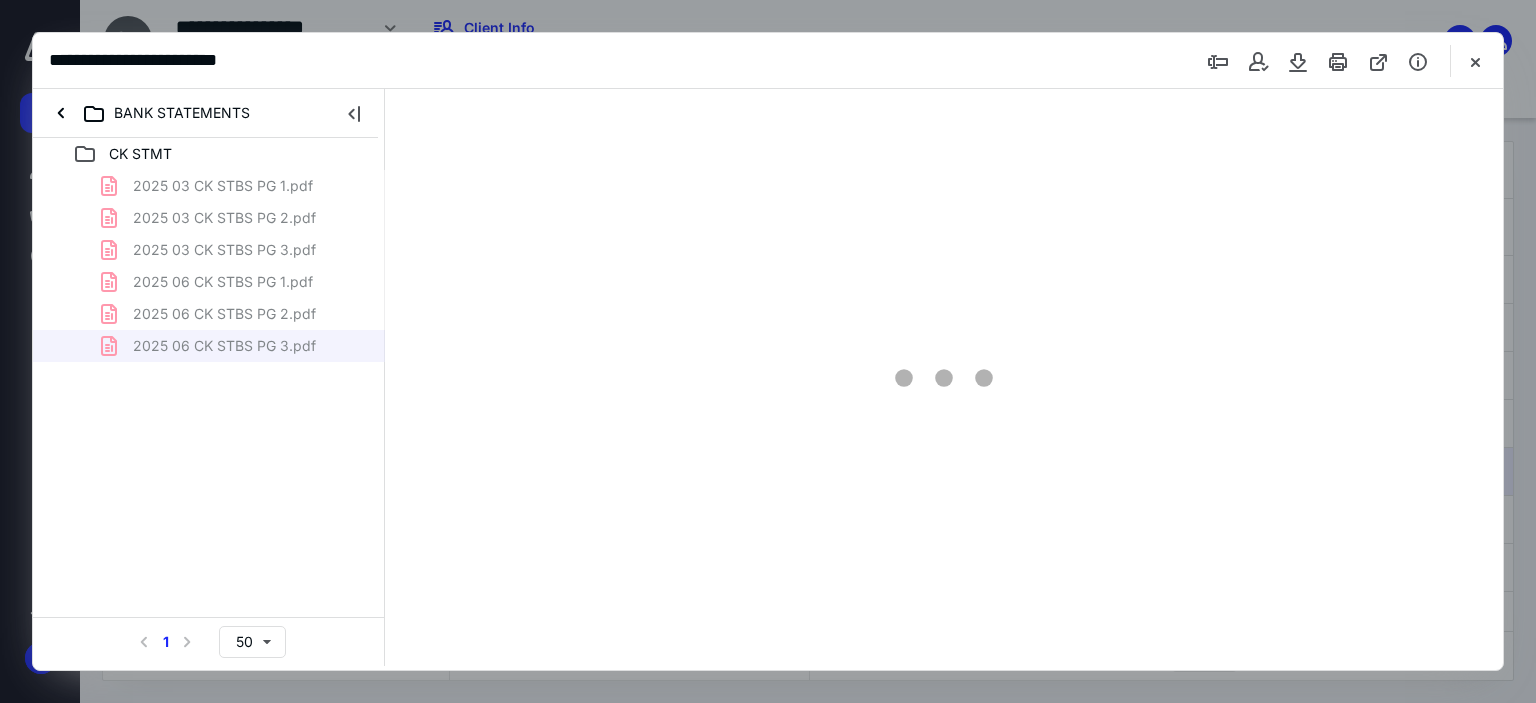 type on "180" 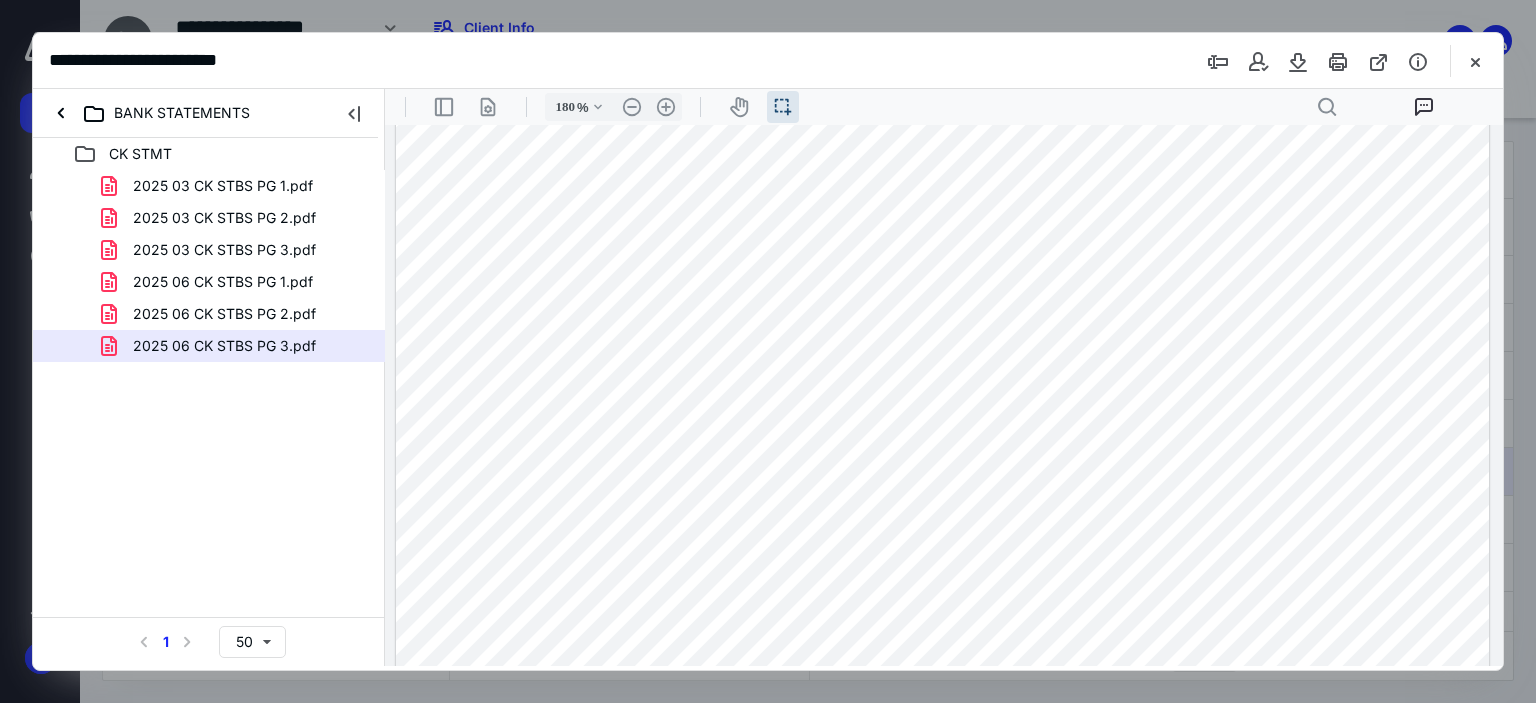 scroll, scrollTop: 889, scrollLeft: 0, axis: vertical 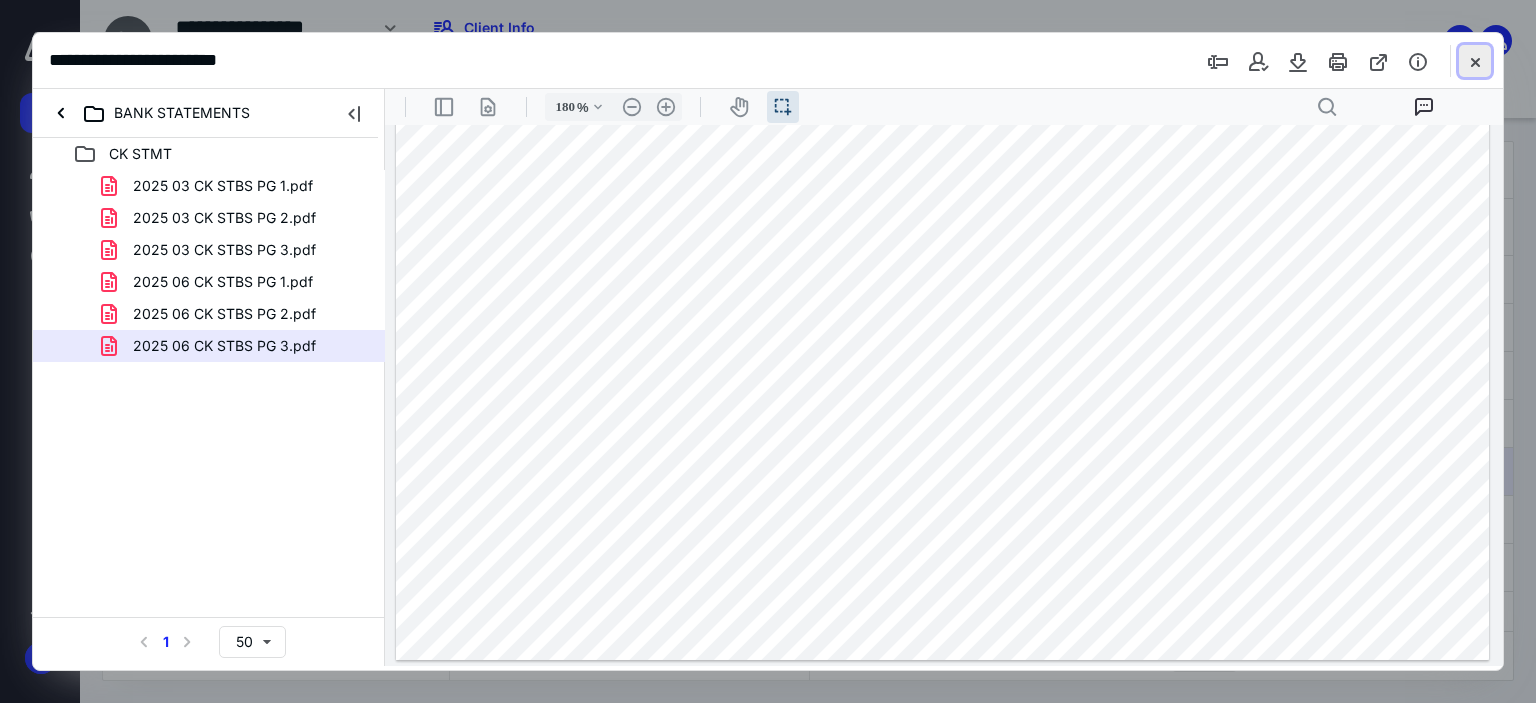 click at bounding box center (1475, 61) 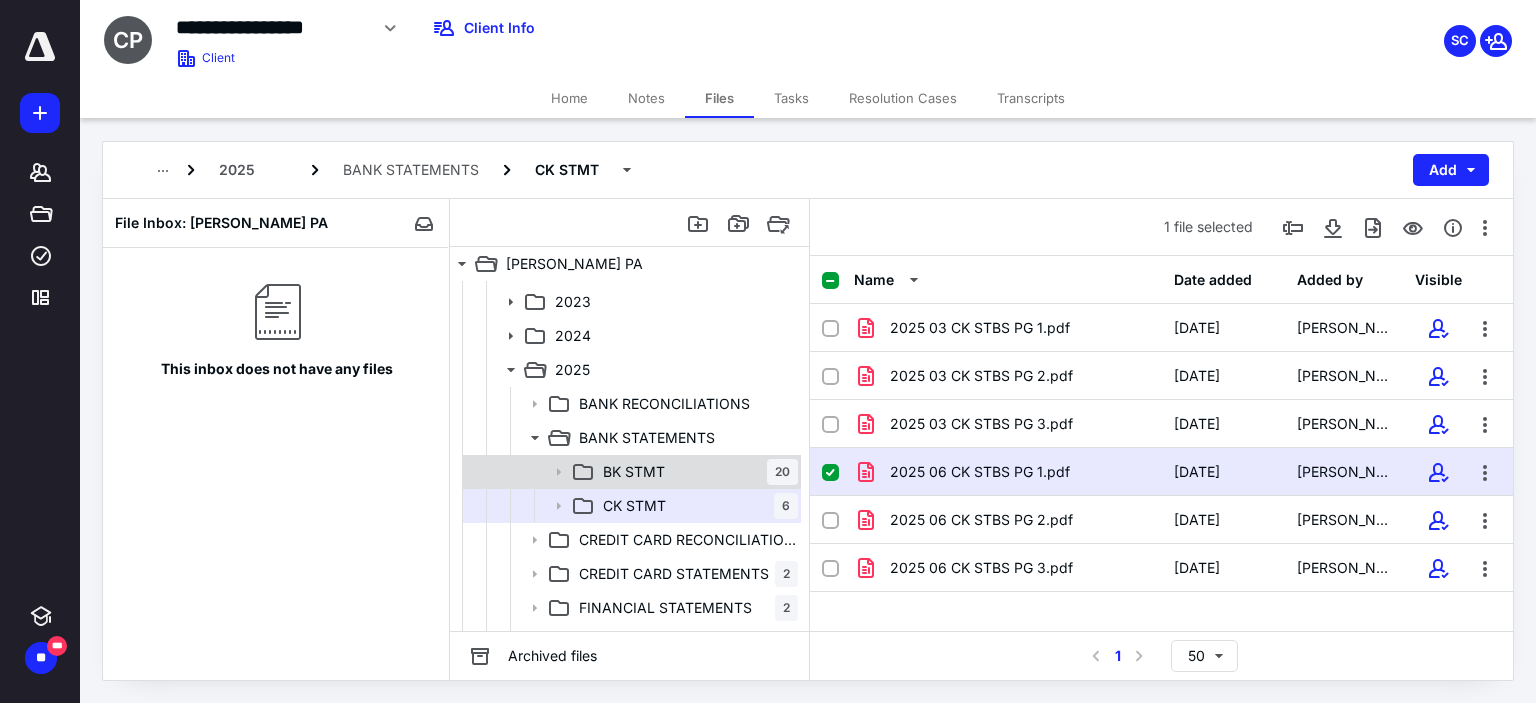 click on "BK STMT" at bounding box center (634, 472) 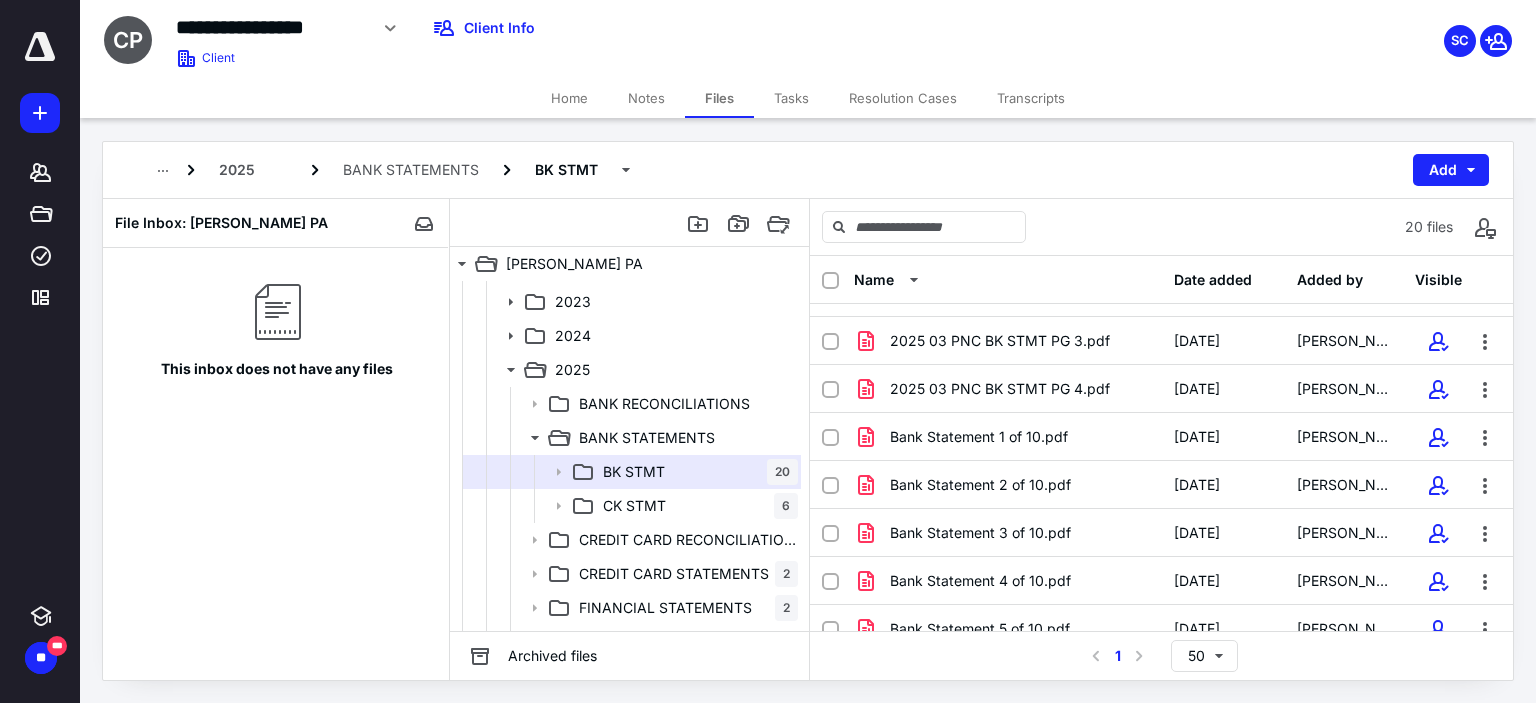 scroll, scrollTop: 400, scrollLeft: 0, axis: vertical 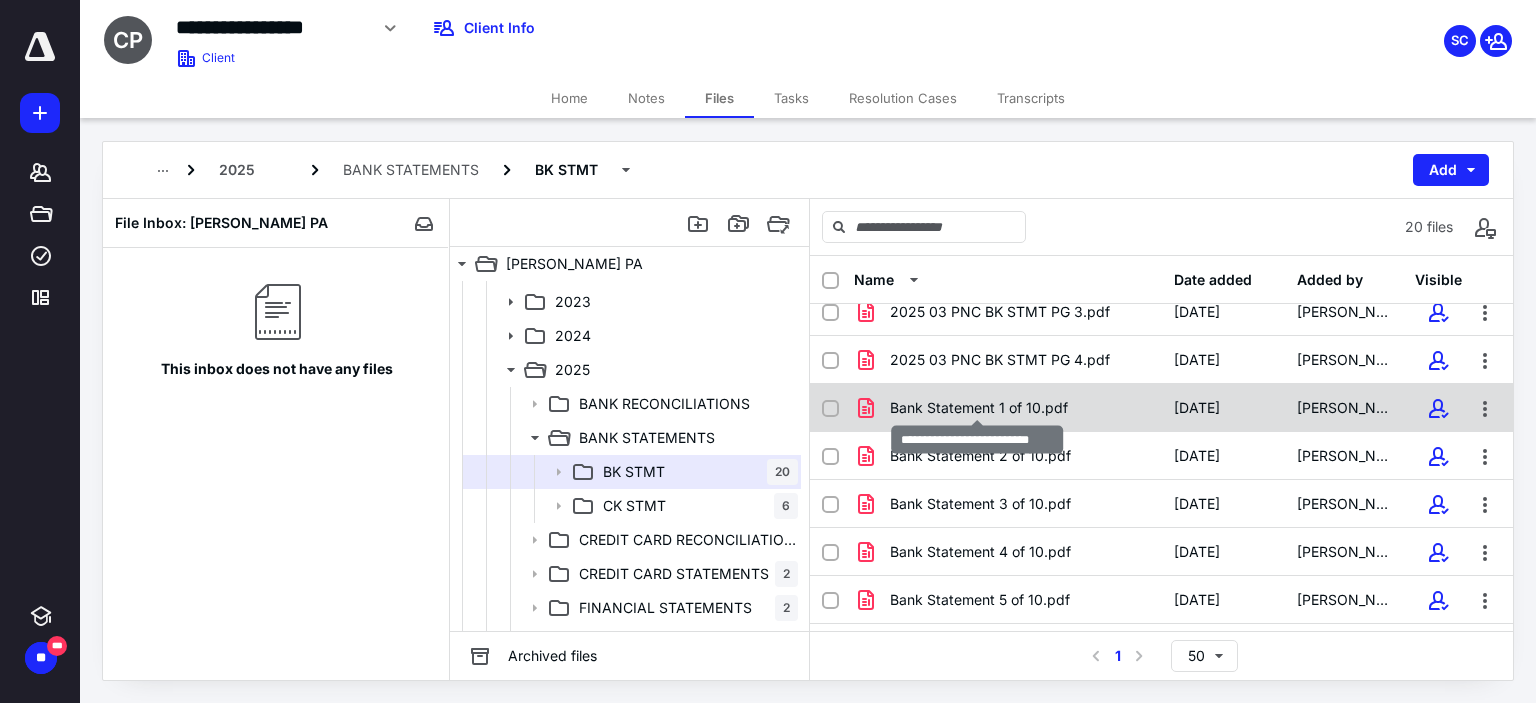 click on "Bank Statement 1 of 10.pdf" at bounding box center (979, 408) 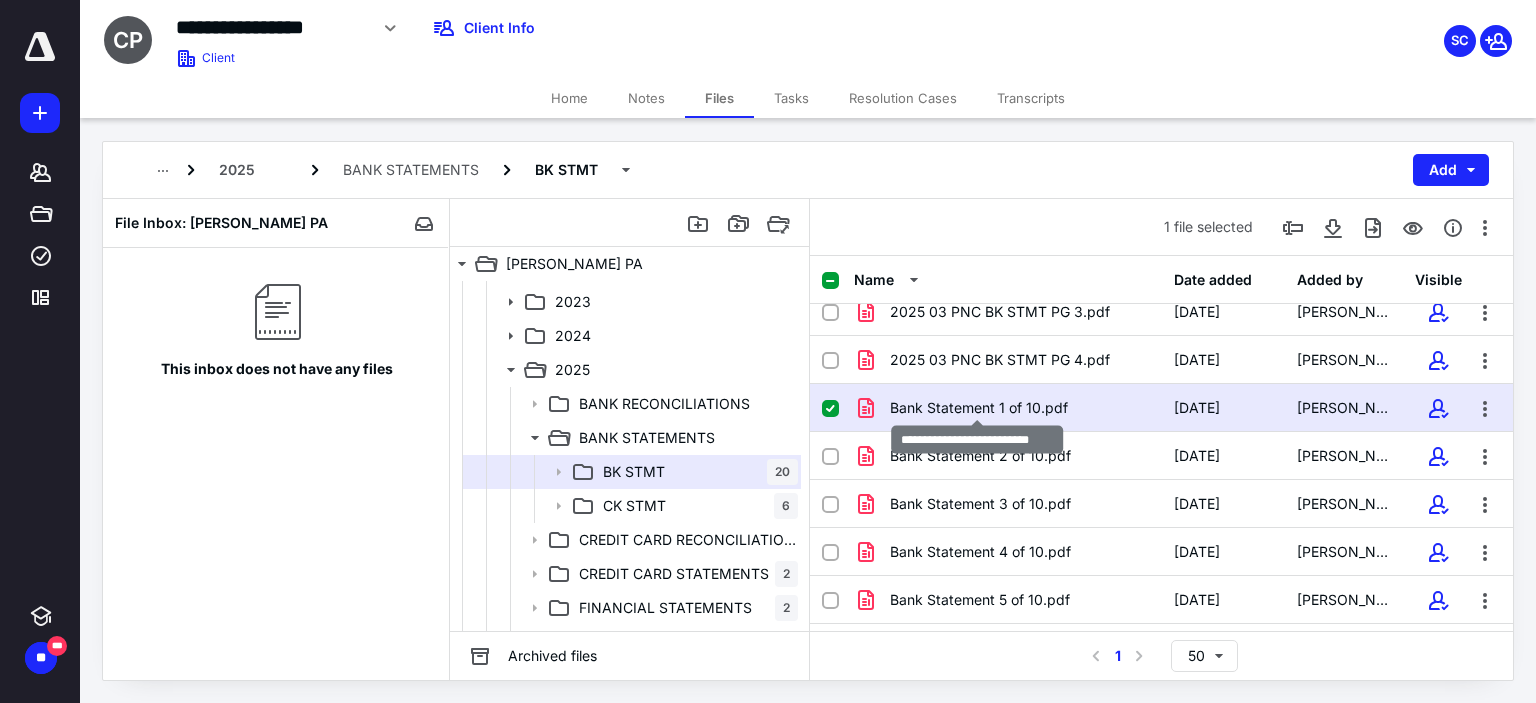 click on "Bank Statement 1 of 10.pdf" at bounding box center [979, 408] 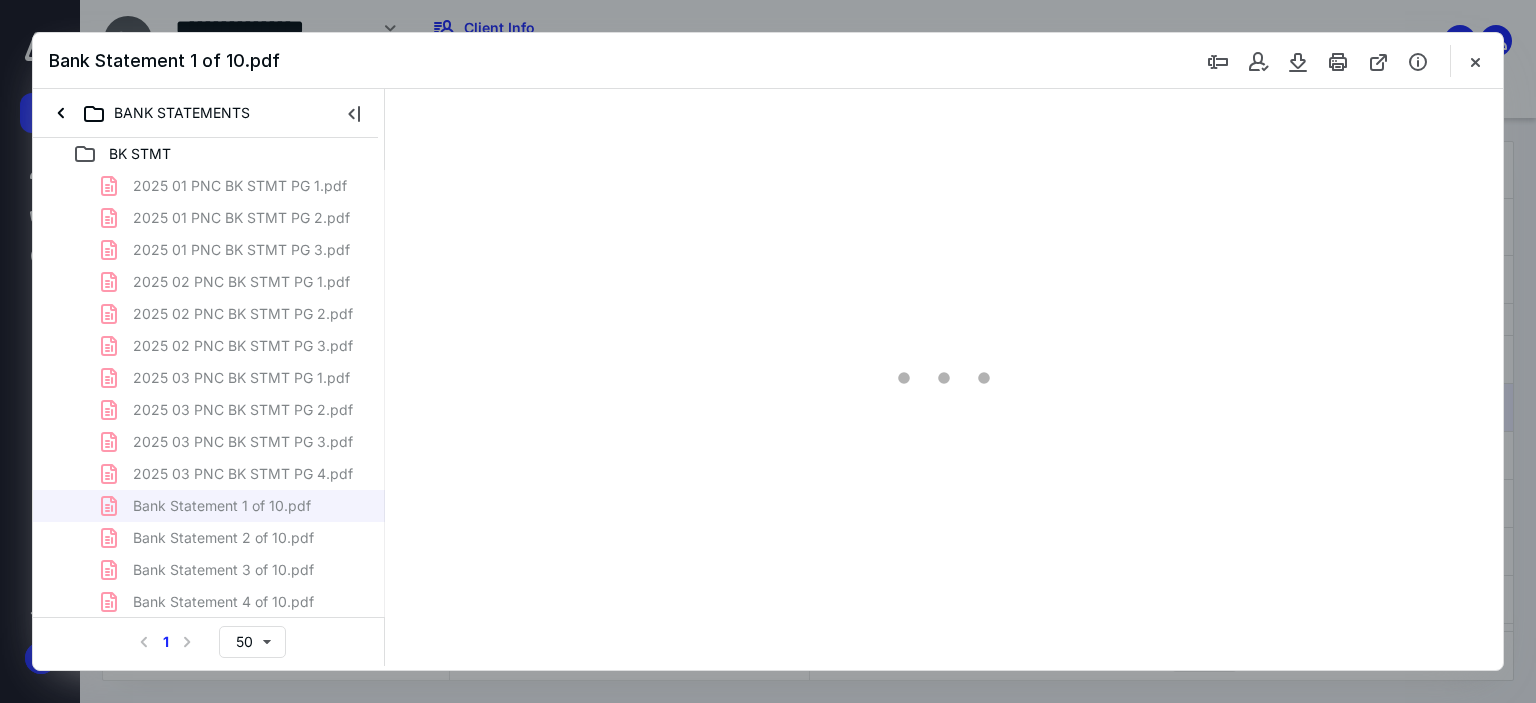 scroll, scrollTop: 0, scrollLeft: 0, axis: both 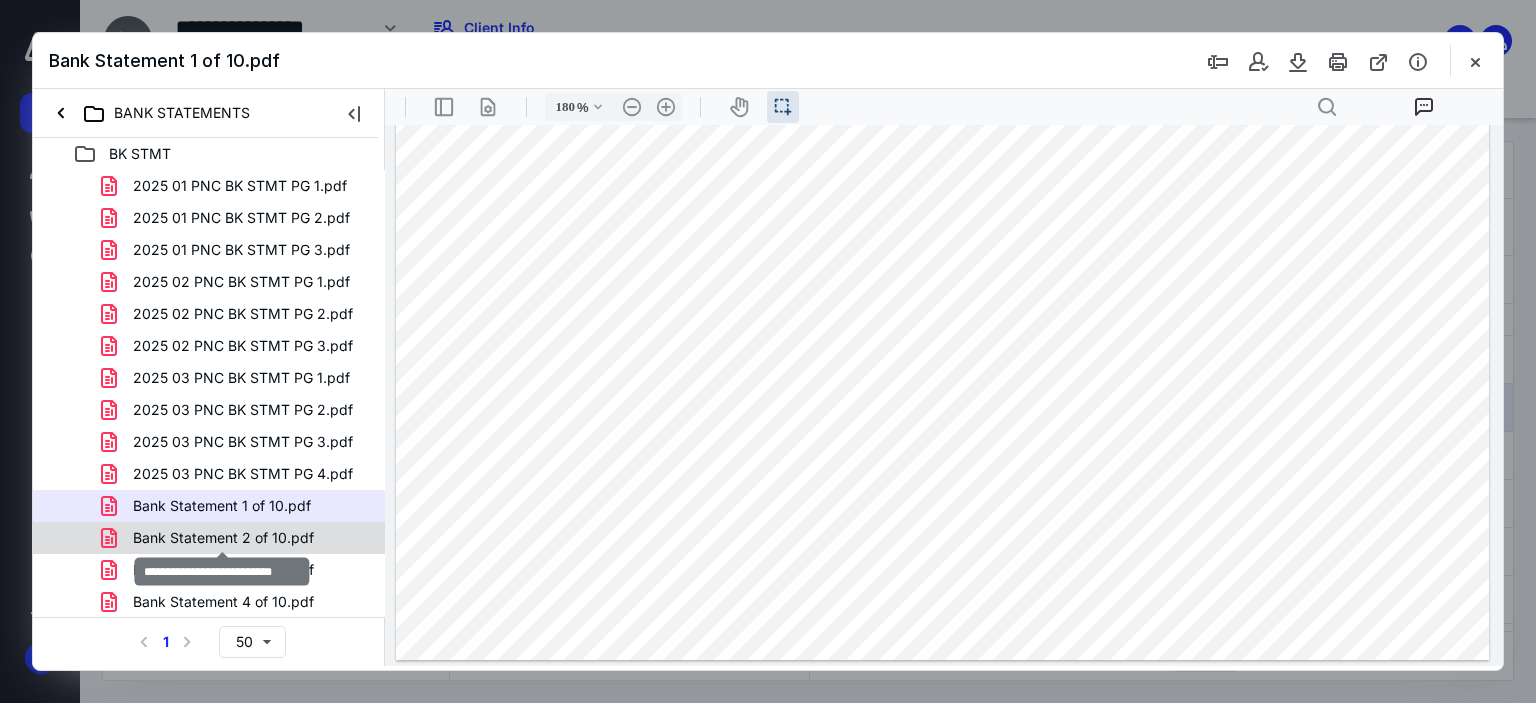 click on "Bank Statement 2 of 10.pdf" at bounding box center [223, 538] 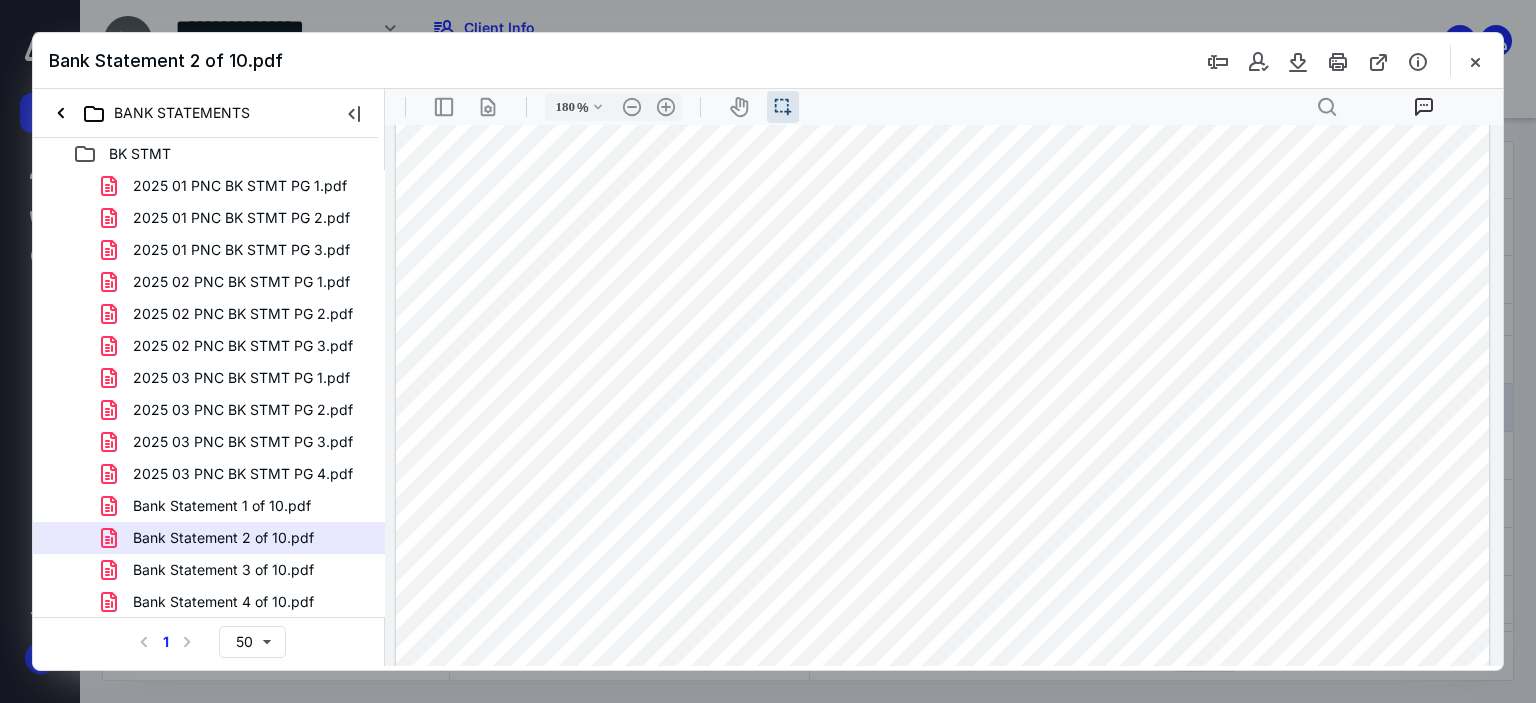 scroll, scrollTop: 889, scrollLeft: 0, axis: vertical 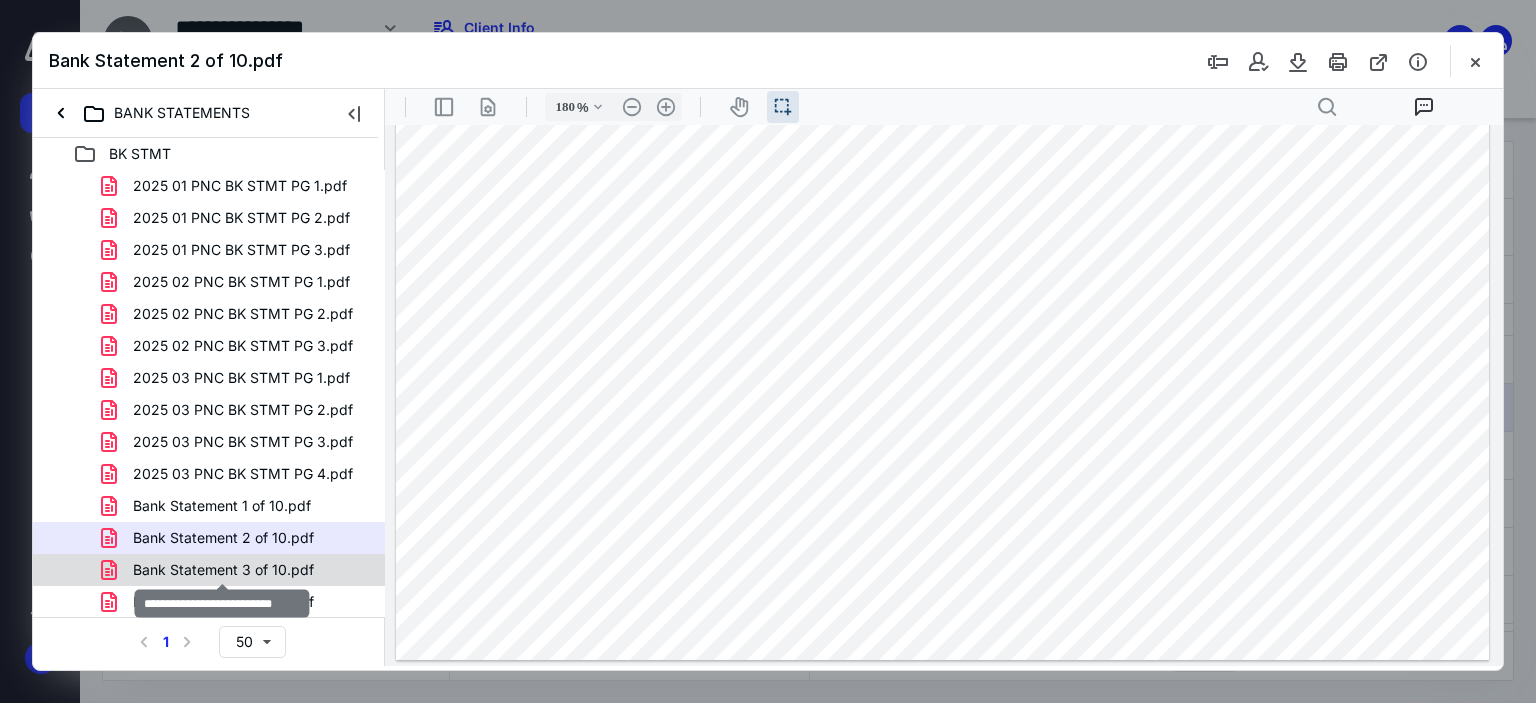 click on "Bank Statement 3 of 10.pdf" at bounding box center (223, 570) 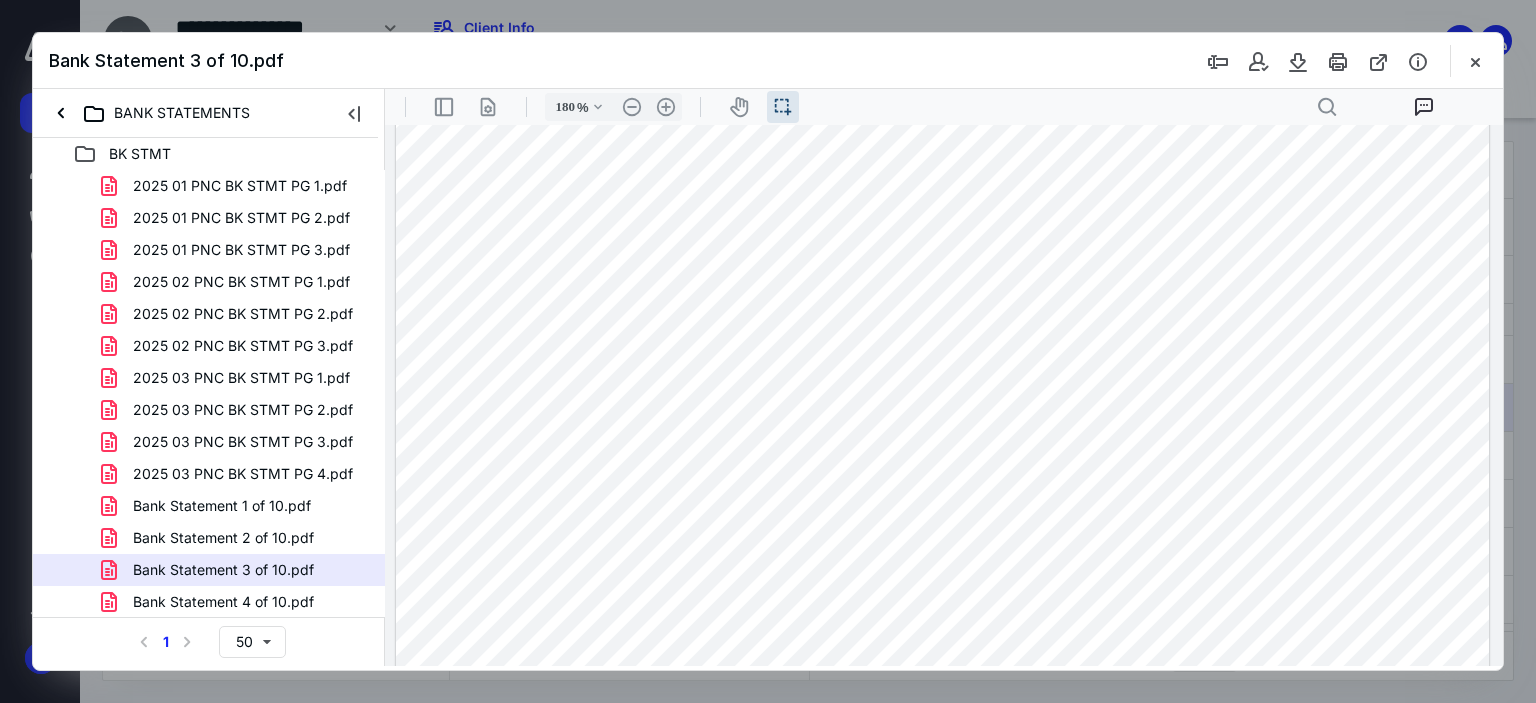 scroll, scrollTop: 889, scrollLeft: 0, axis: vertical 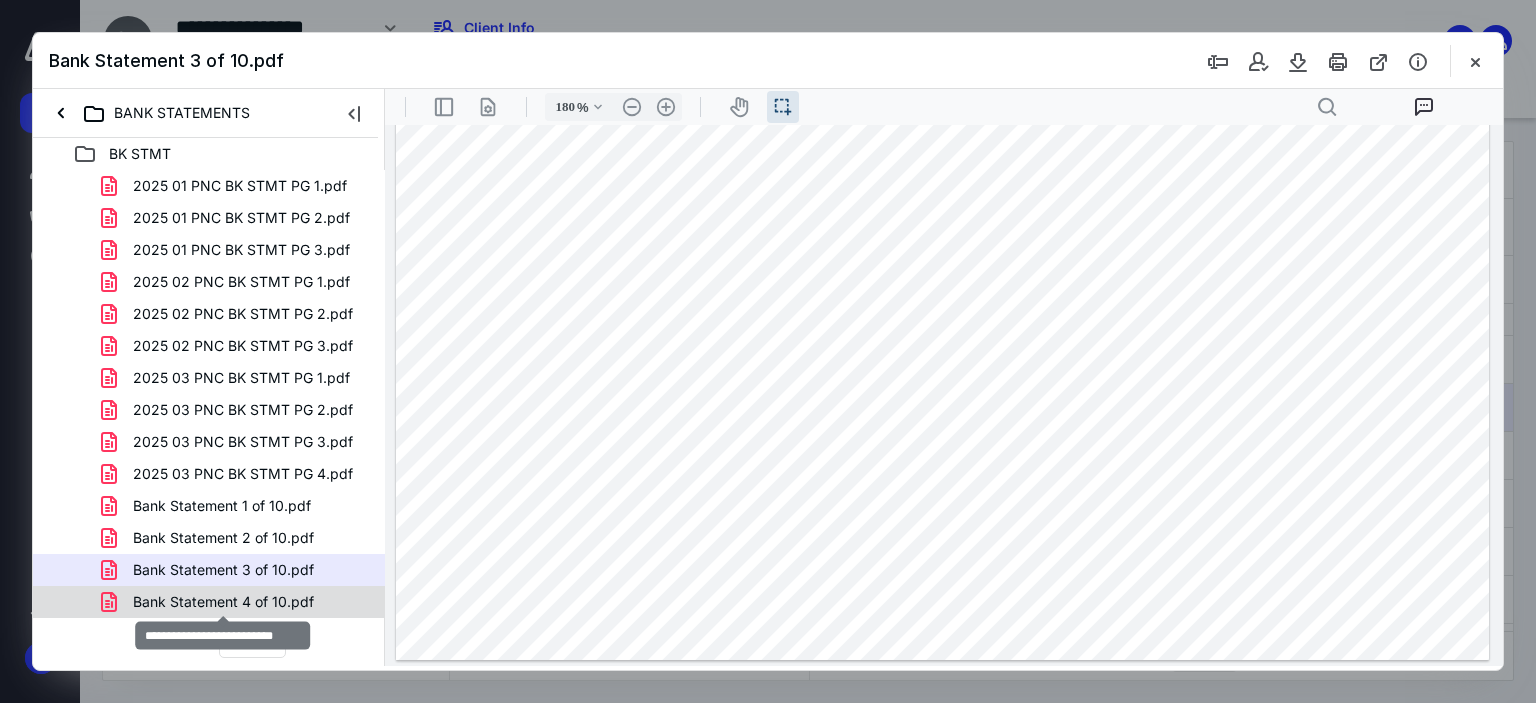 click on "Bank Statement 4 of 10.pdf" at bounding box center [223, 602] 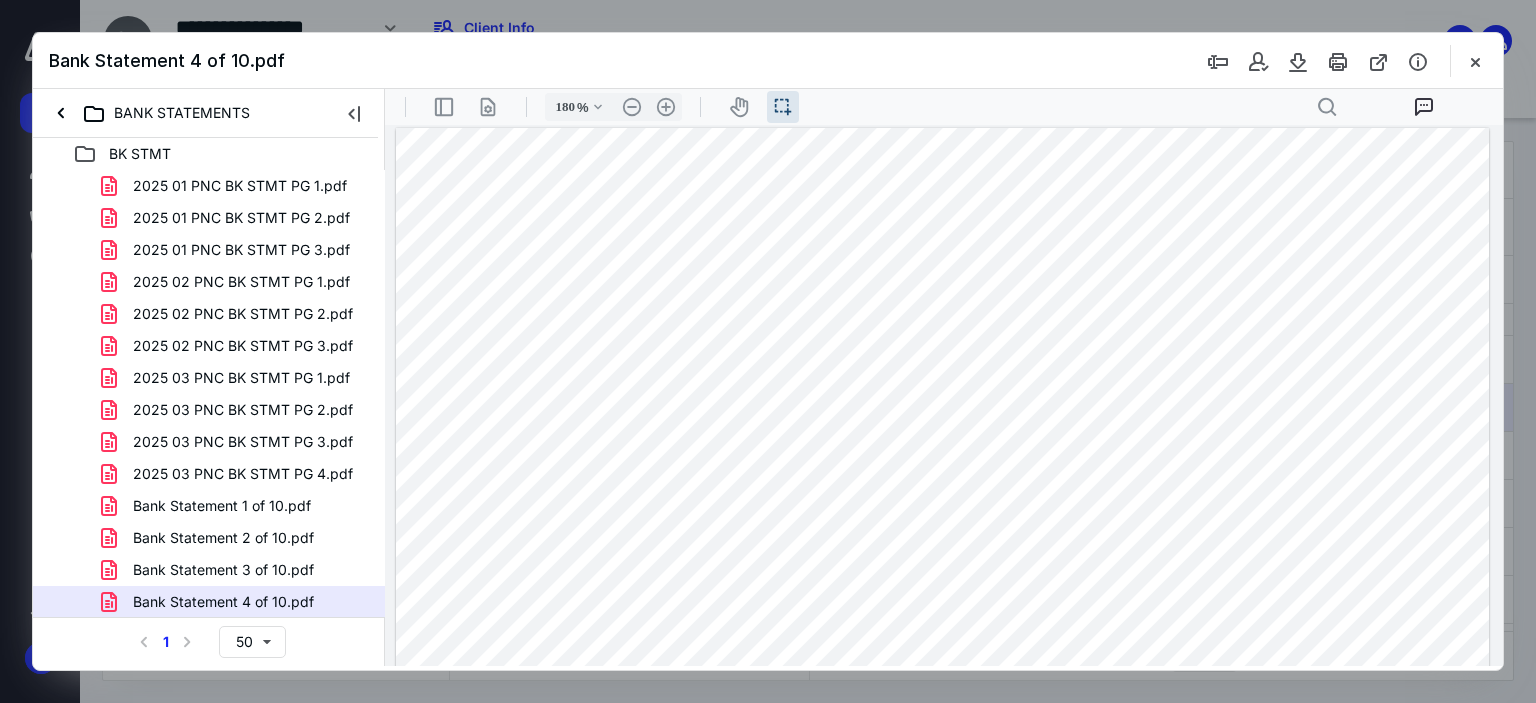 scroll, scrollTop: 0, scrollLeft: 0, axis: both 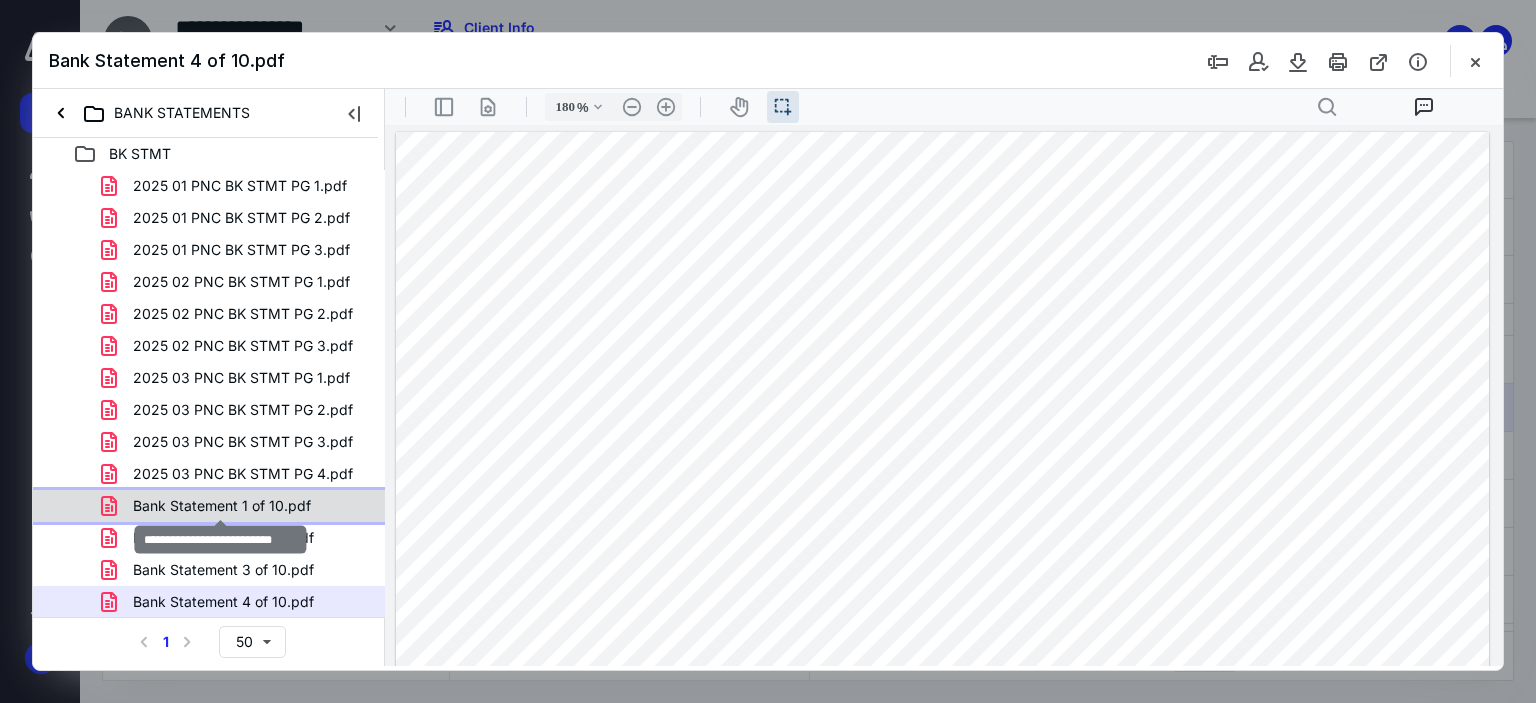 click on "Bank Statement 1 of 10.pdf" at bounding box center [222, 506] 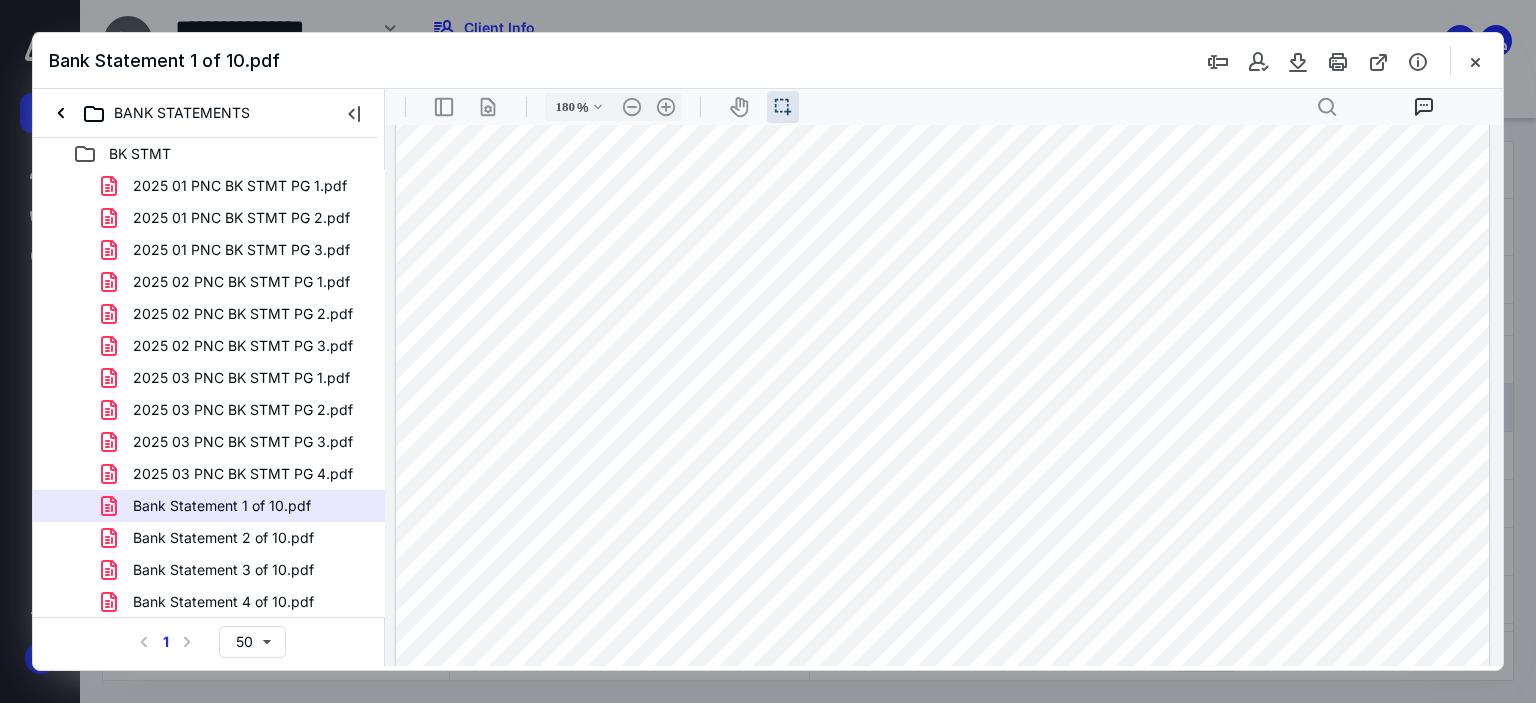 scroll, scrollTop: 889, scrollLeft: 0, axis: vertical 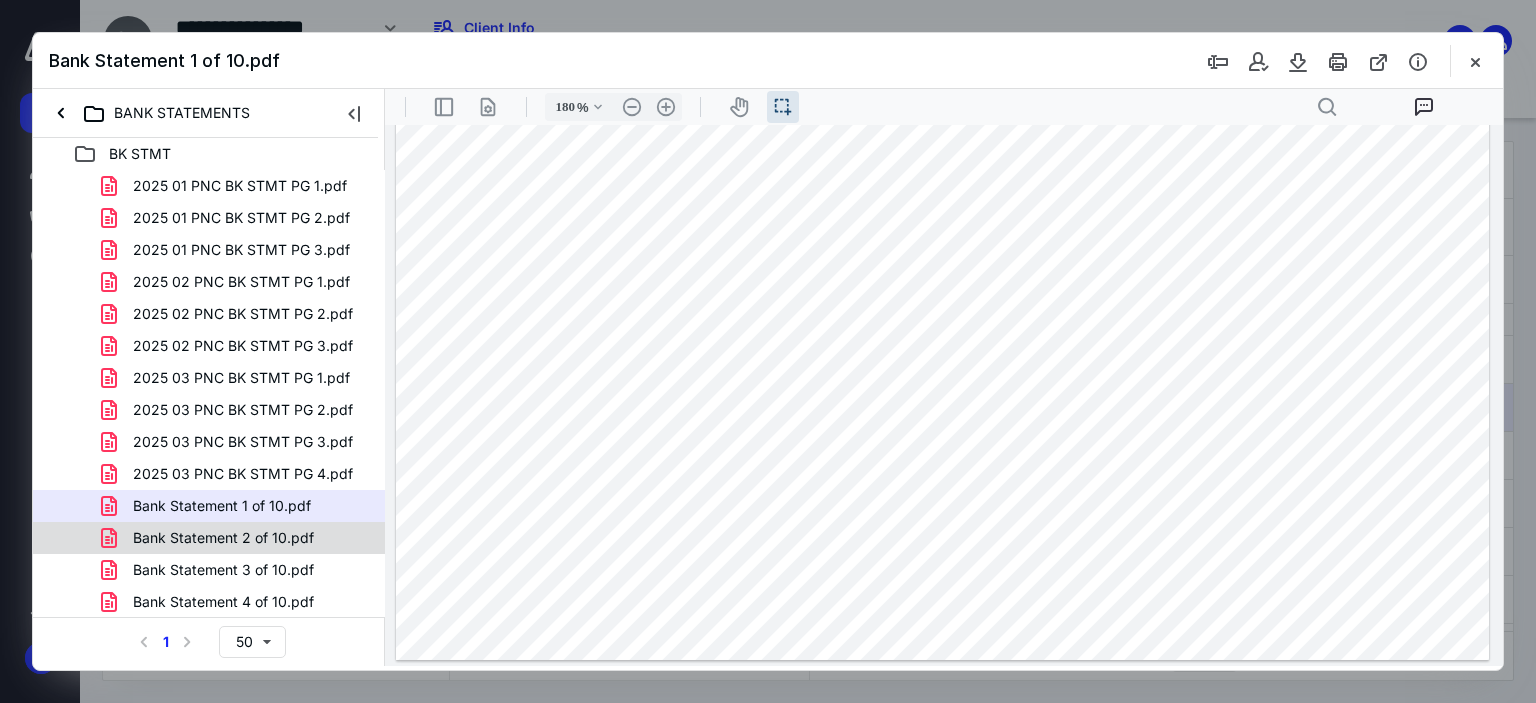 click on "Bank Statement 2 of 10.pdf" at bounding box center (223, 538) 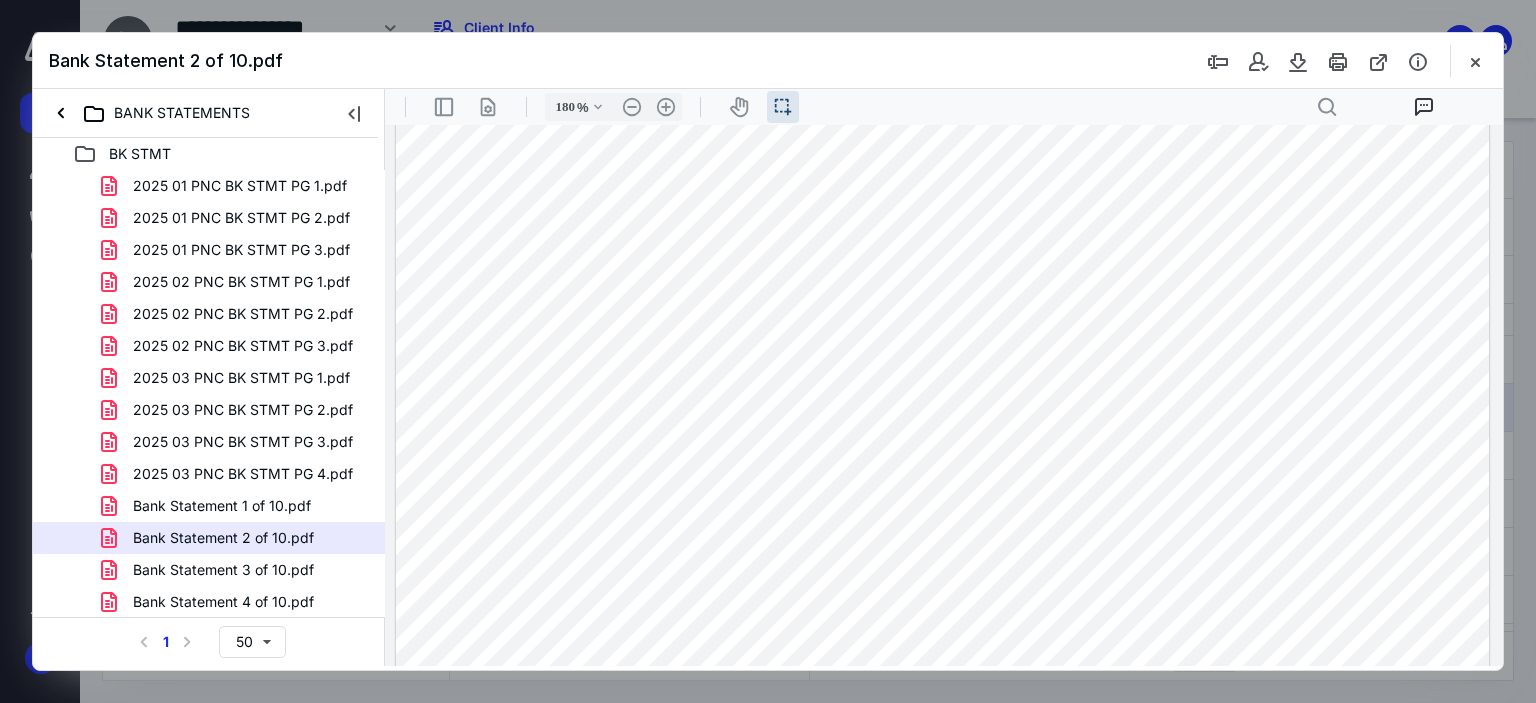 scroll, scrollTop: 889, scrollLeft: 0, axis: vertical 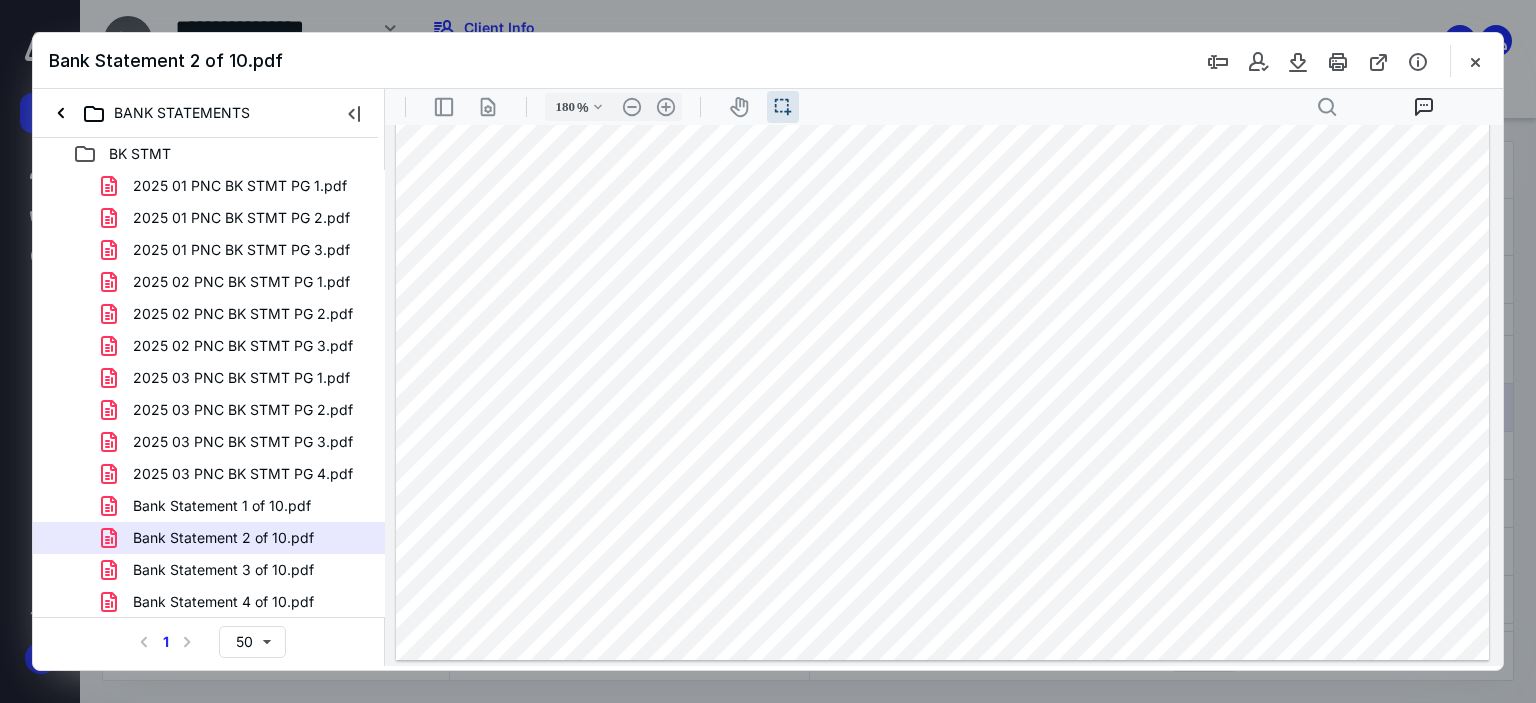 click on "Bank Statement 3 of 10.pdf" at bounding box center [223, 570] 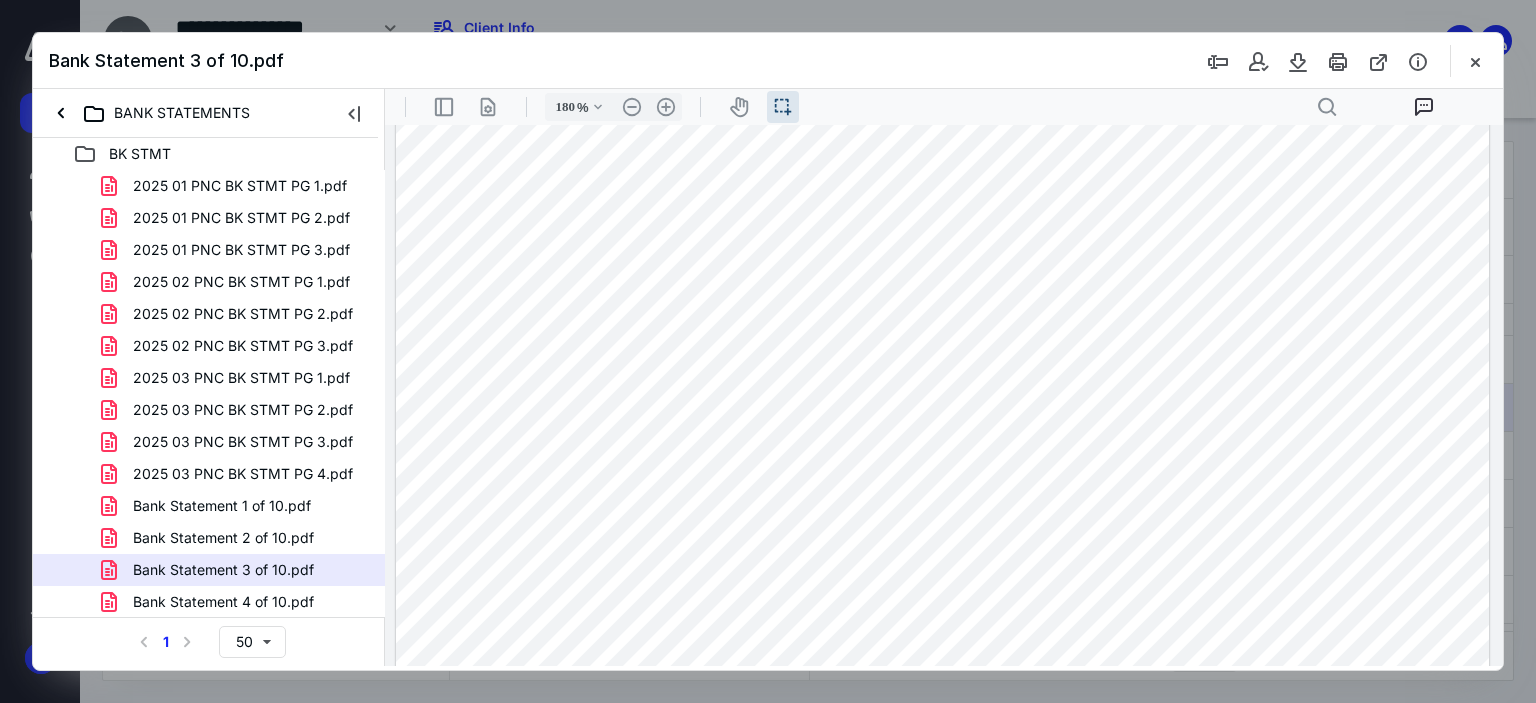 scroll, scrollTop: 889, scrollLeft: 0, axis: vertical 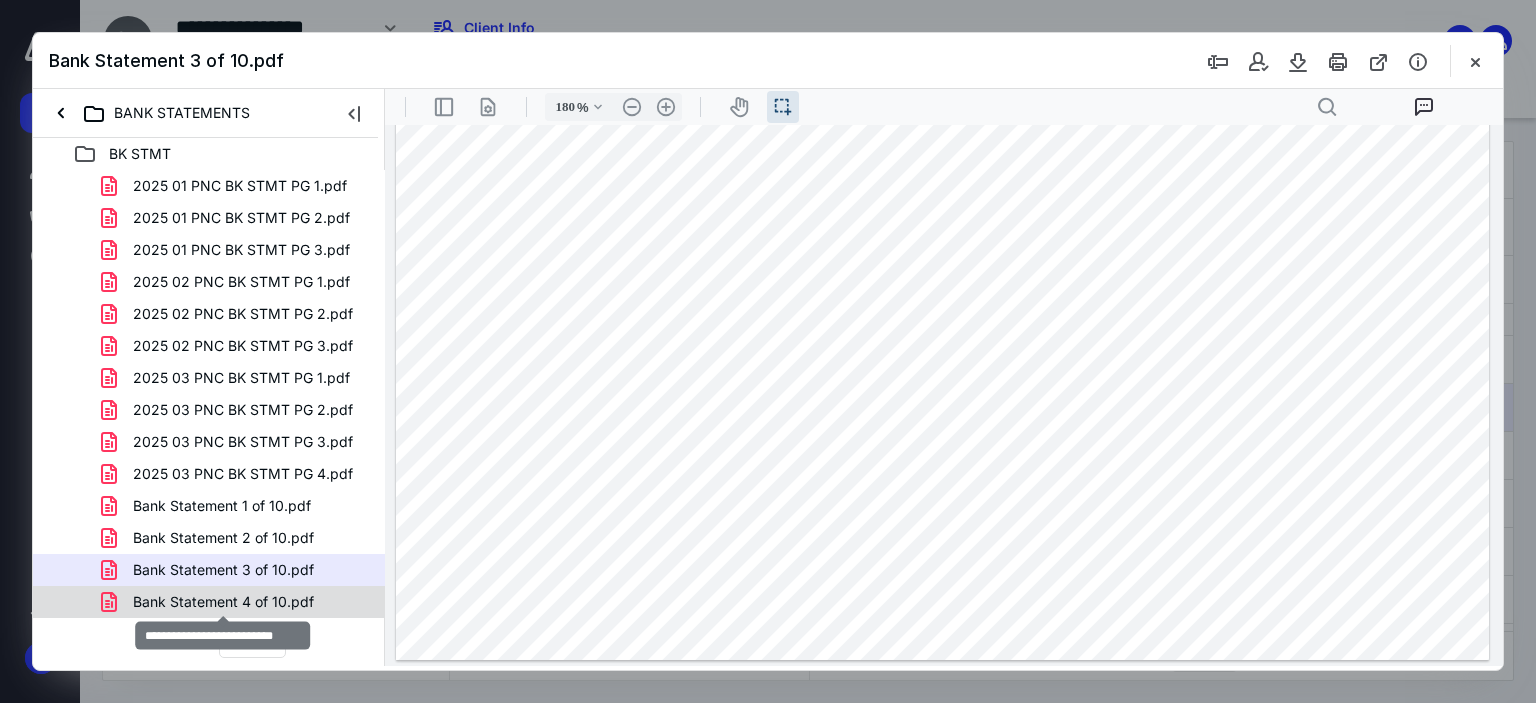click on "Bank Statement 4 of 10.pdf" at bounding box center [223, 602] 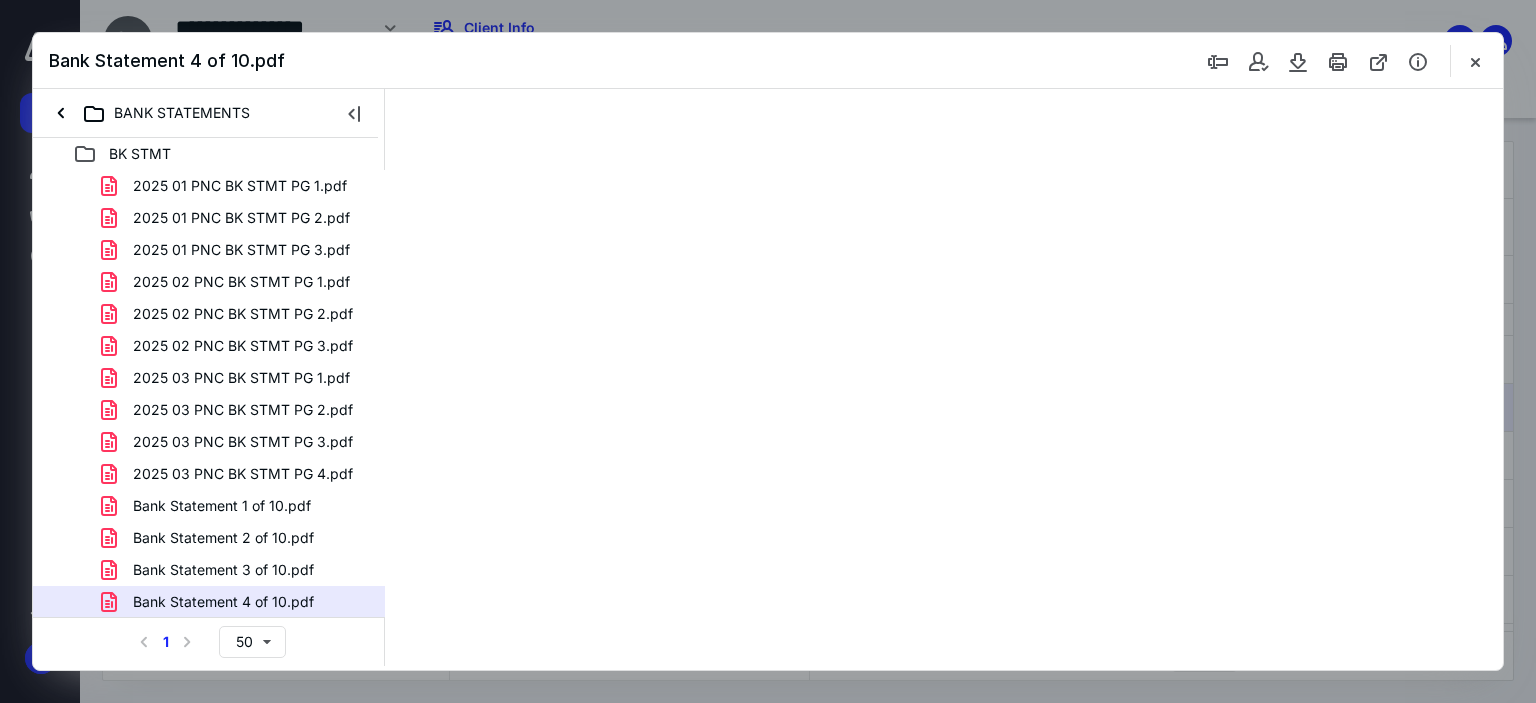 scroll, scrollTop: 0, scrollLeft: 0, axis: both 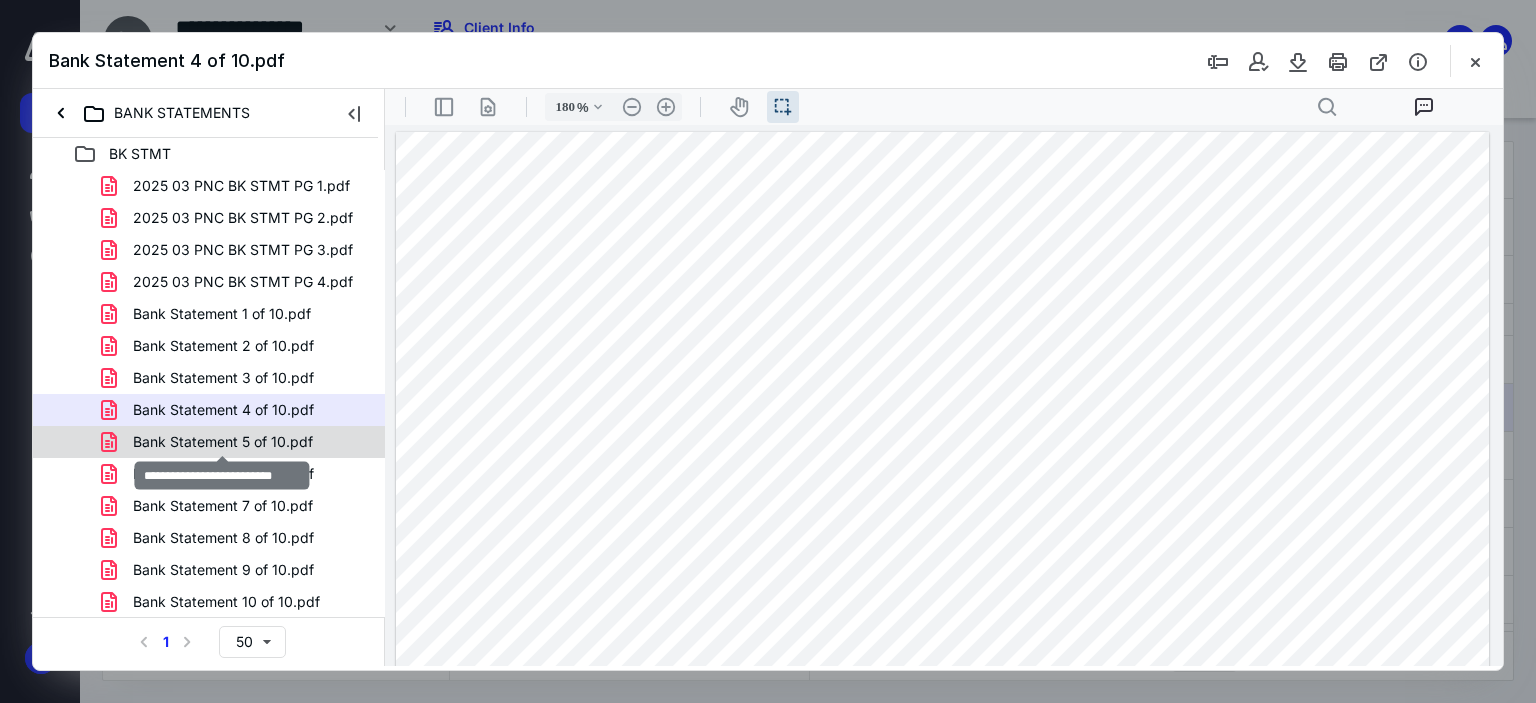 click on "Bank Statement 5 of 10.pdf" at bounding box center [223, 442] 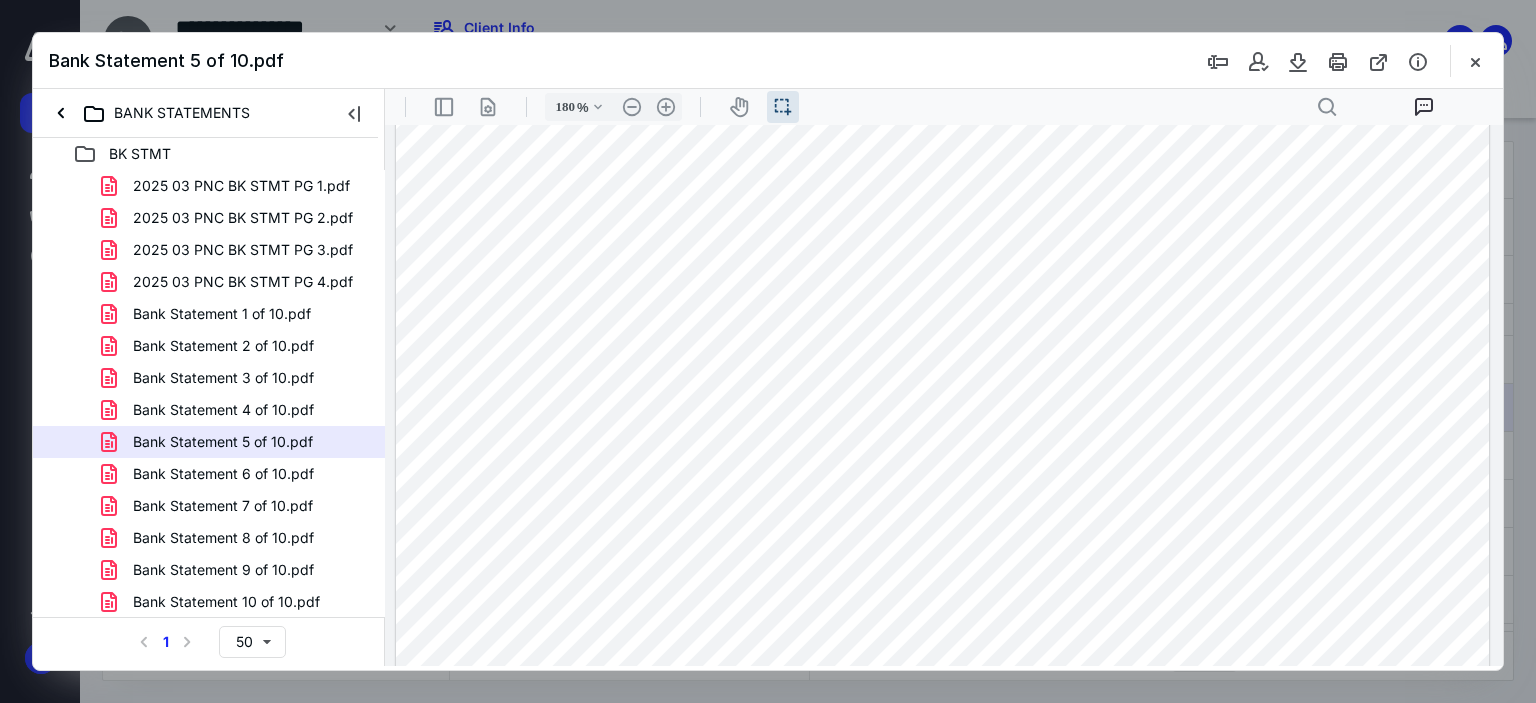 scroll, scrollTop: 889, scrollLeft: 0, axis: vertical 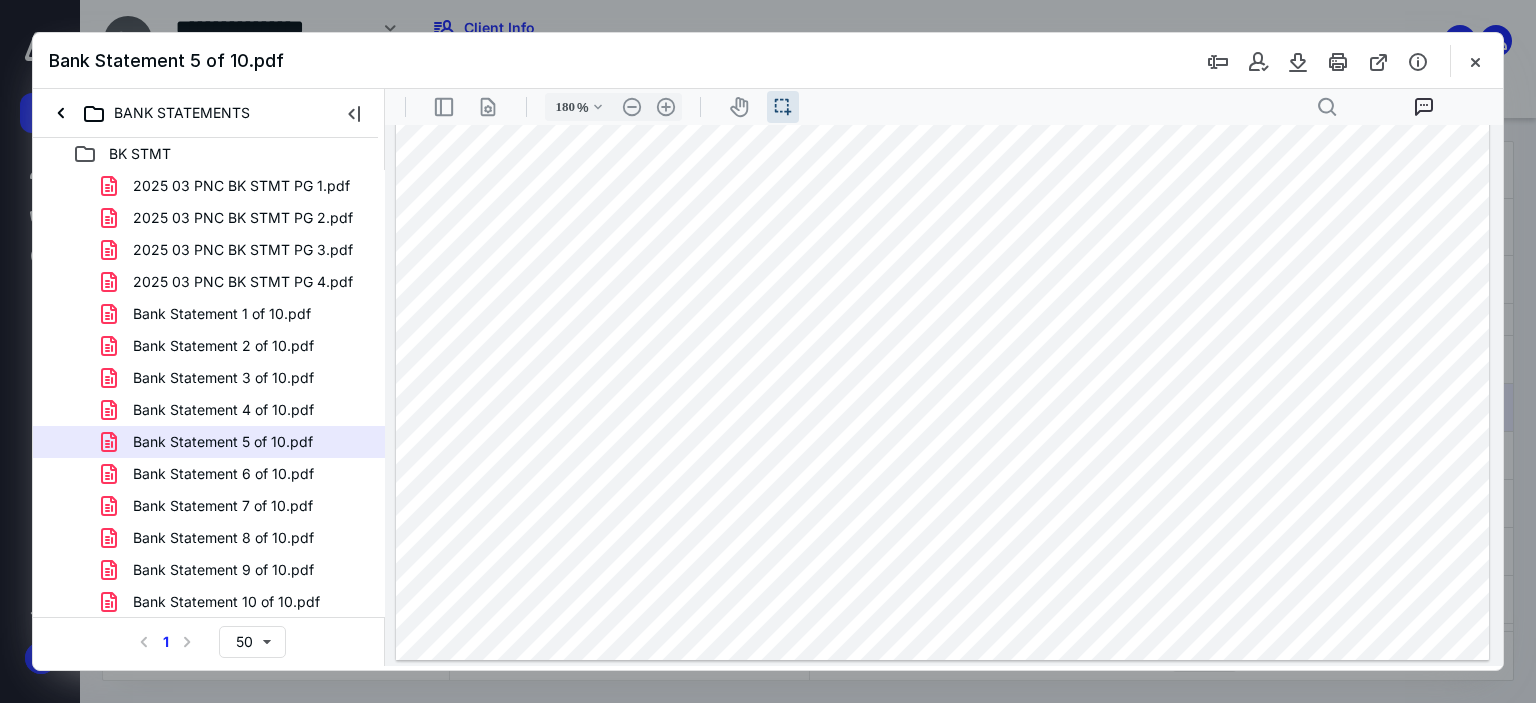 drag, startPoint x: 206, startPoint y: 475, endPoint x: 285, endPoint y: 466, distance: 79.51101 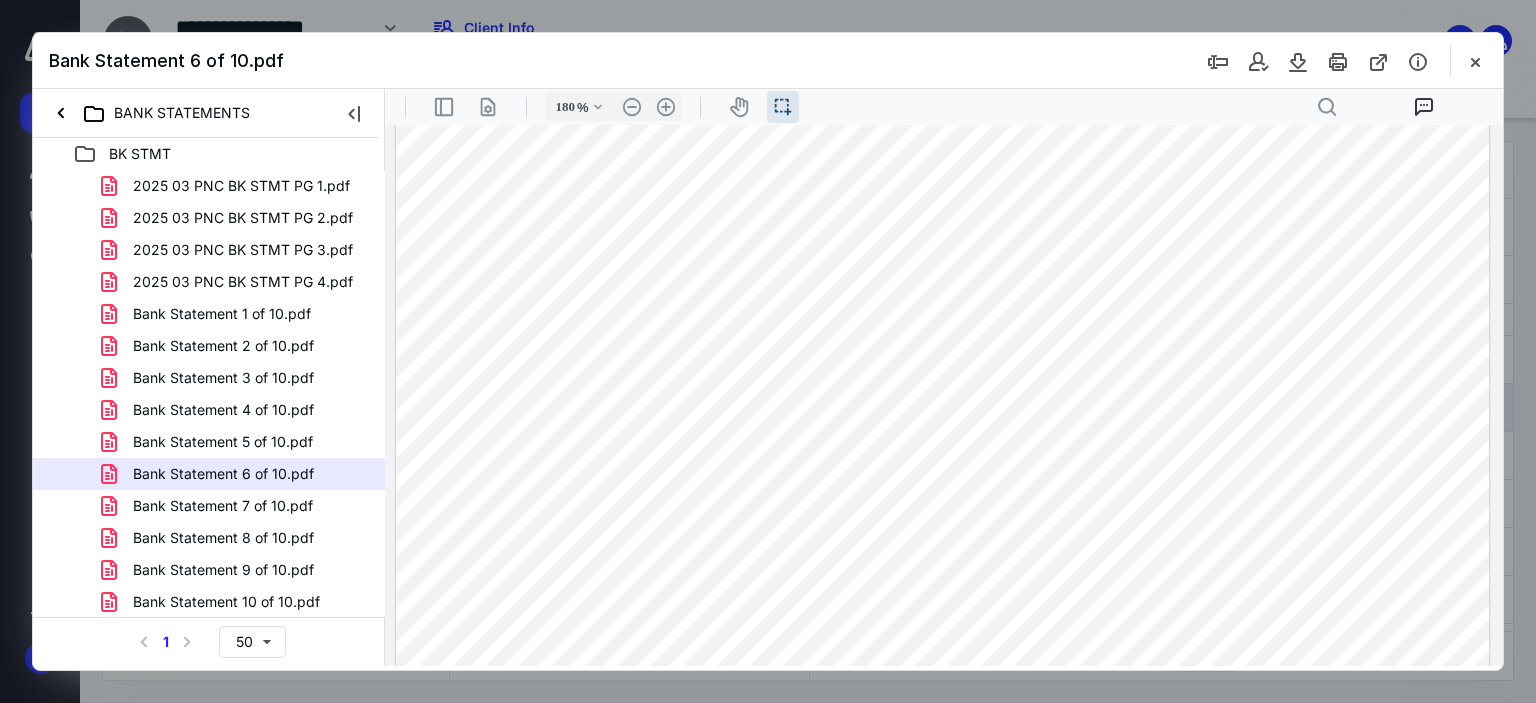 scroll, scrollTop: 789, scrollLeft: 0, axis: vertical 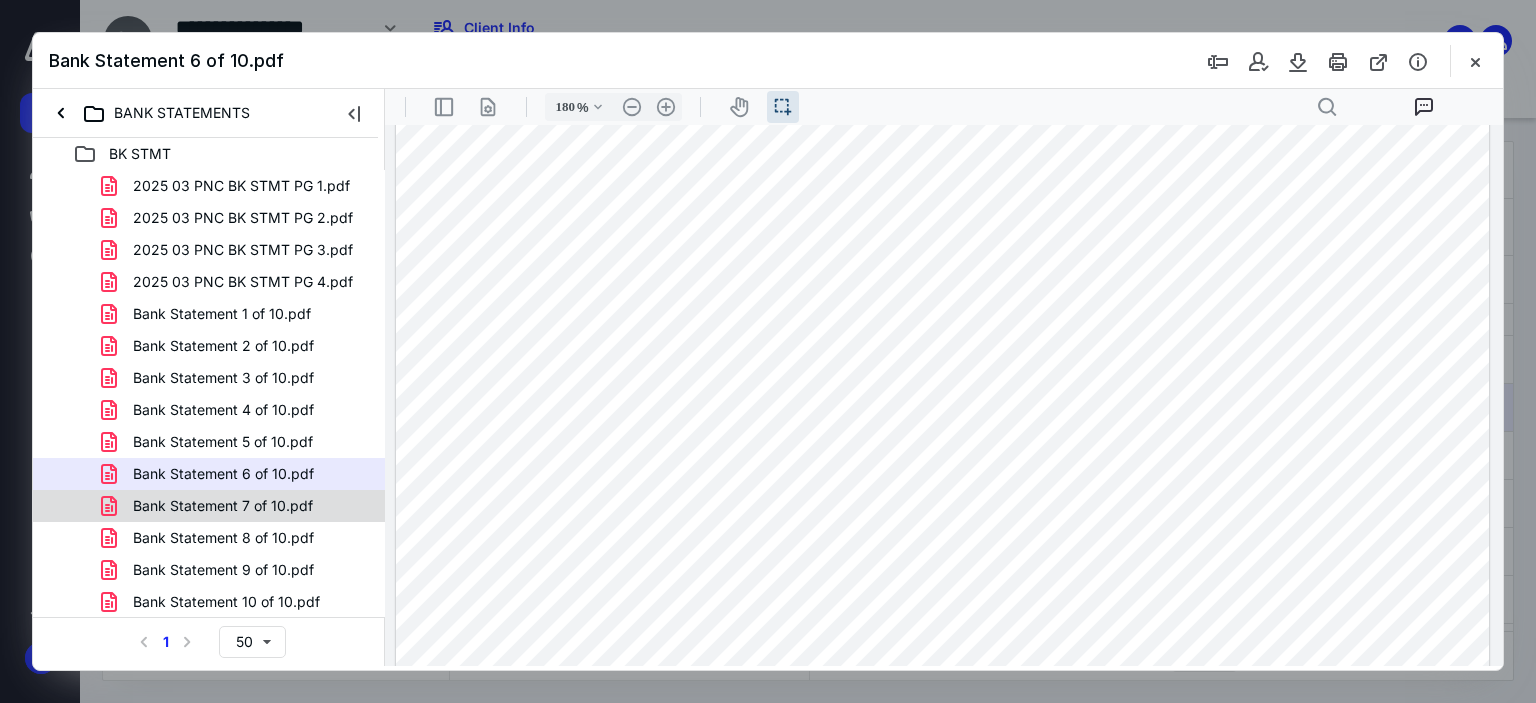 click on "Bank Statement 7 of 10.pdf" at bounding box center [211, 506] 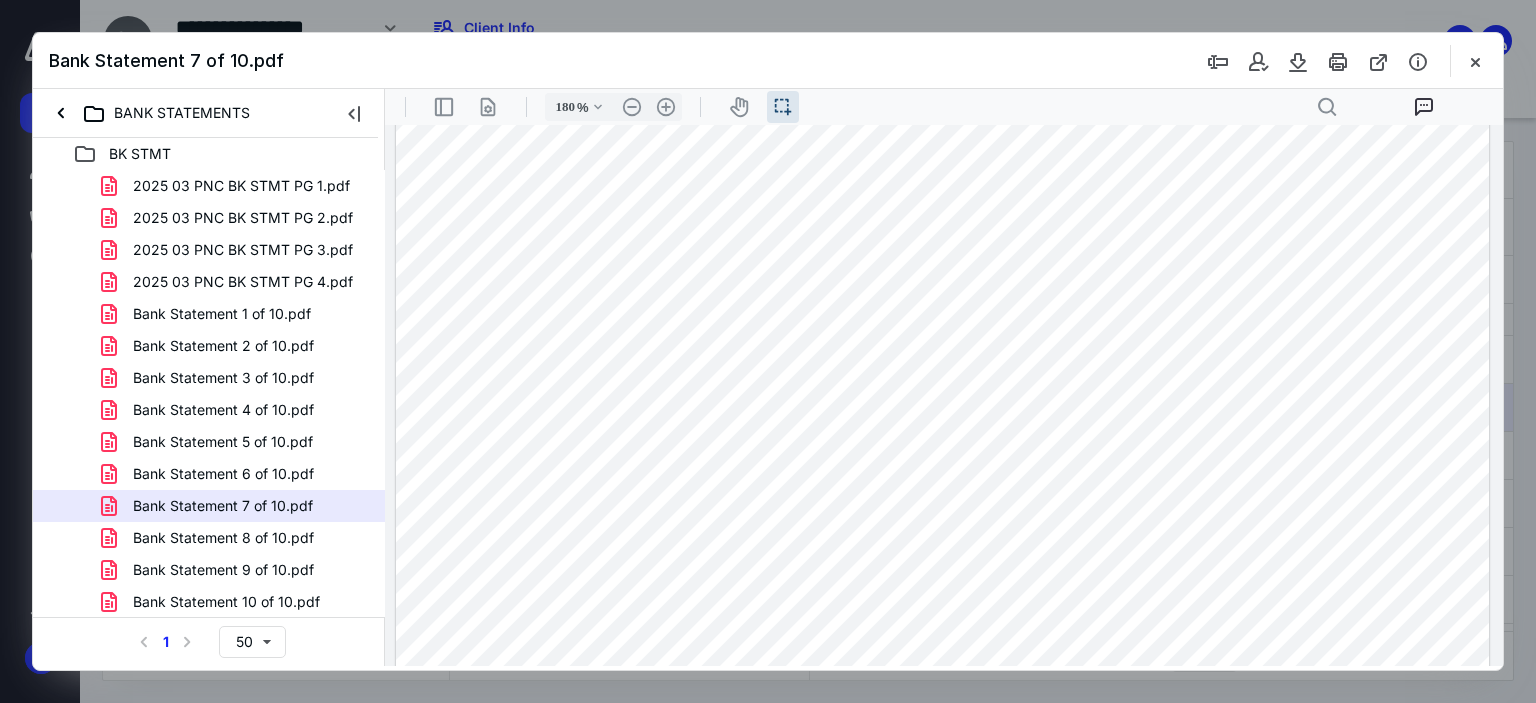 scroll, scrollTop: 200, scrollLeft: 0, axis: vertical 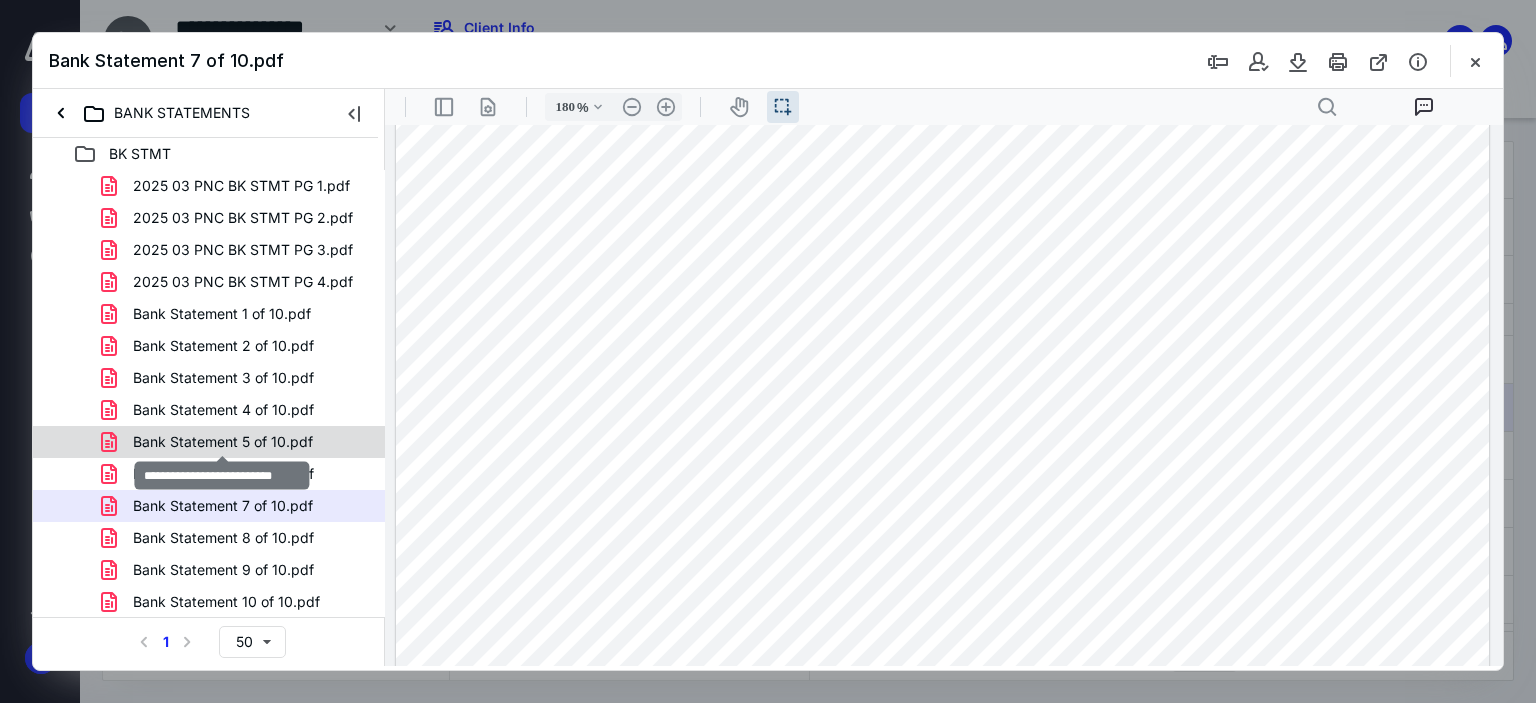 click on "Bank Statement 5 of 10.pdf" at bounding box center (223, 442) 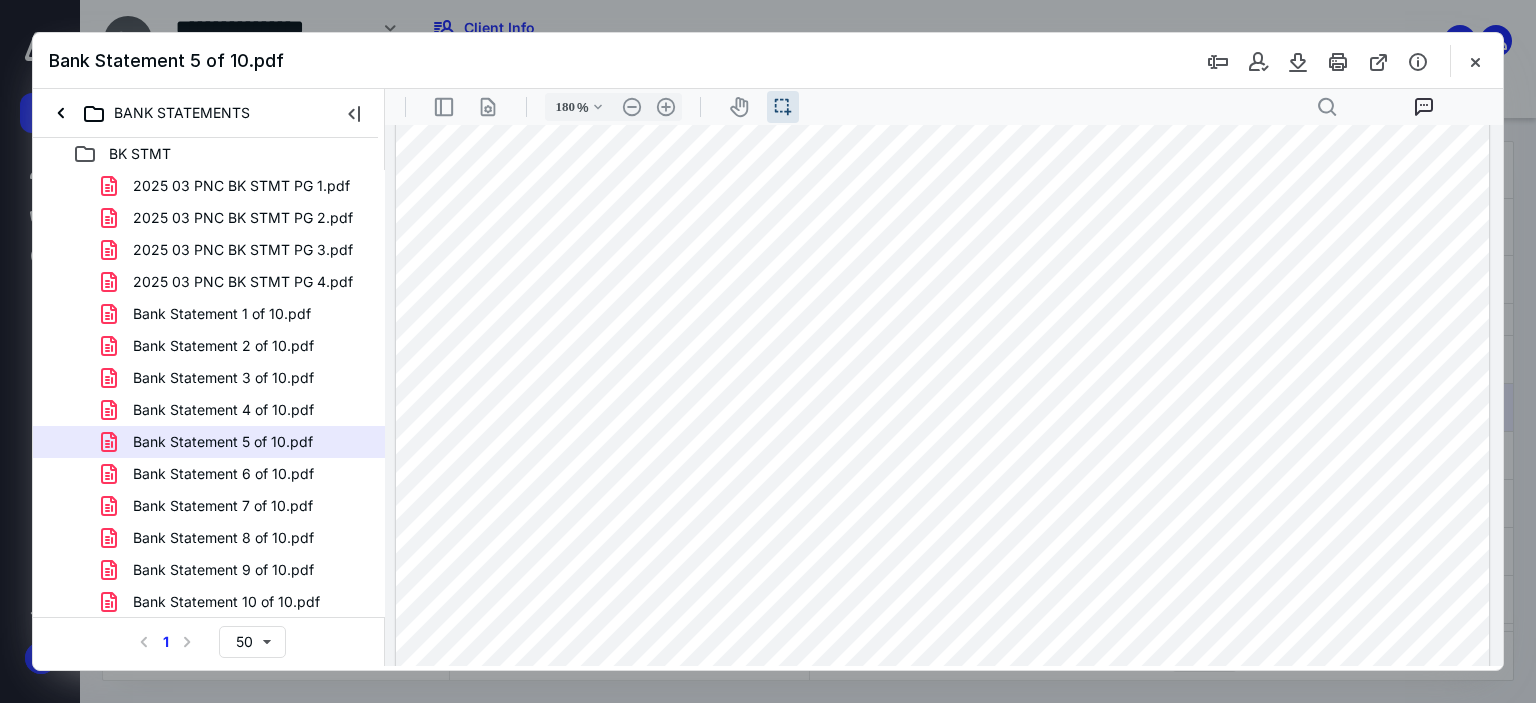 scroll, scrollTop: 889, scrollLeft: 0, axis: vertical 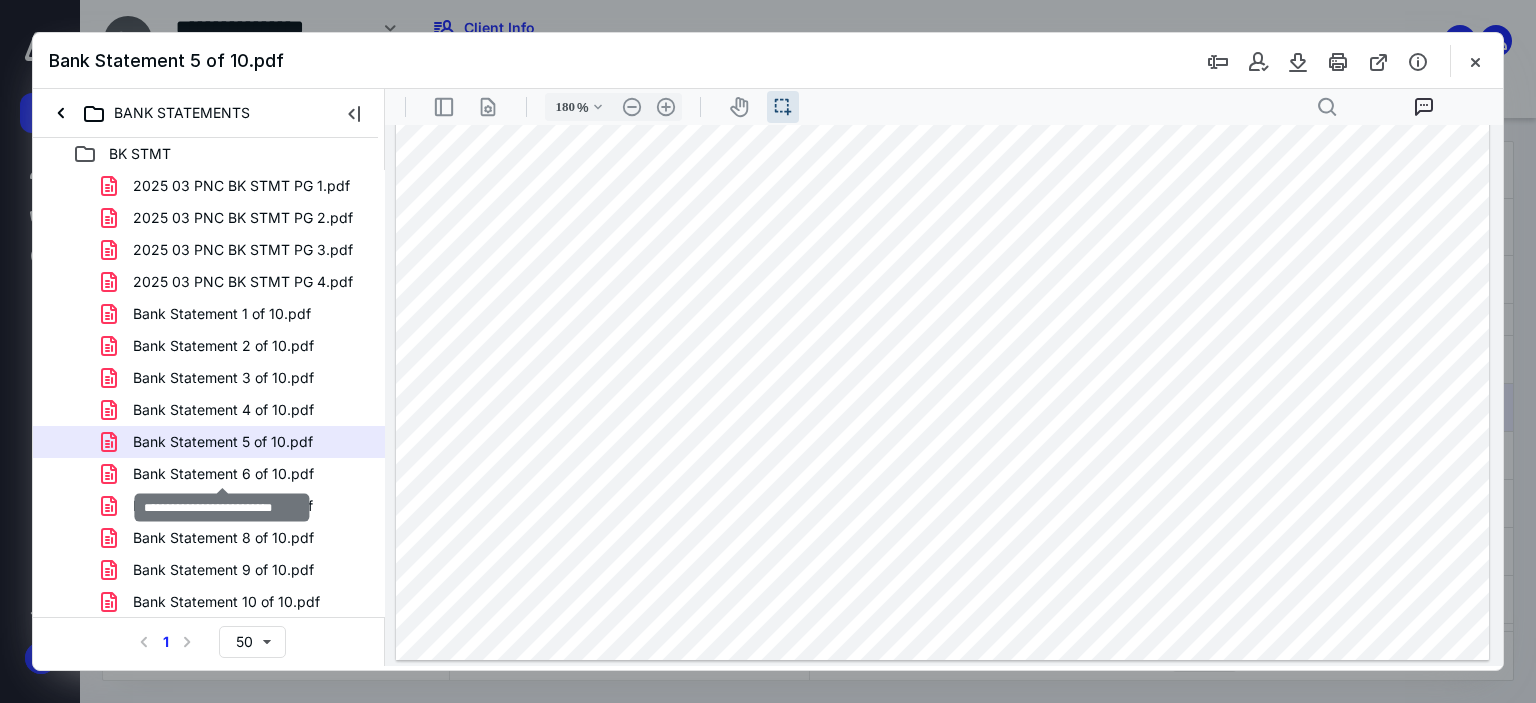 drag, startPoint x: 256, startPoint y: 479, endPoint x: 532, endPoint y: 439, distance: 278.88348 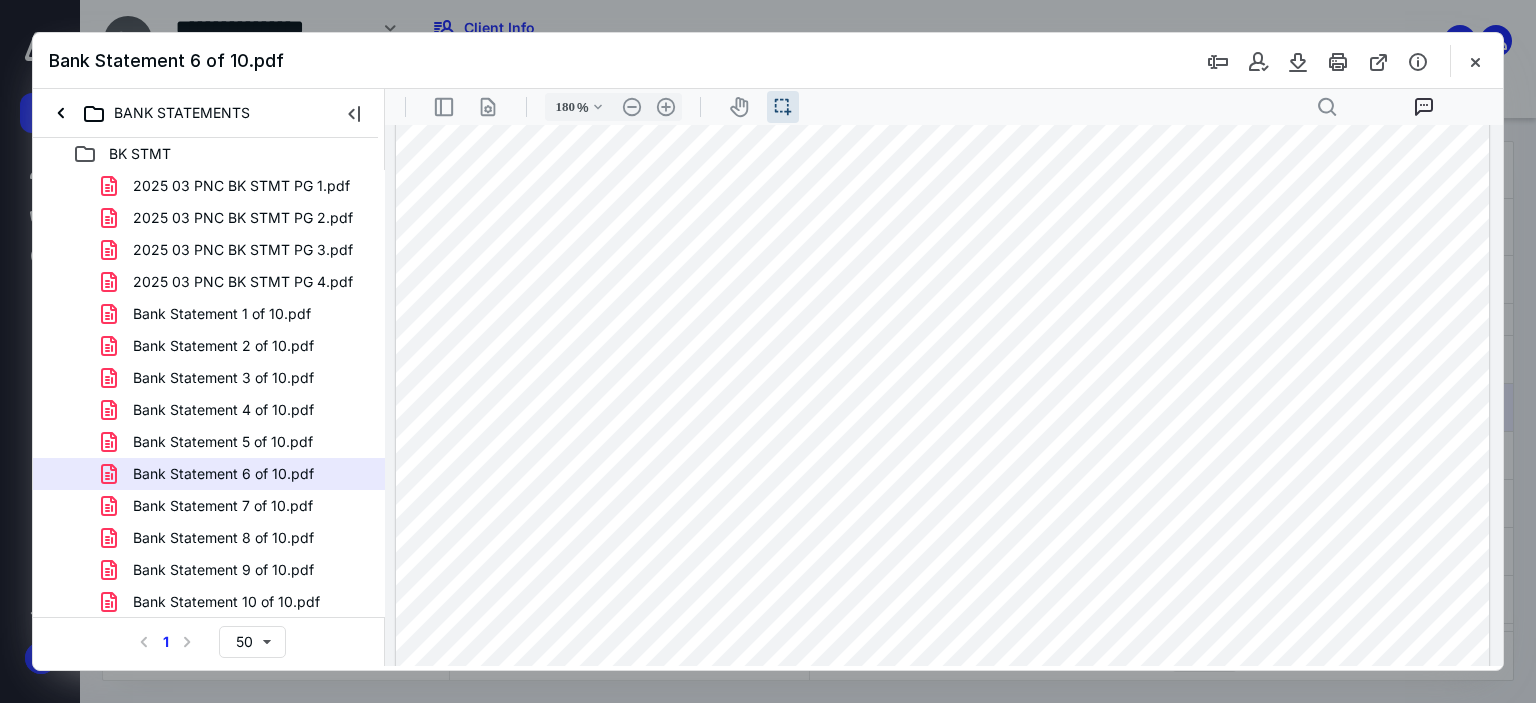 scroll, scrollTop: 889, scrollLeft: 0, axis: vertical 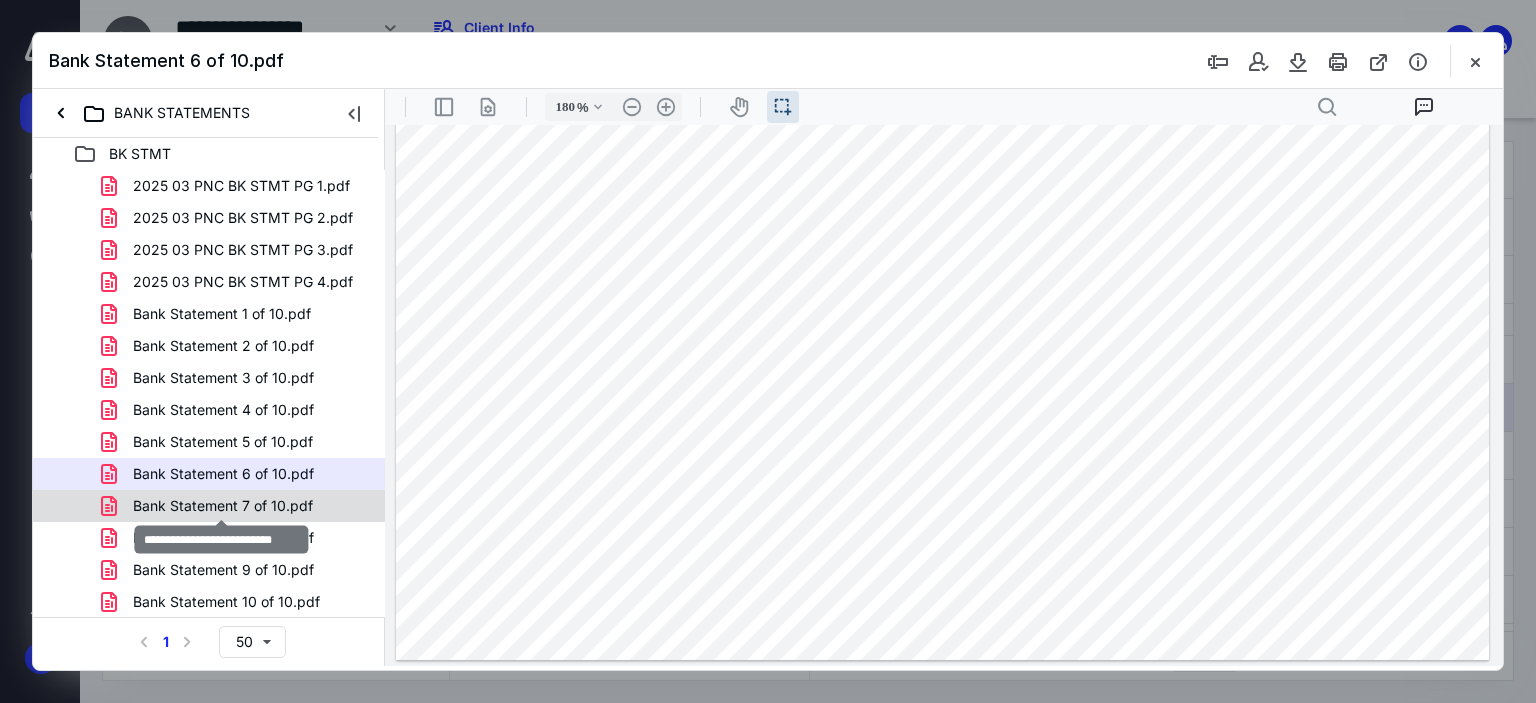 click on "Bank Statement 7 of 10.pdf" at bounding box center (223, 506) 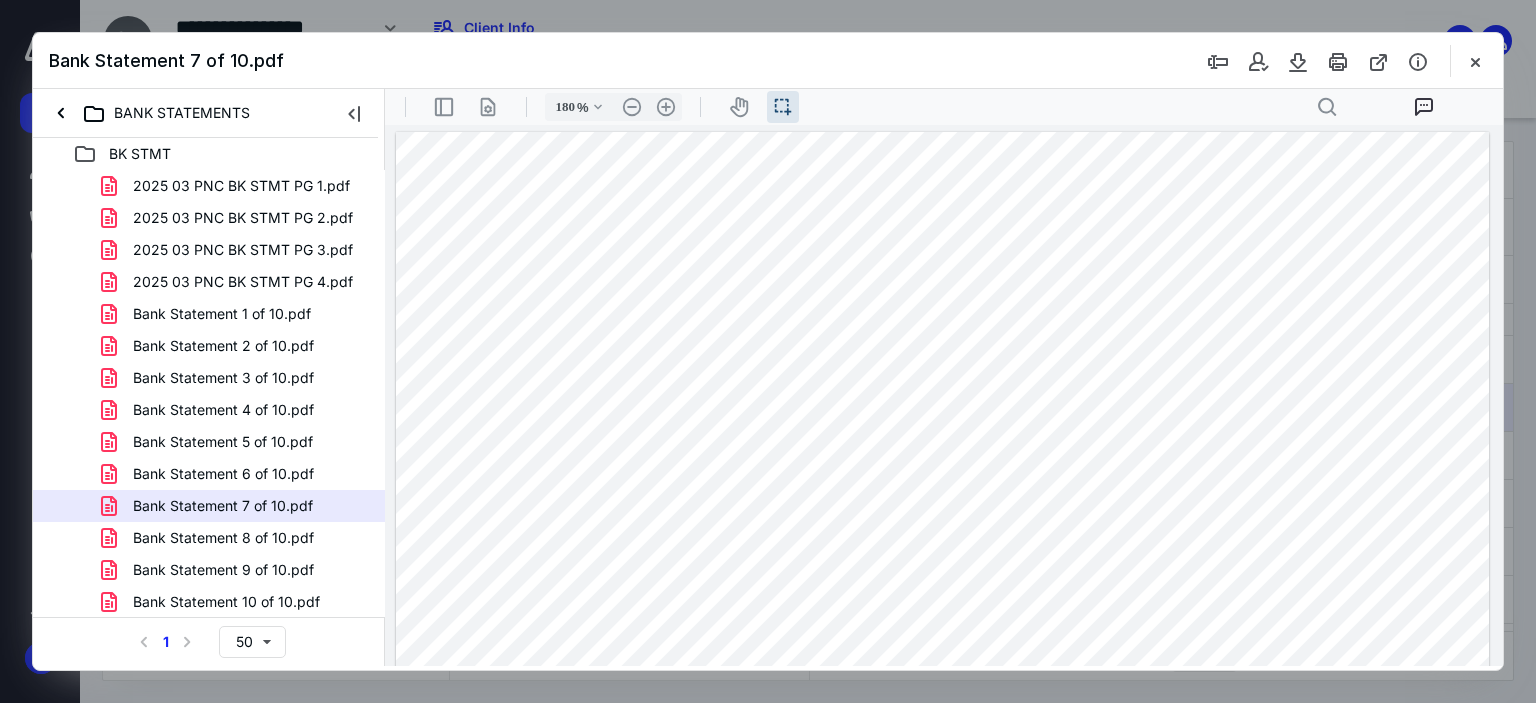 scroll, scrollTop: 100, scrollLeft: 0, axis: vertical 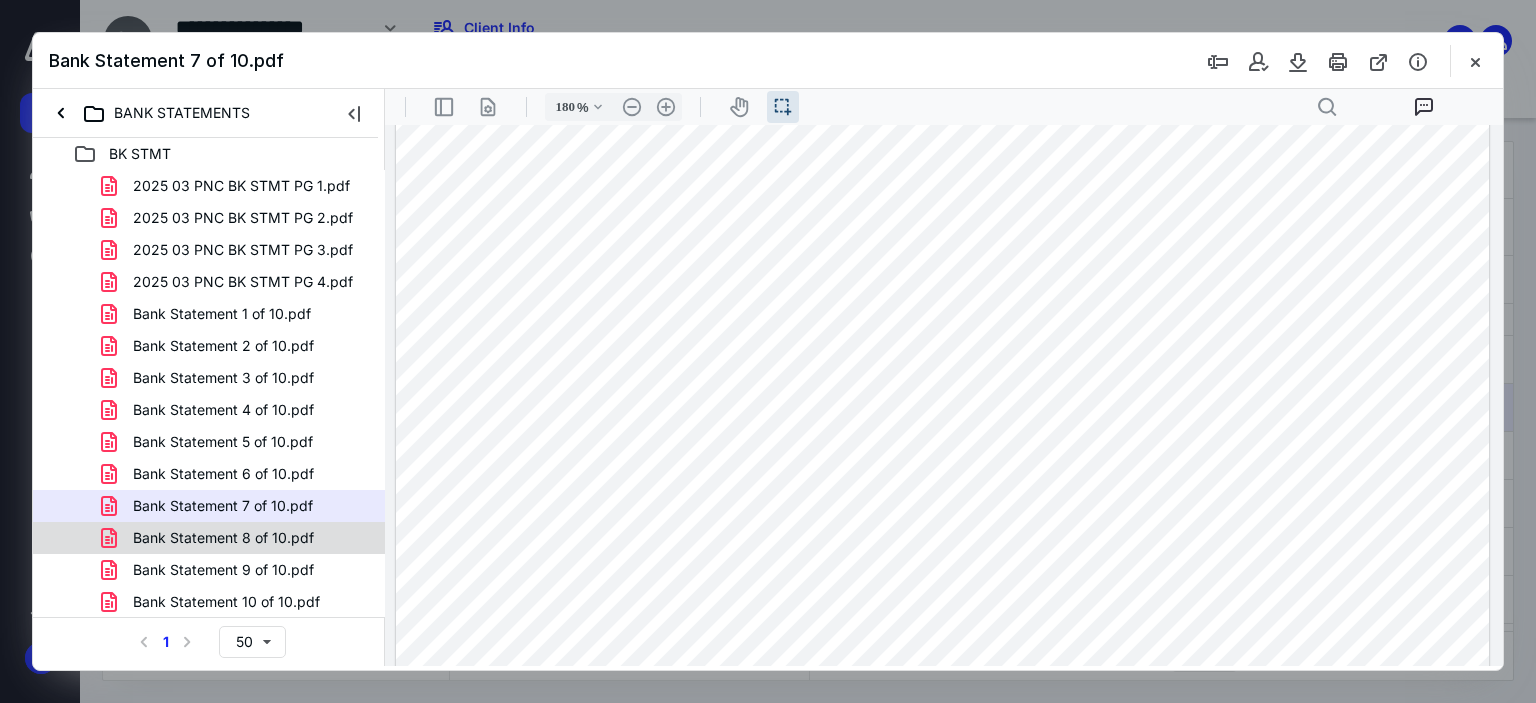 click on "Bank Statement 8 of 10.pdf" at bounding box center (211, 538) 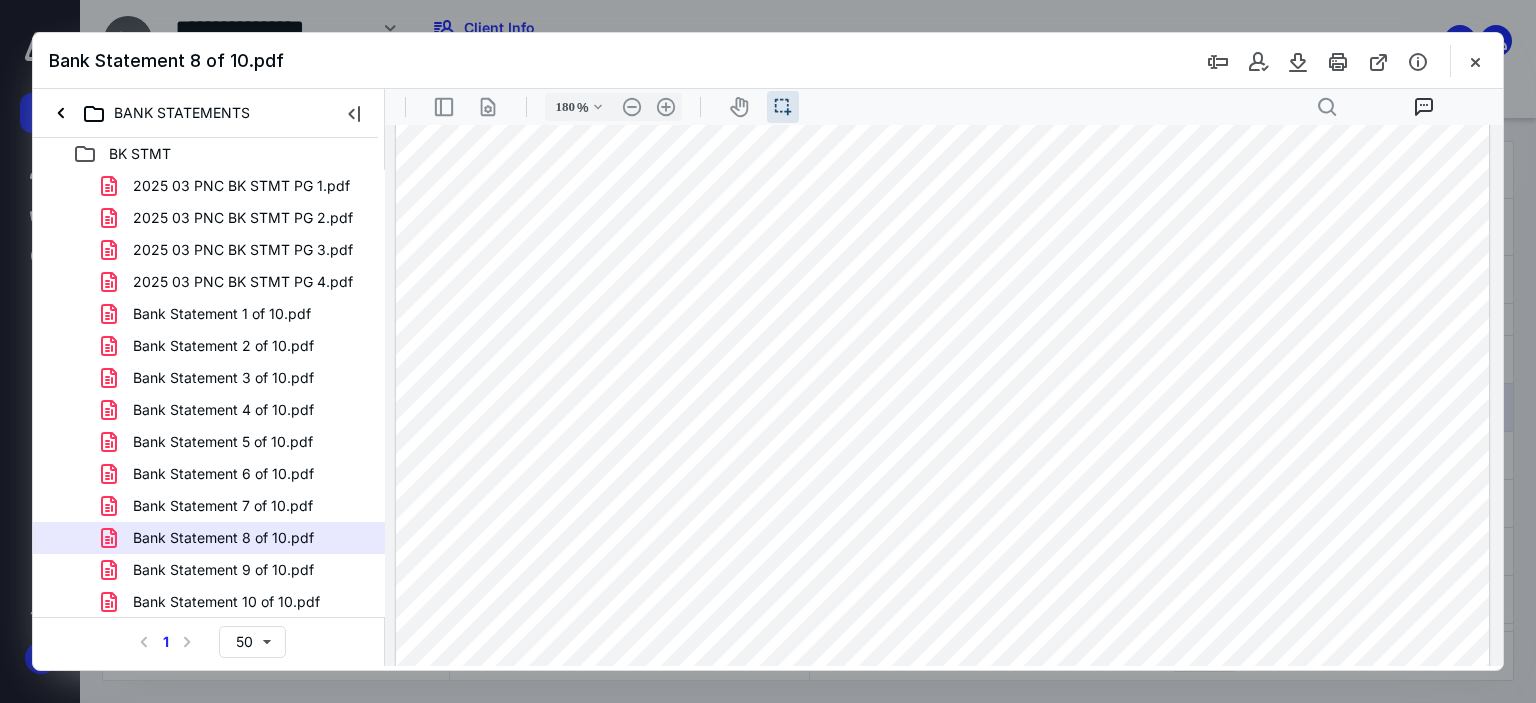 scroll, scrollTop: 889, scrollLeft: 0, axis: vertical 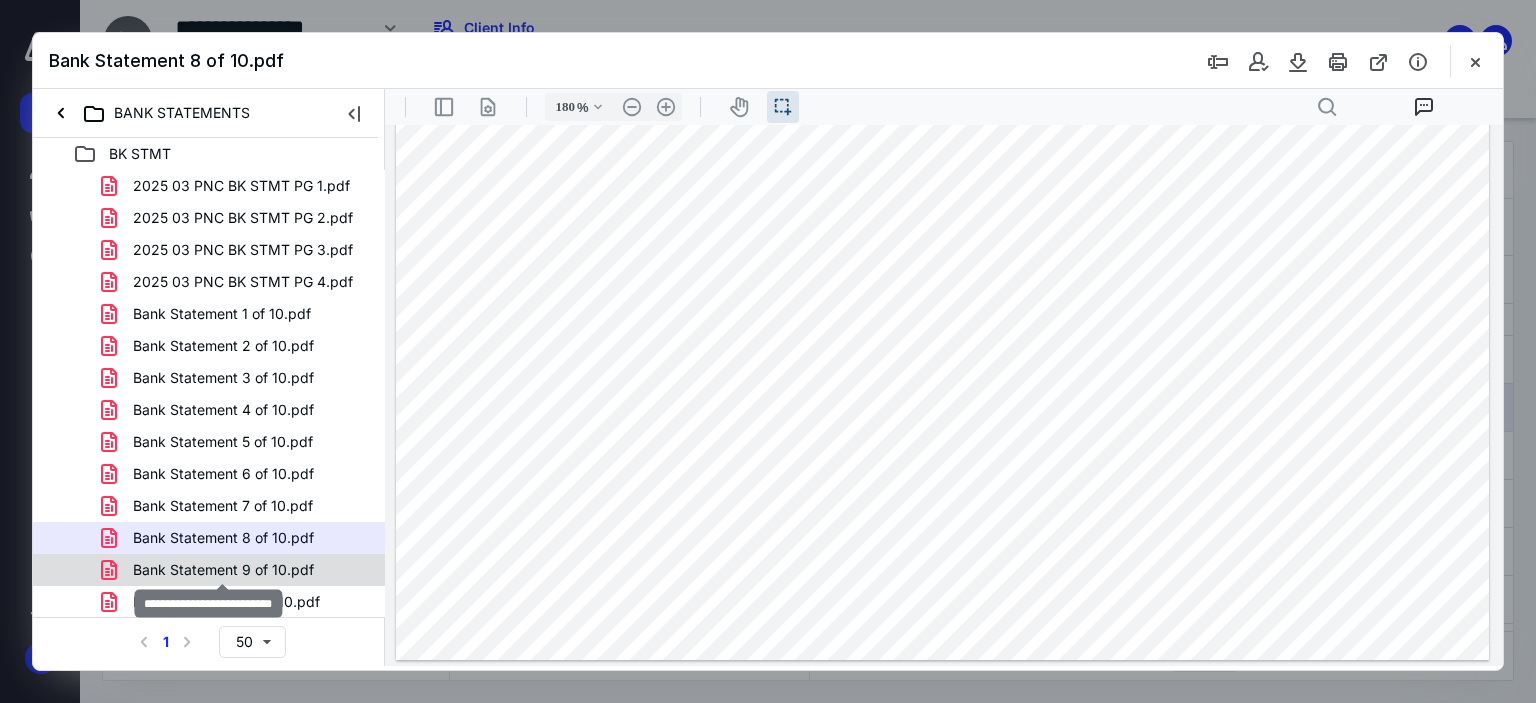 click on "Bank Statement 9 of 10.pdf" at bounding box center (223, 570) 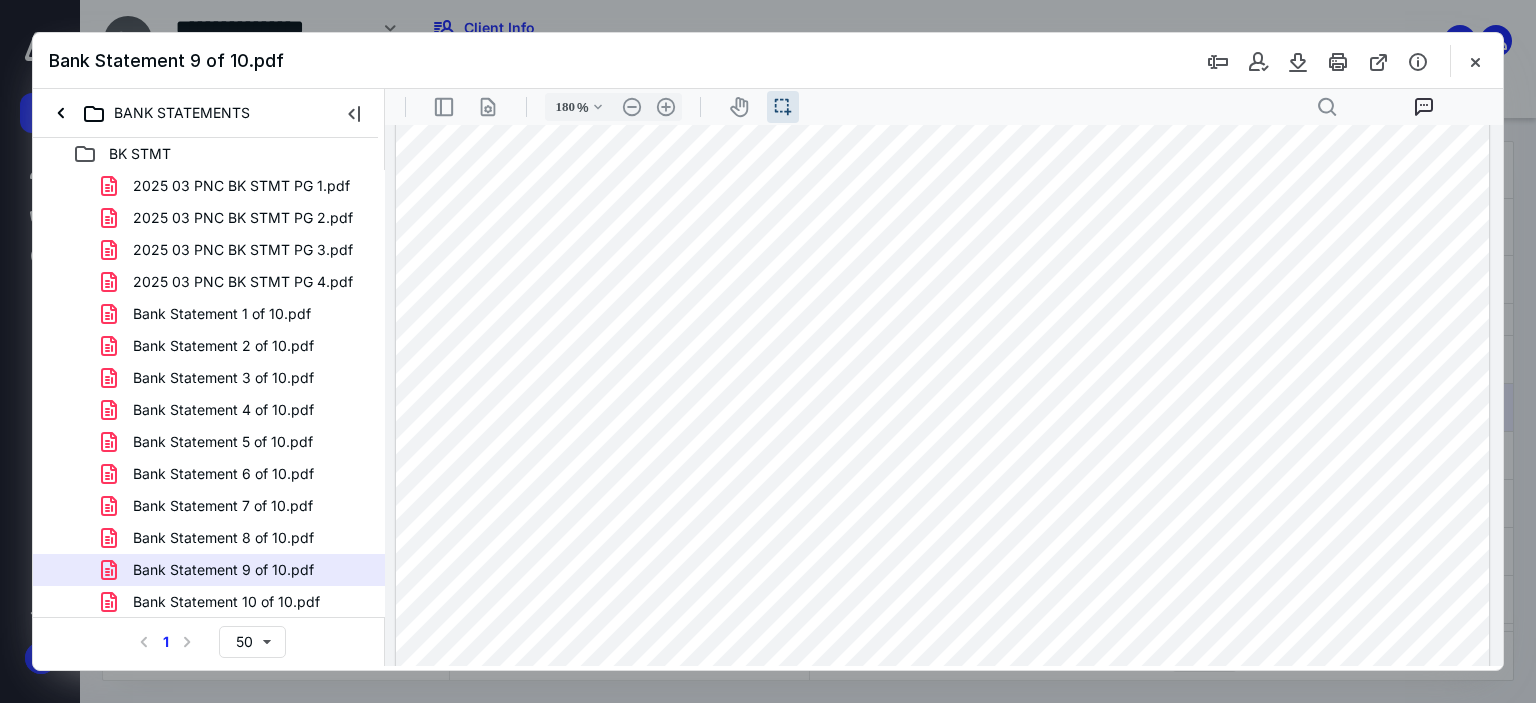 scroll, scrollTop: 889, scrollLeft: 0, axis: vertical 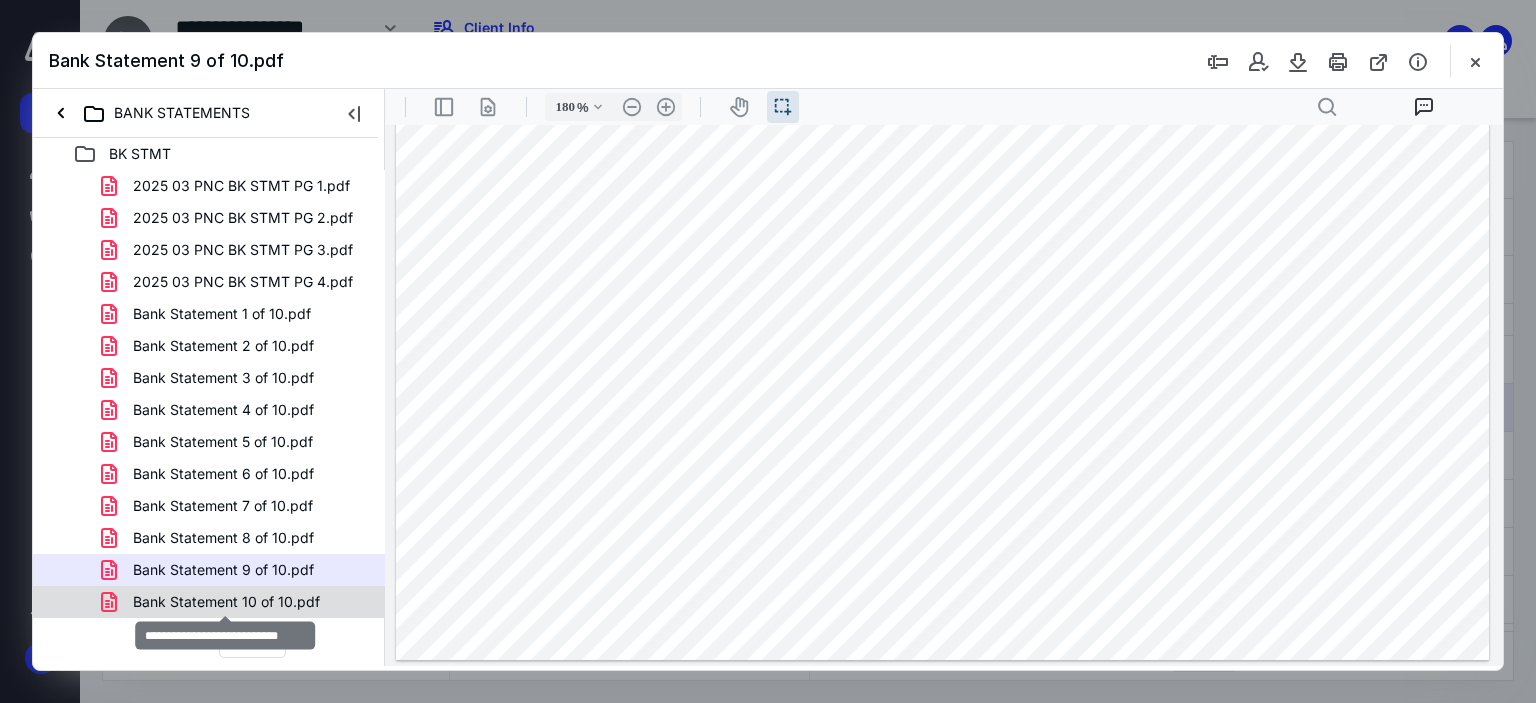 click on "Bank Statement 10 of 10.pdf" at bounding box center [226, 602] 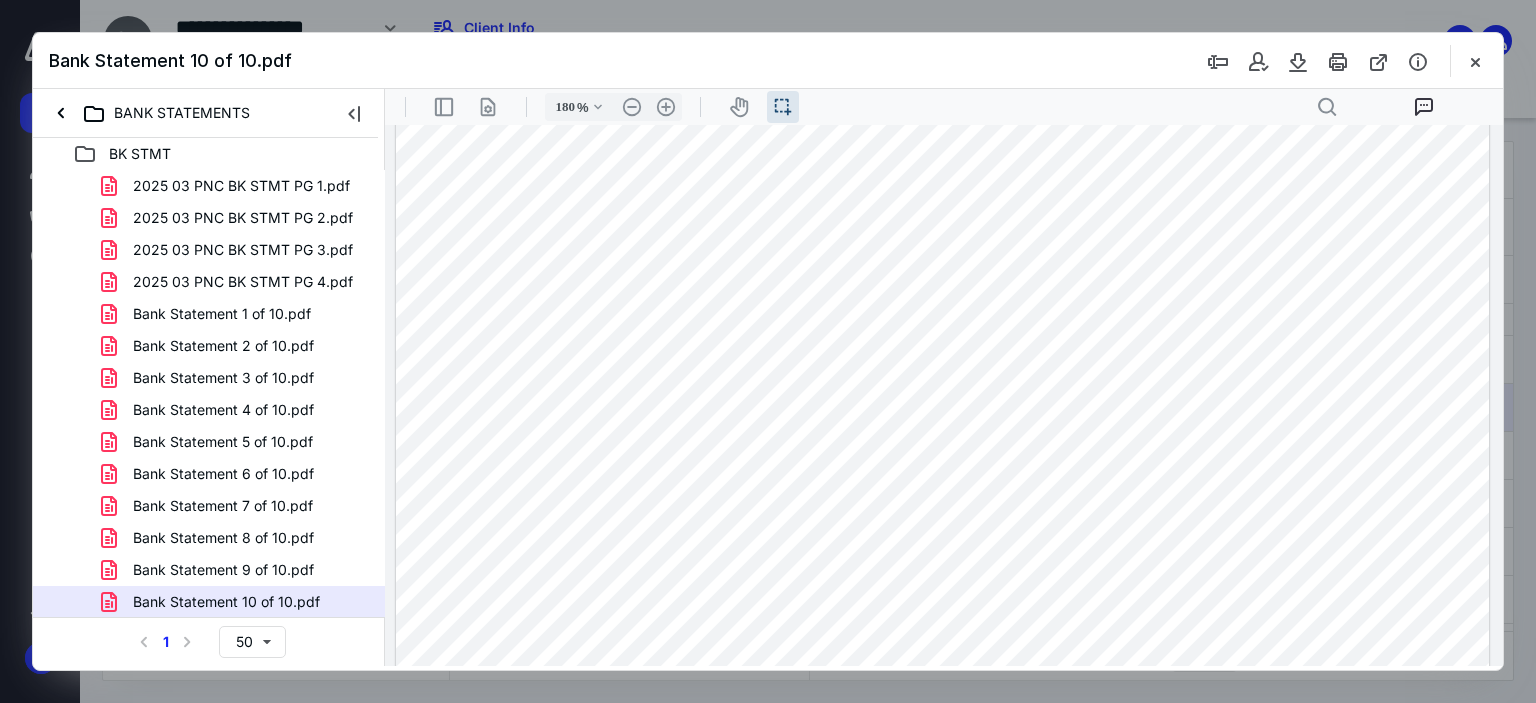 scroll, scrollTop: 700, scrollLeft: 0, axis: vertical 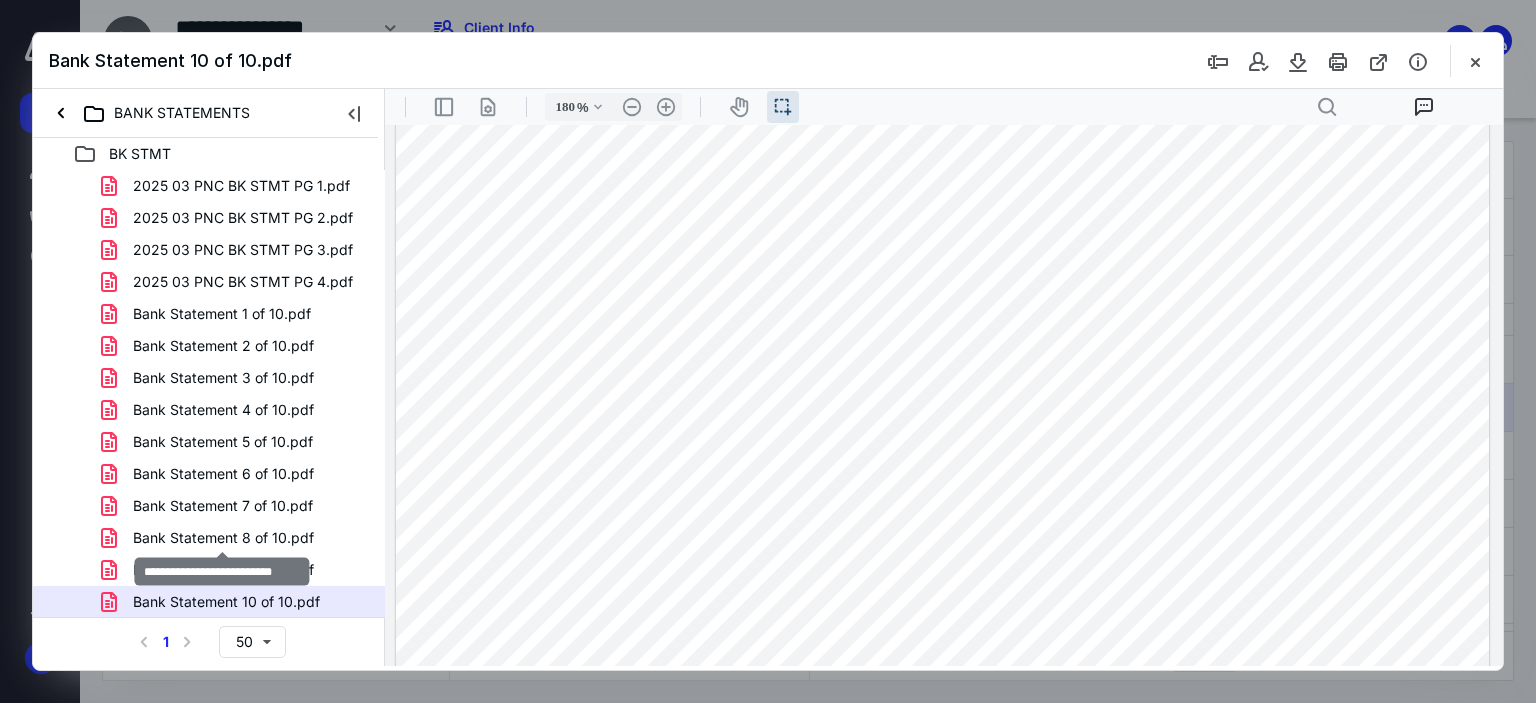 click on "Bank Statement 8 of 10.pdf" at bounding box center [223, 538] 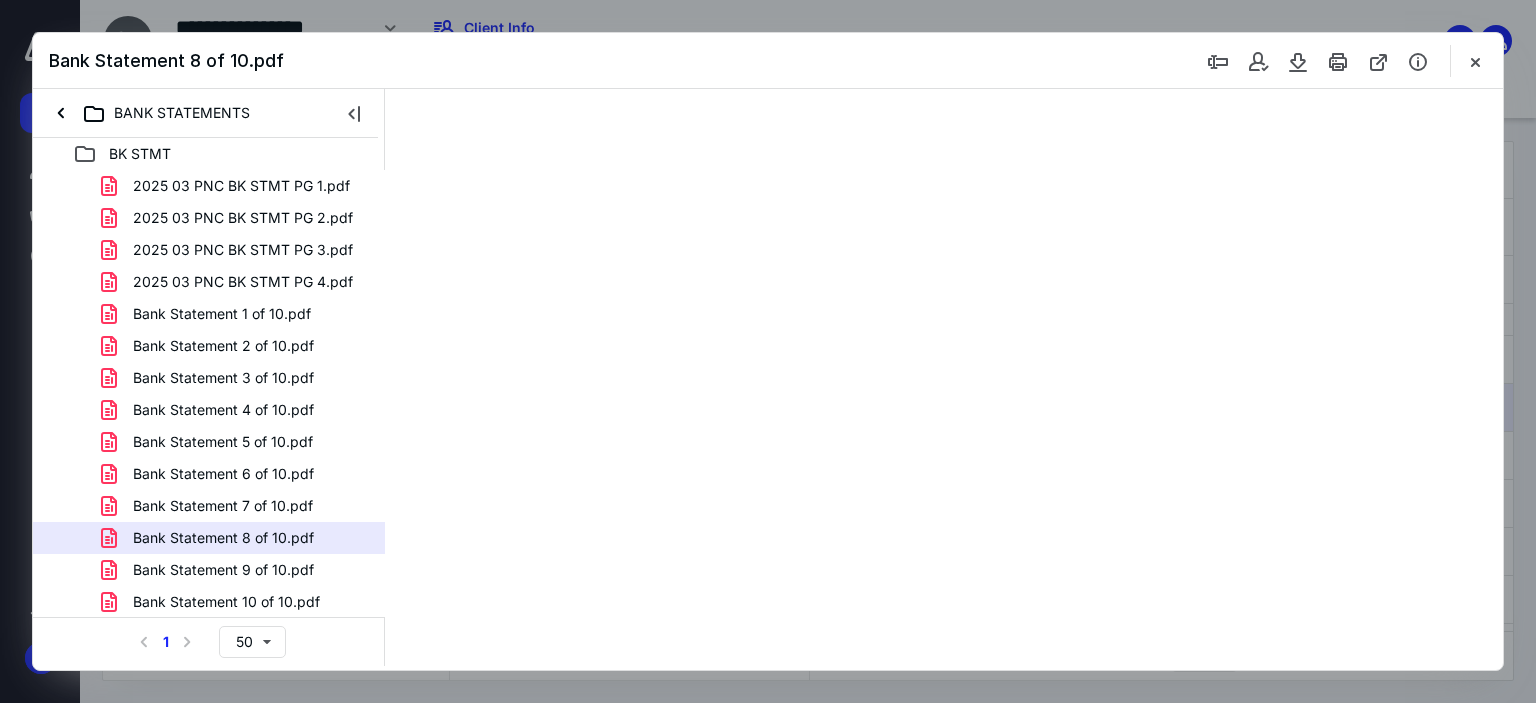 scroll, scrollTop: 0, scrollLeft: 0, axis: both 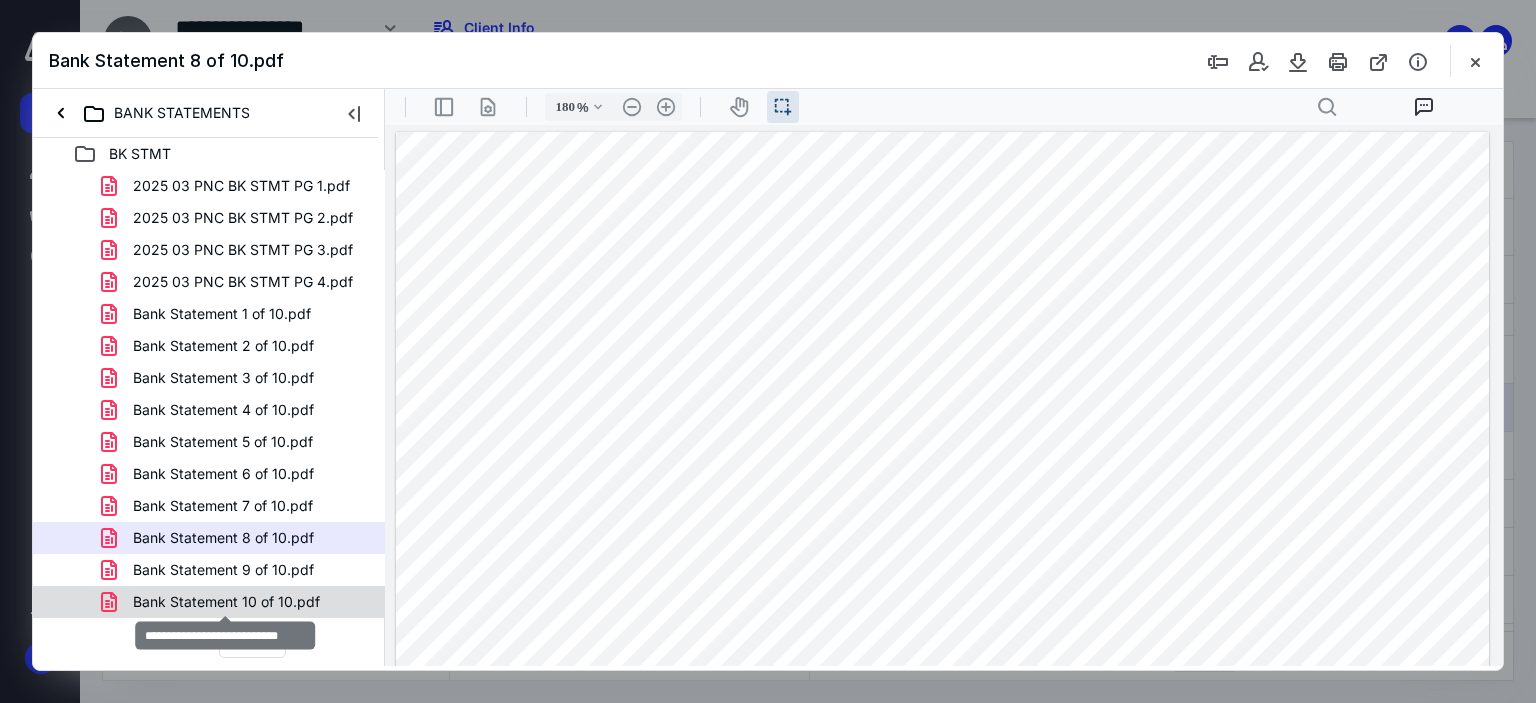 click on "Bank Statement 10 of 10.pdf" at bounding box center [226, 602] 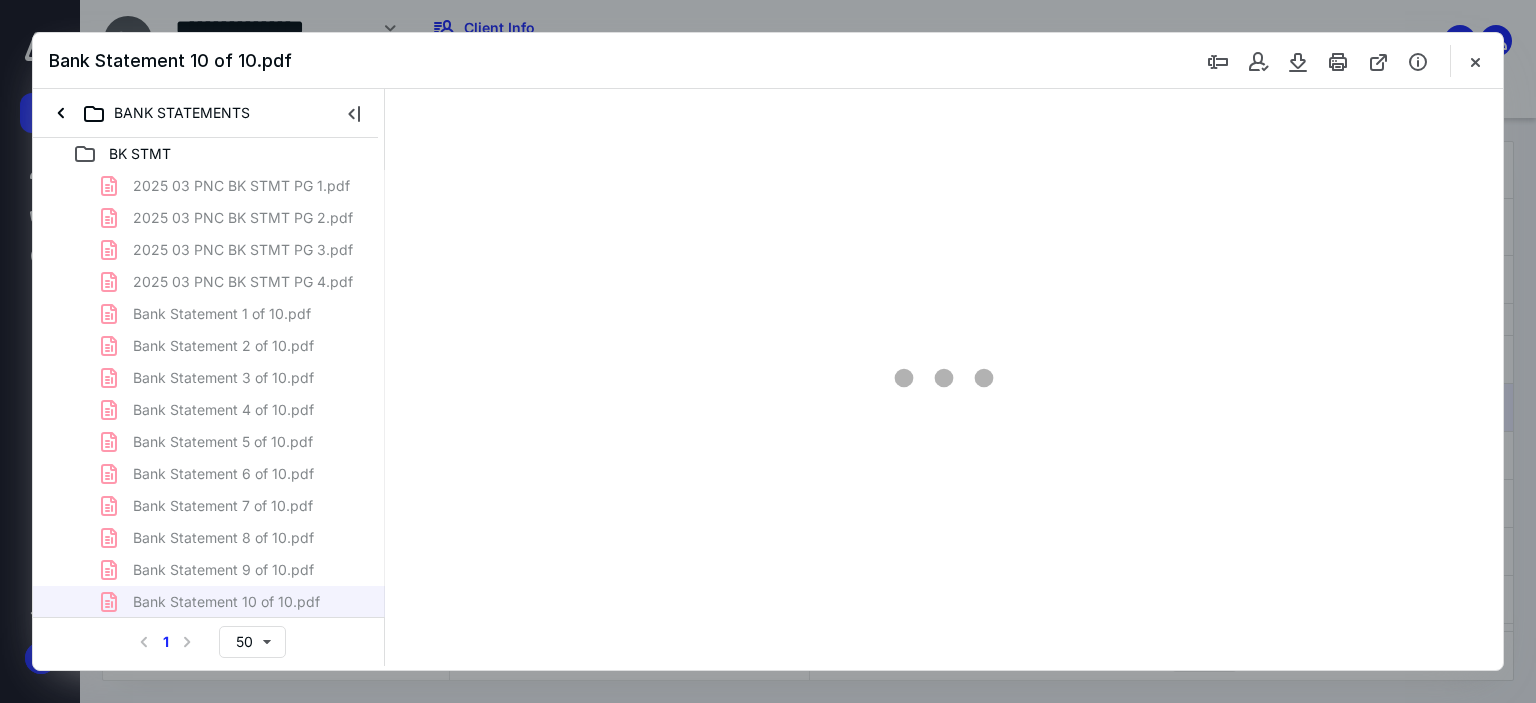 type on "180" 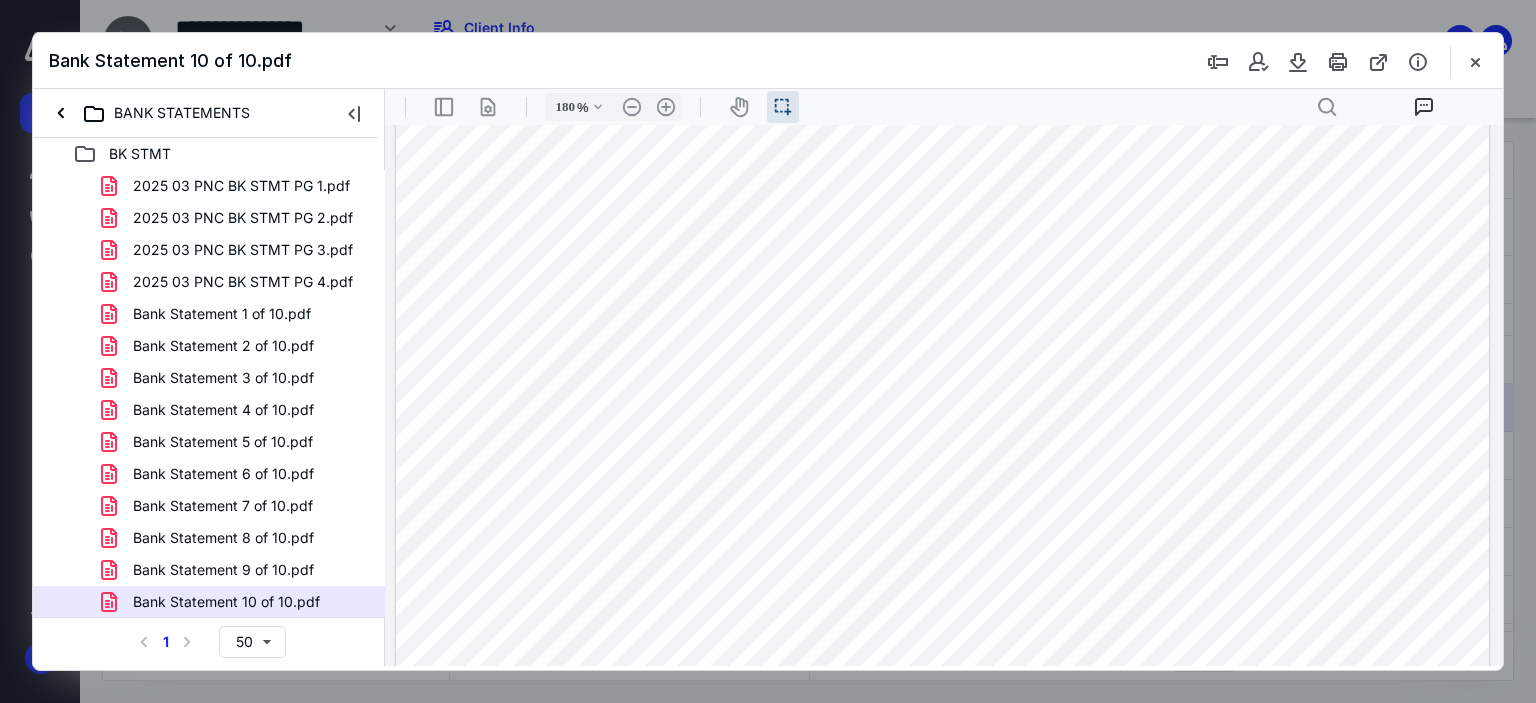 scroll, scrollTop: 700, scrollLeft: 0, axis: vertical 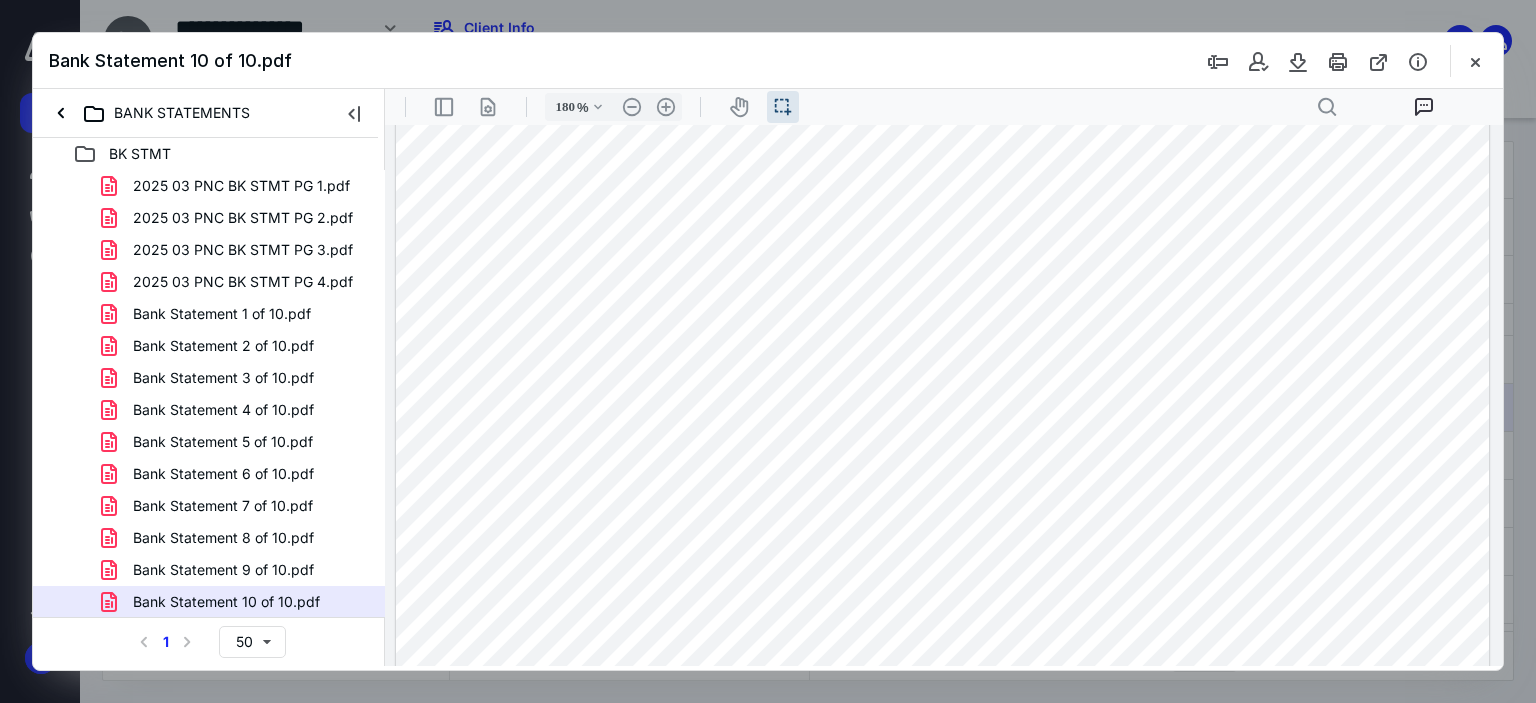 drag, startPoint x: 1019, startPoint y: 439, endPoint x: 1106, endPoint y: 448, distance: 87.46428 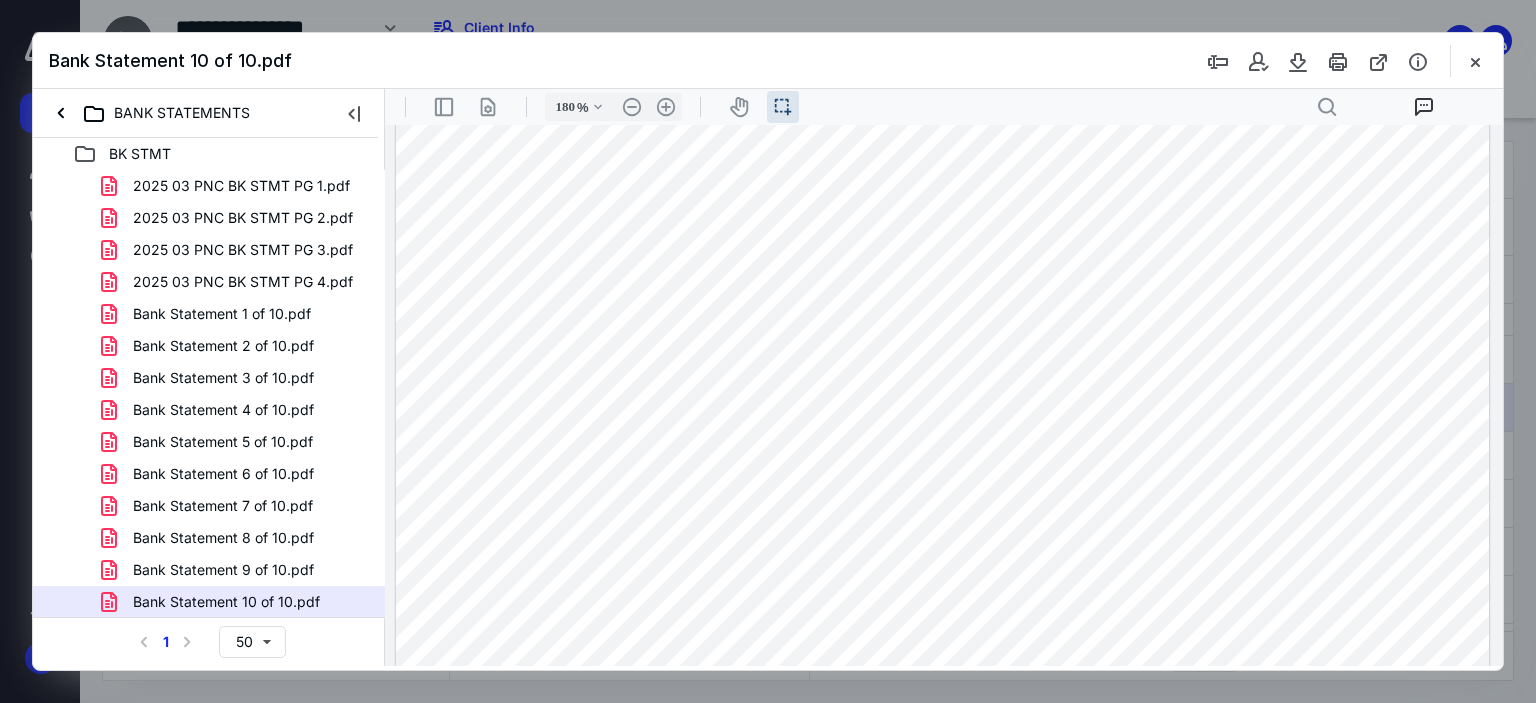 click at bounding box center [943, 338] 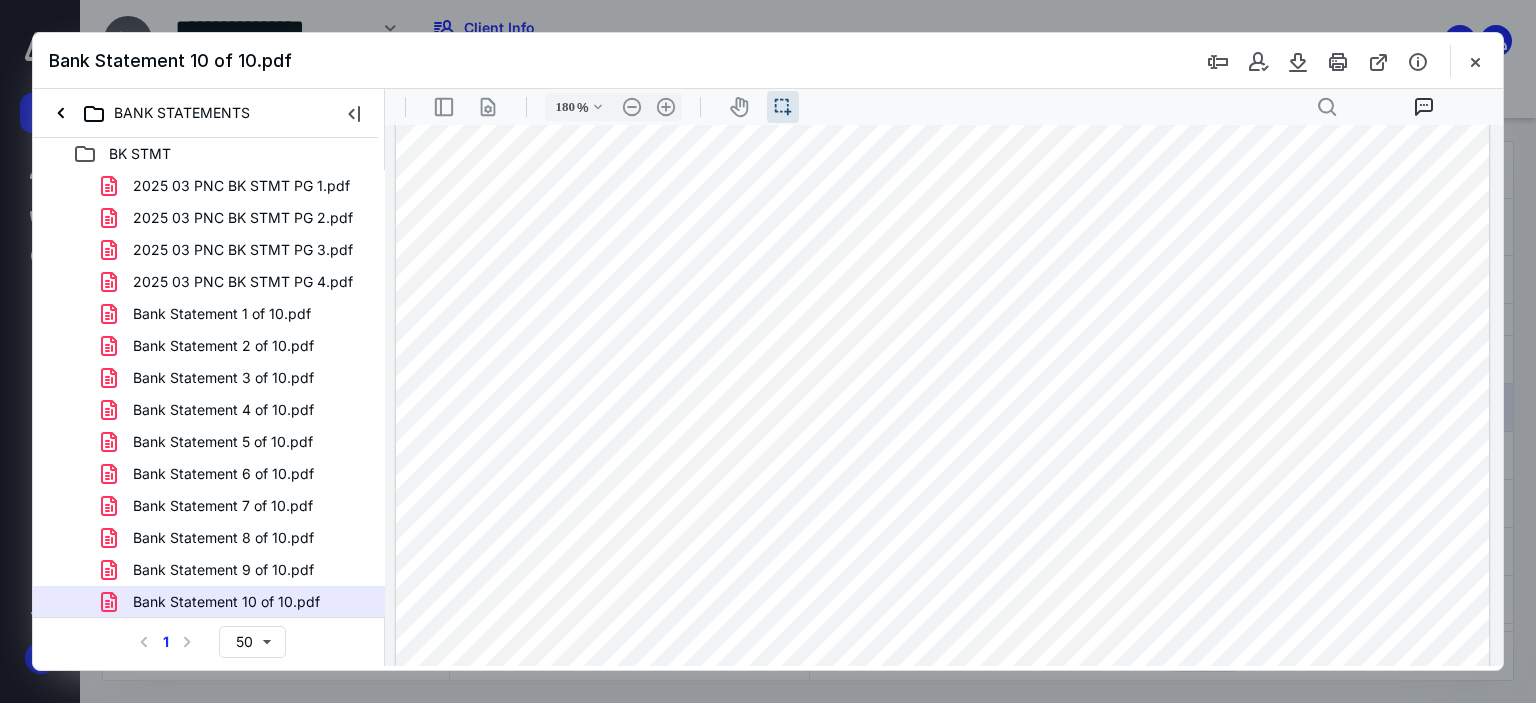 click at bounding box center [768, 351] 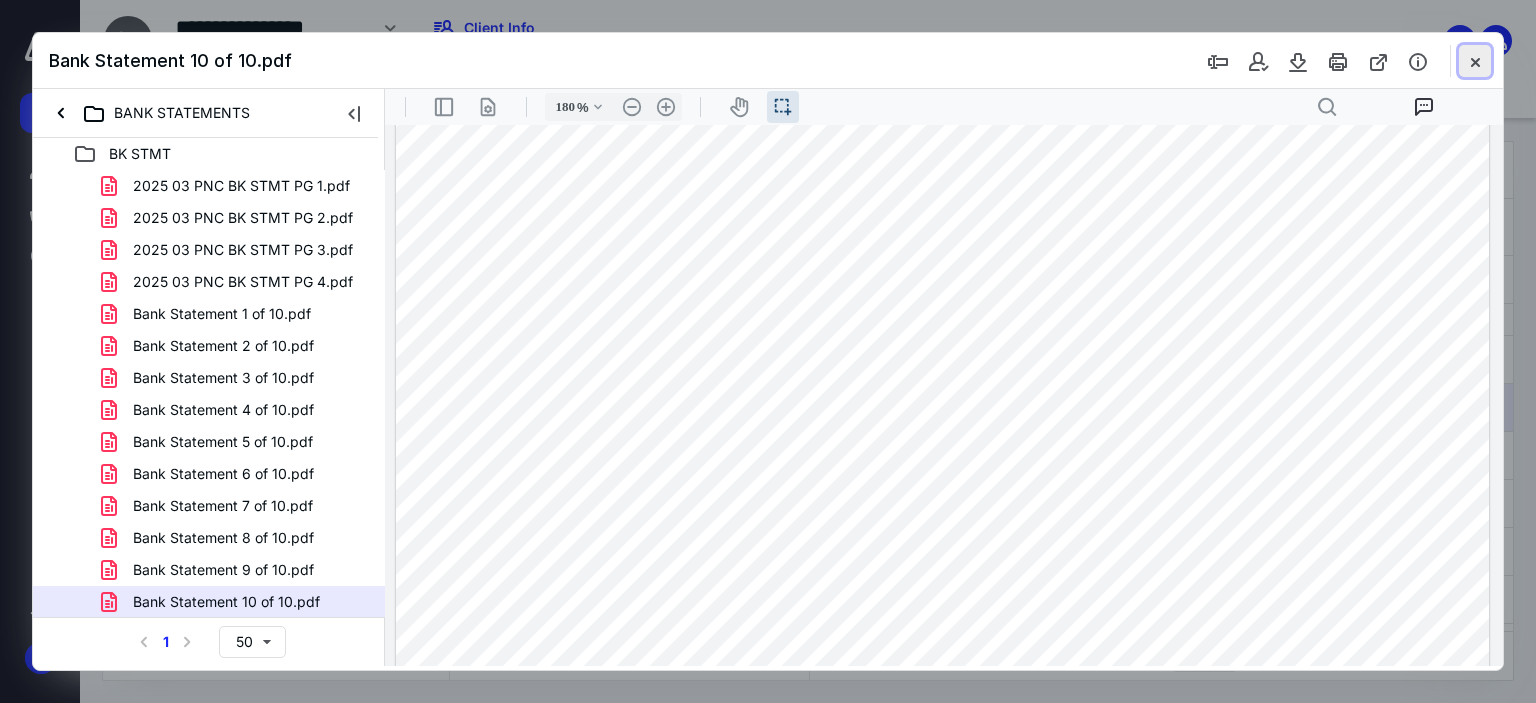 click at bounding box center (1475, 61) 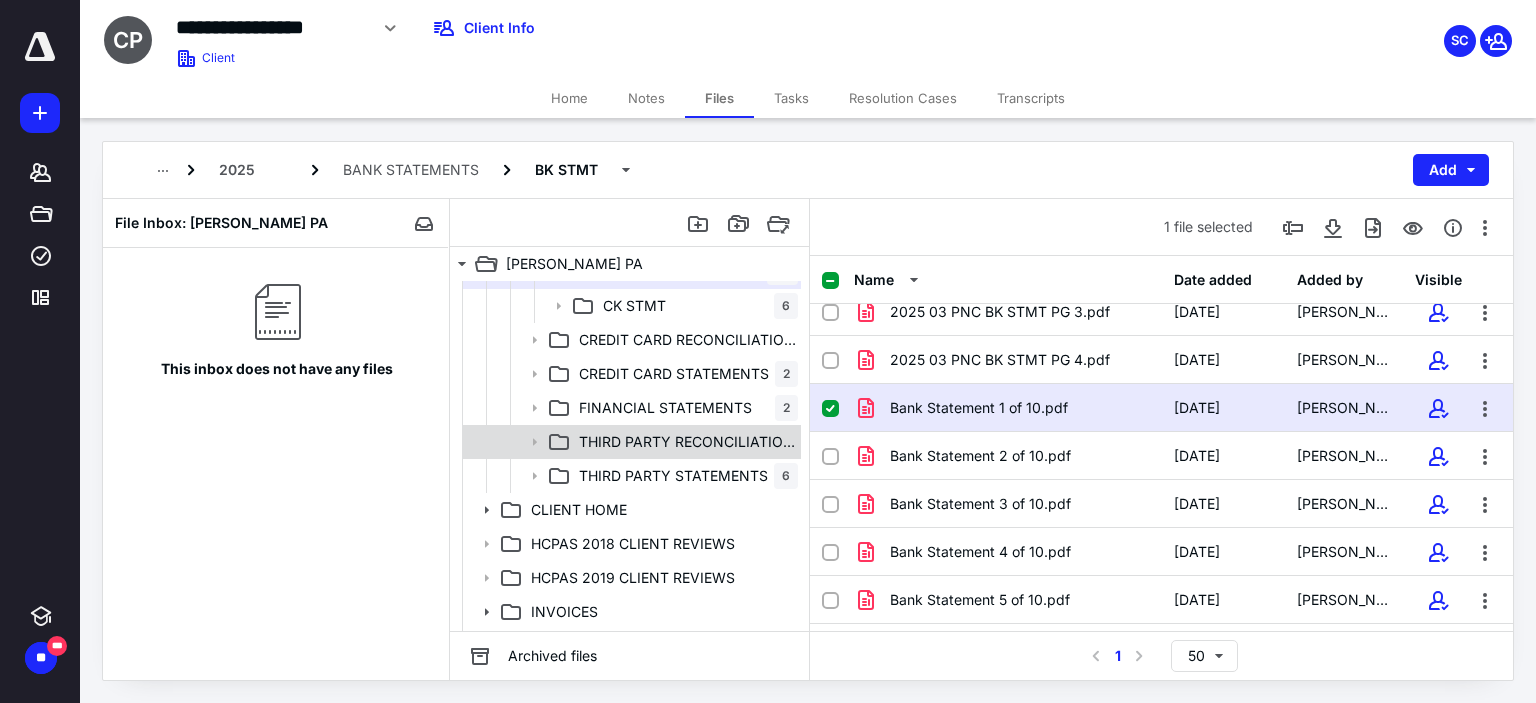 scroll, scrollTop: 300, scrollLeft: 0, axis: vertical 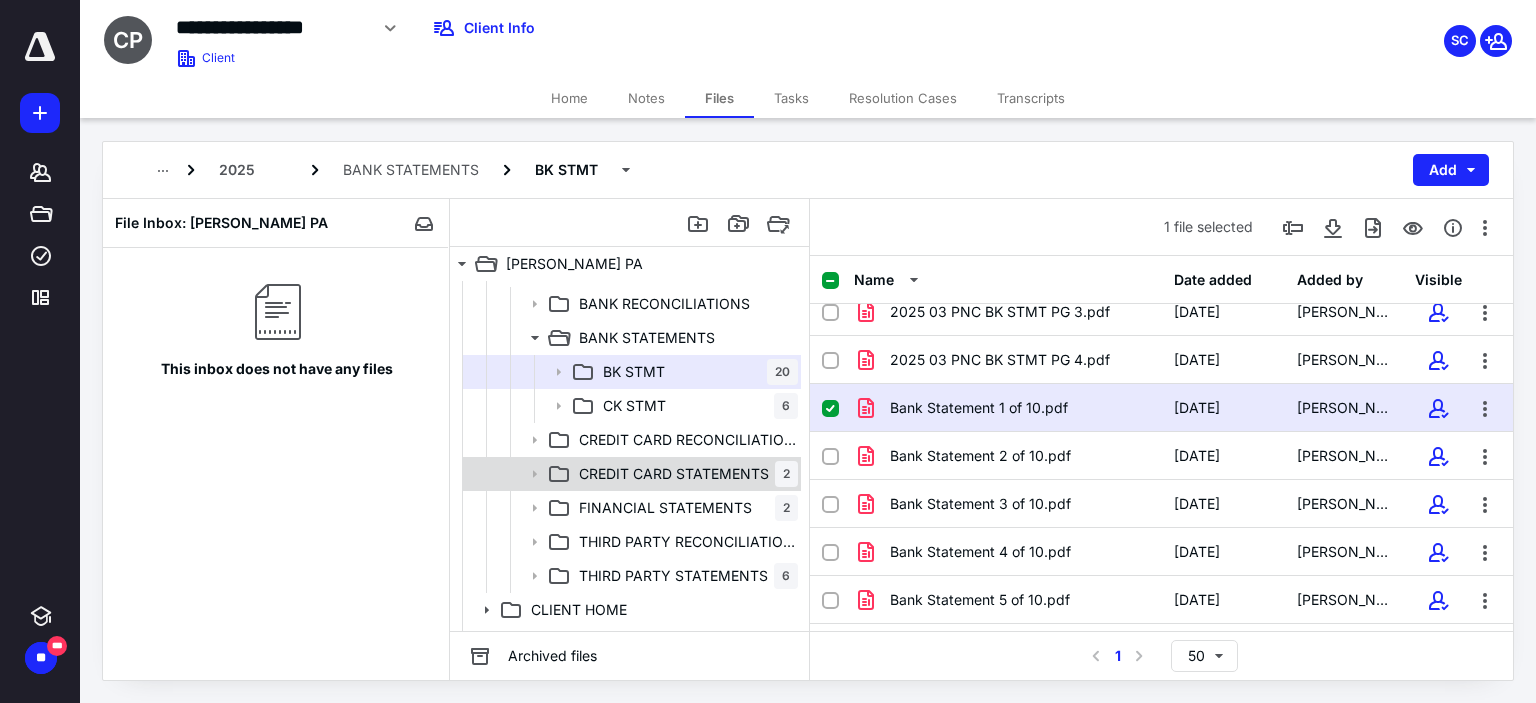 click on "CREDIT CARD STATEMENTS" at bounding box center [674, 474] 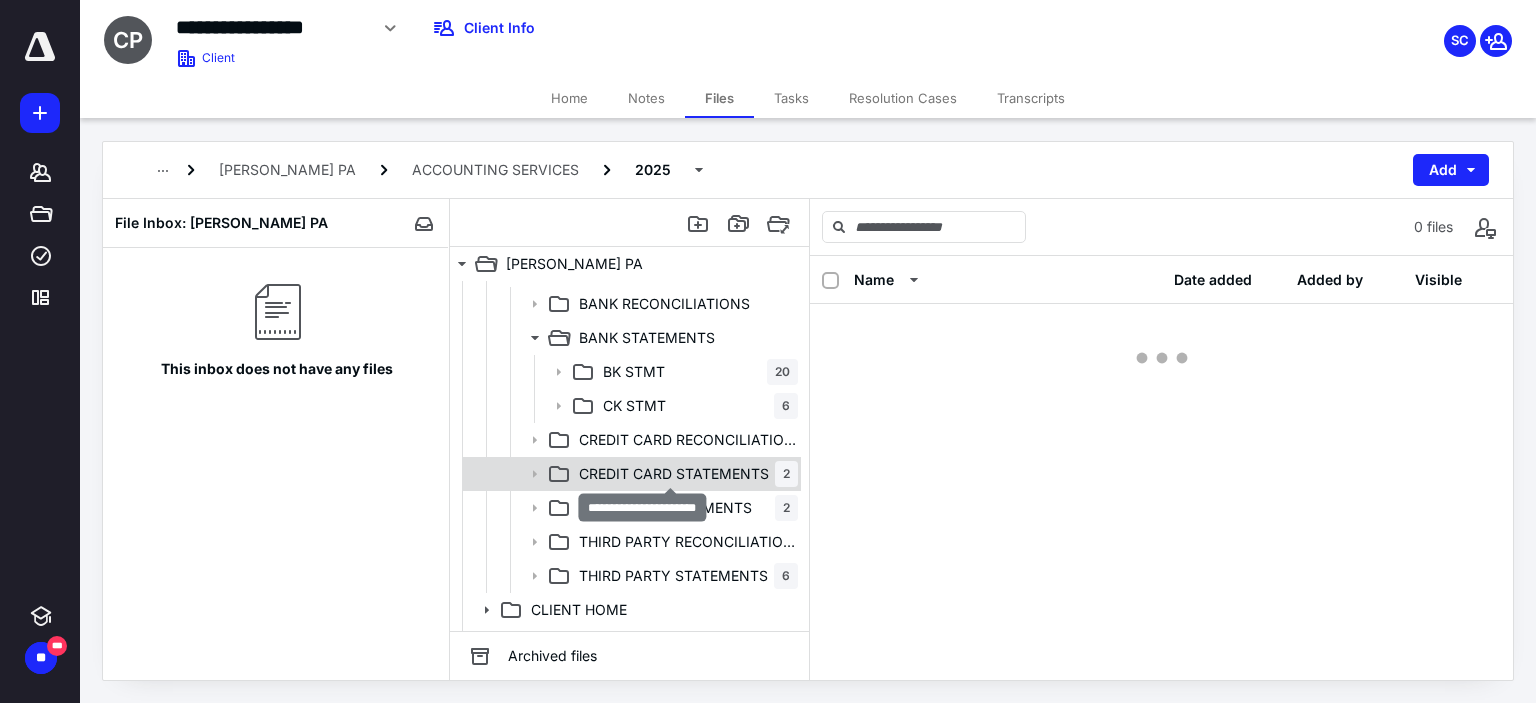 click on "CREDIT CARD STATEMENTS" at bounding box center [674, 474] 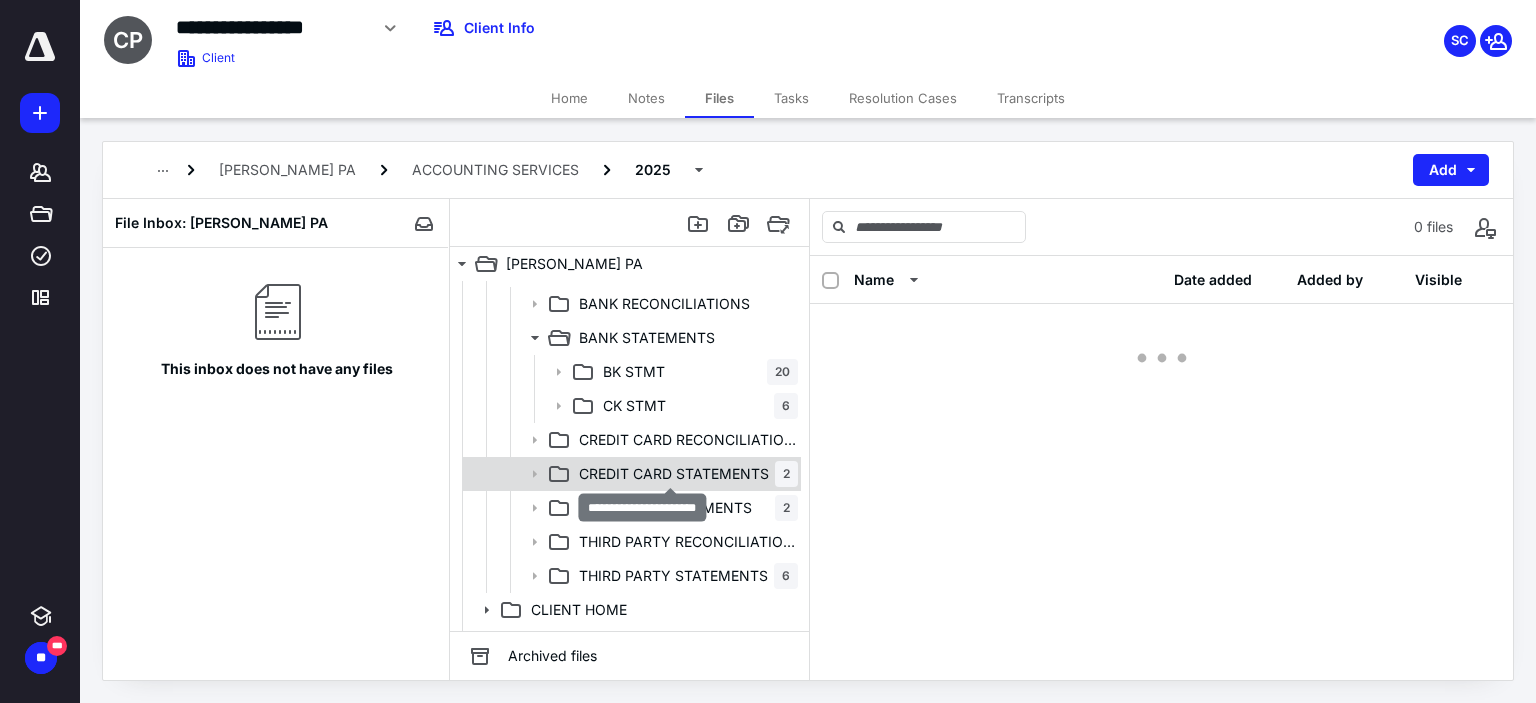 scroll, scrollTop: 0, scrollLeft: 0, axis: both 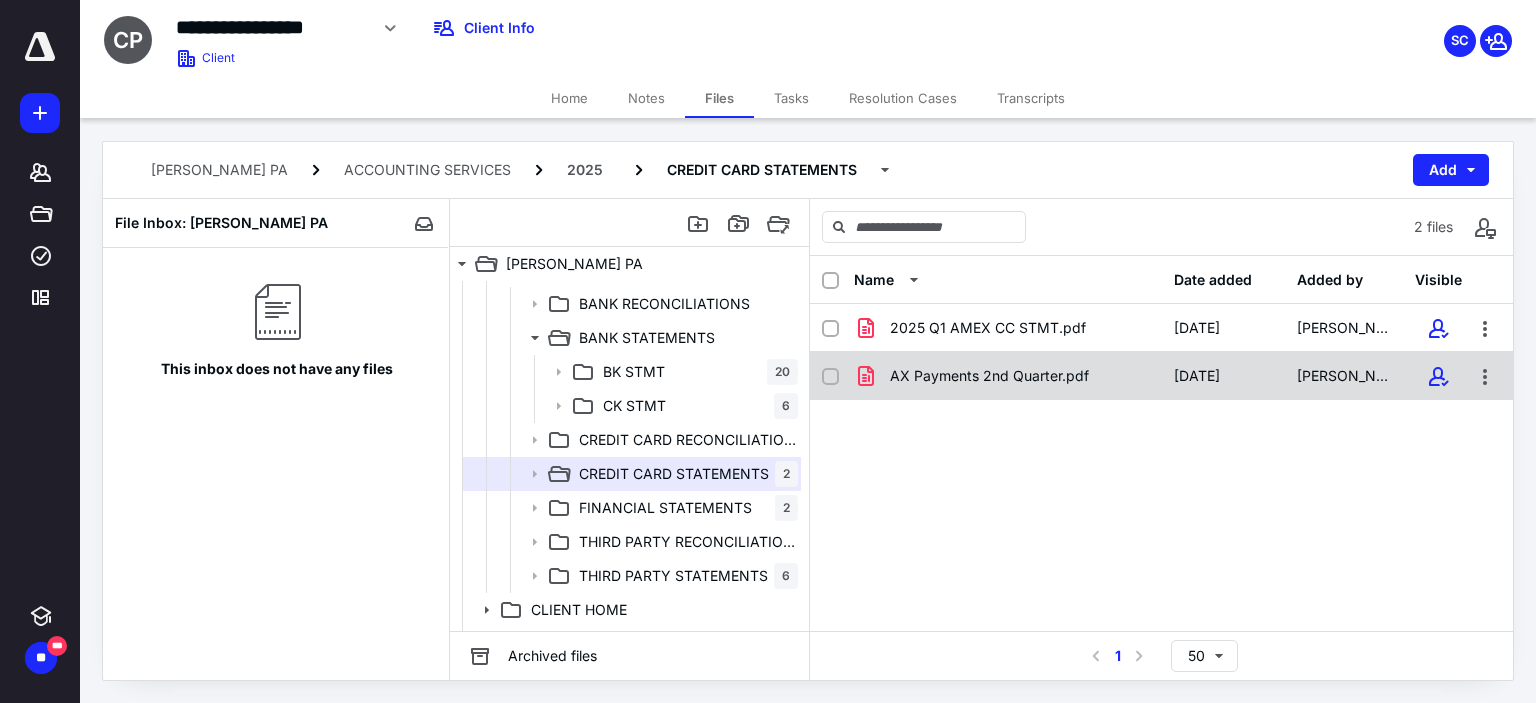 click on "AX Payments 2nd Quarter.pdf" at bounding box center [989, 376] 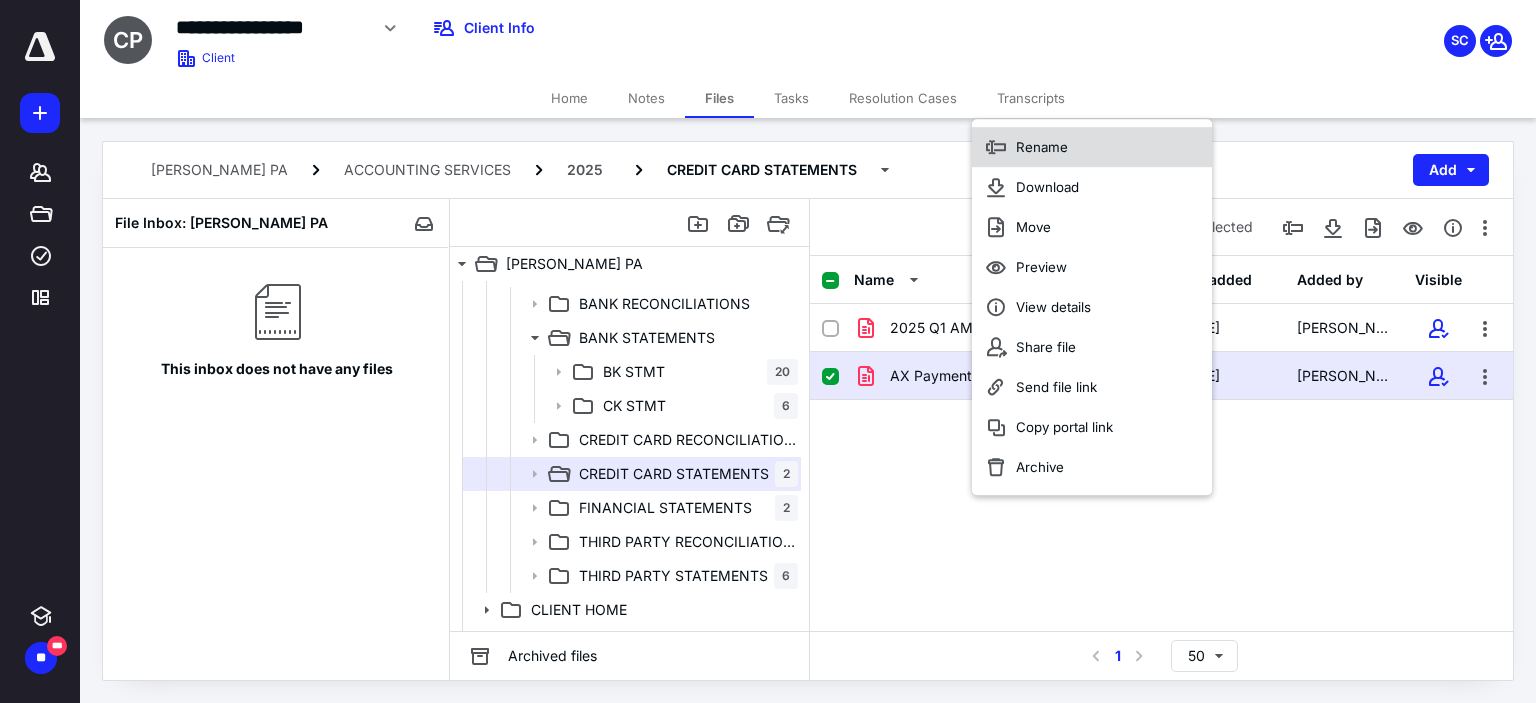 click on "Rename" at bounding box center [1092, 147] 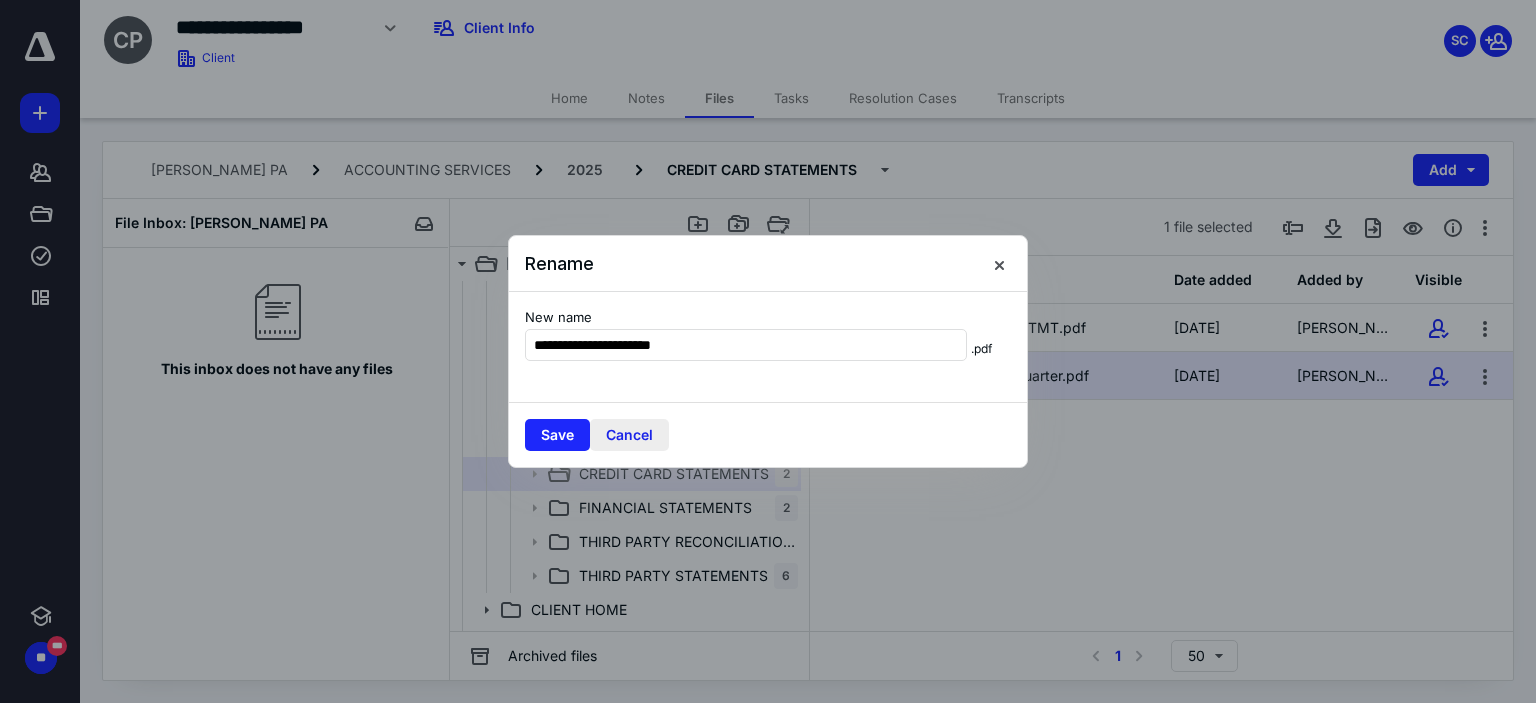 click on "Cancel" at bounding box center [629, 435] 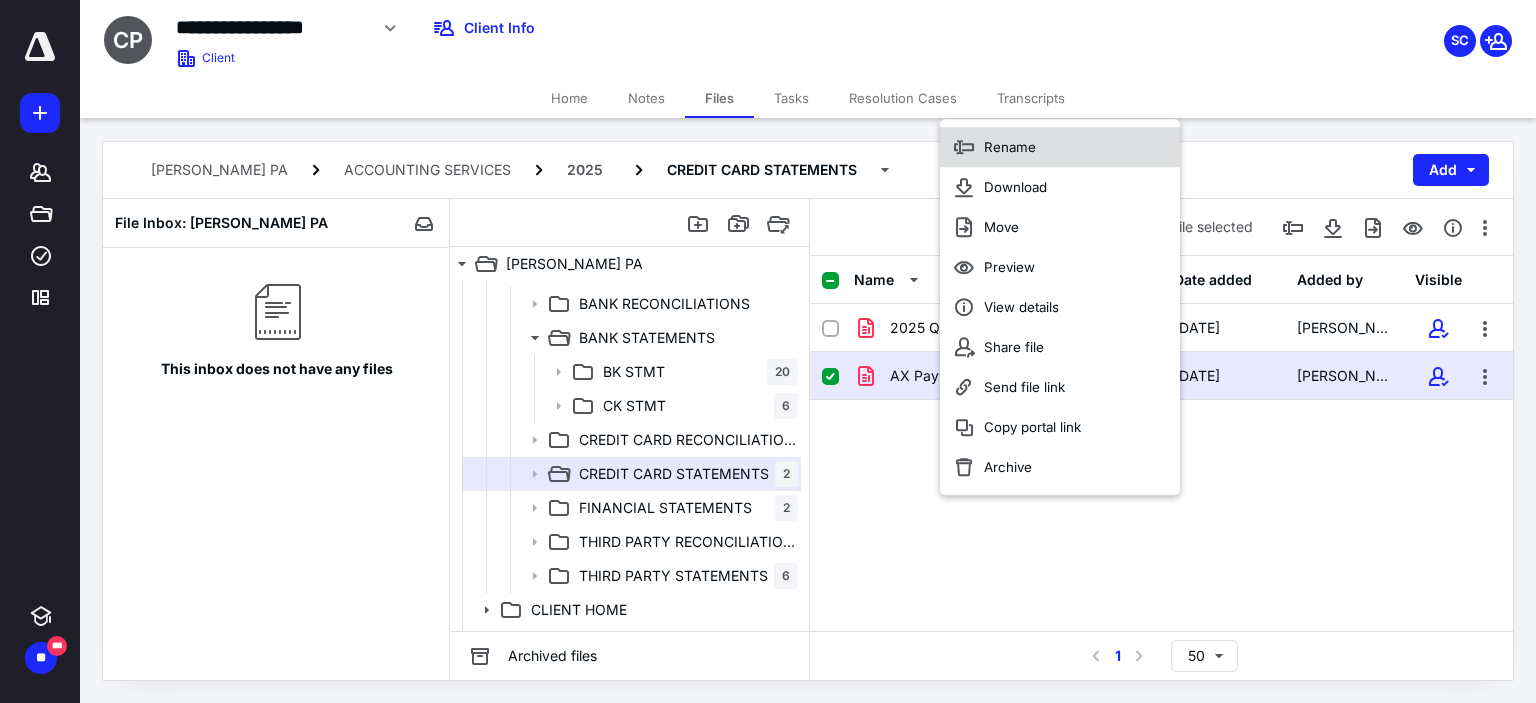 click on "Rename" at bounding box center (1010, 147) 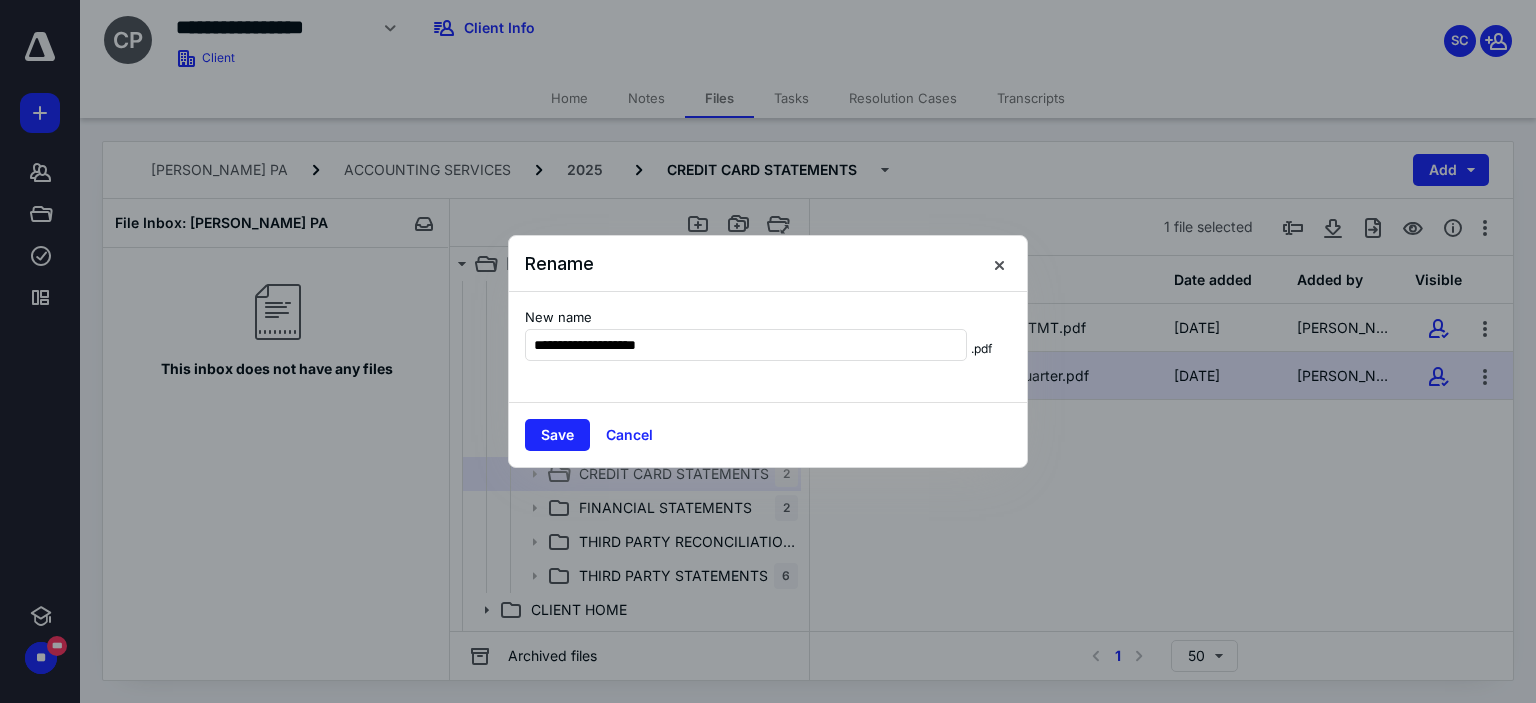type on "**********" 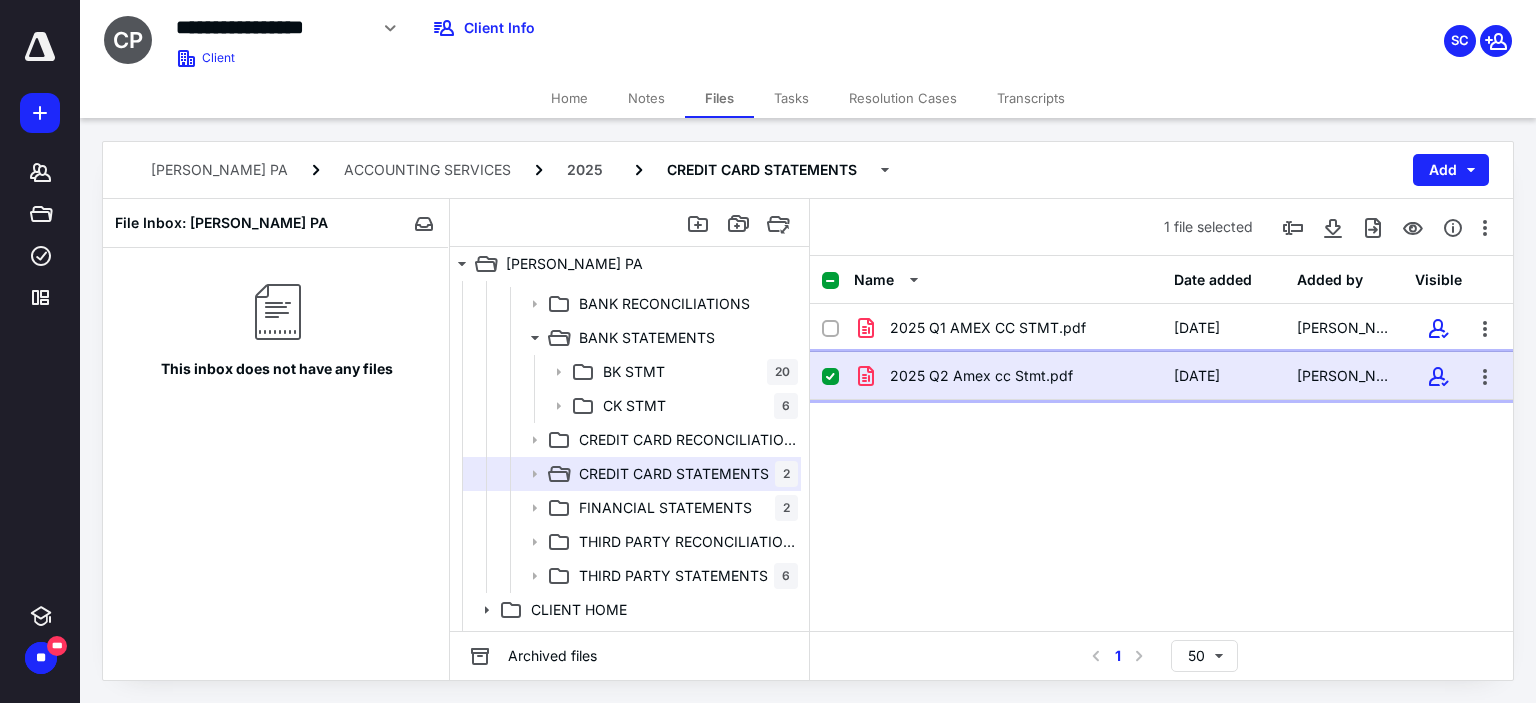click on "2025 Q2 Amex cc Stmt.pdf" at bounding box center [981, 376] 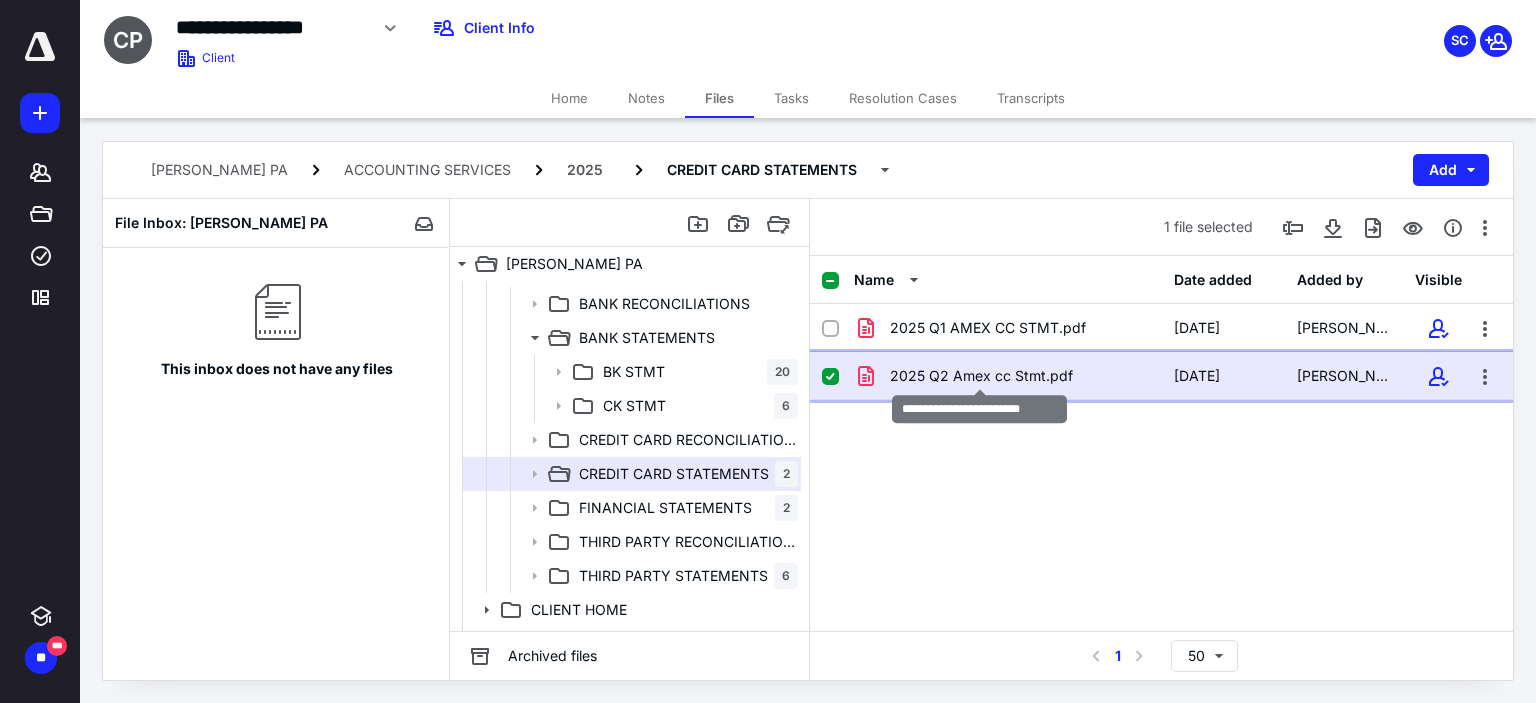 click on "2025 Q2 Amex cc Stmt.pdf" at bounding box center [981, 376] 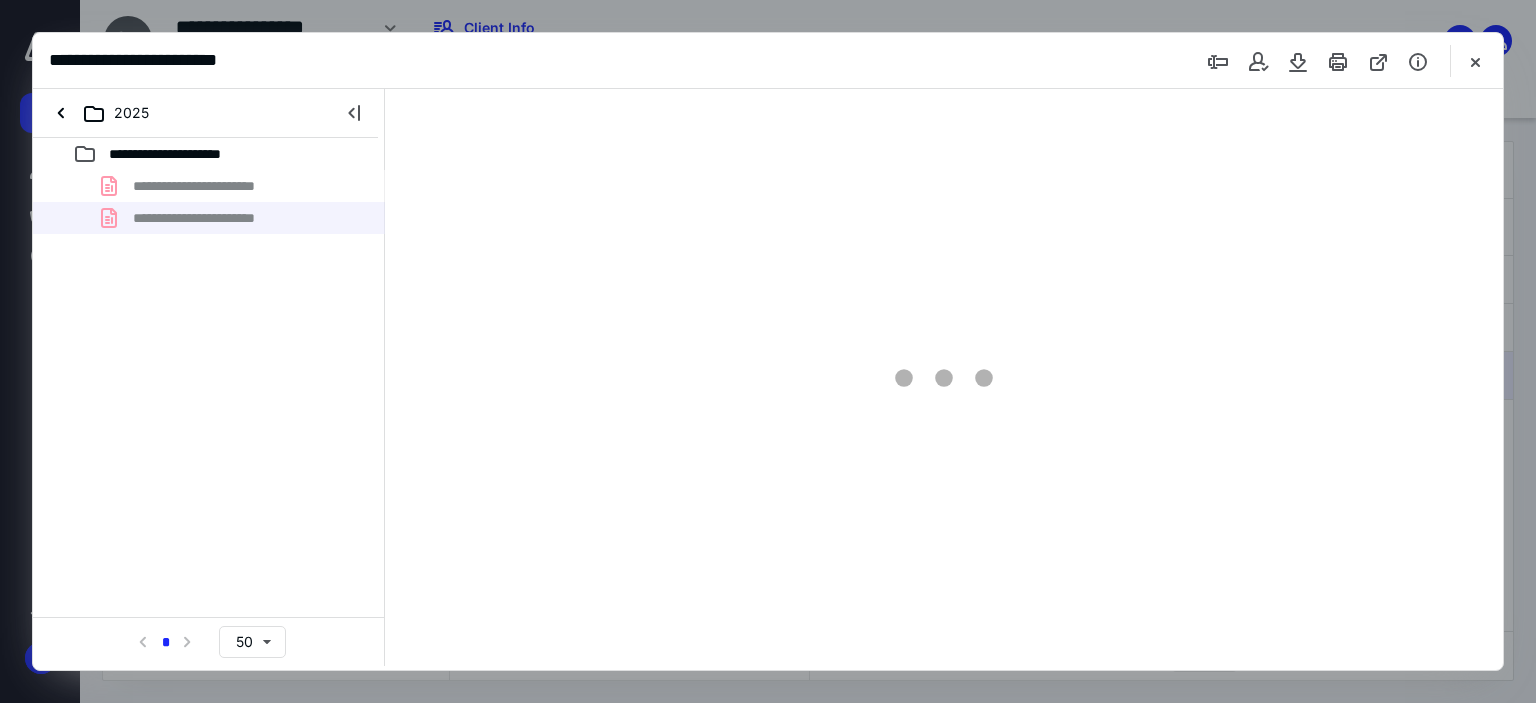 scroll, scrollTop: 0, scrollLeft: 0, axis: both 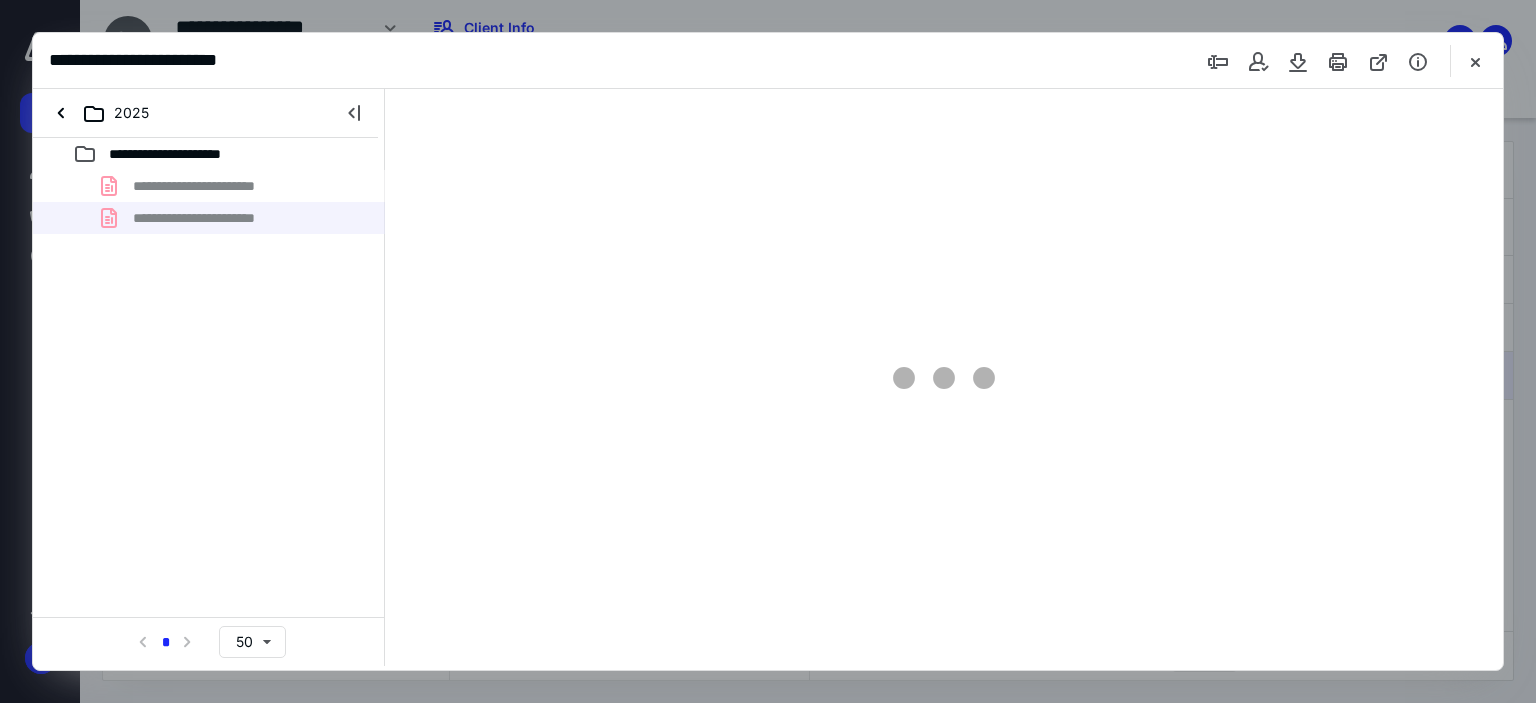 type on "139" 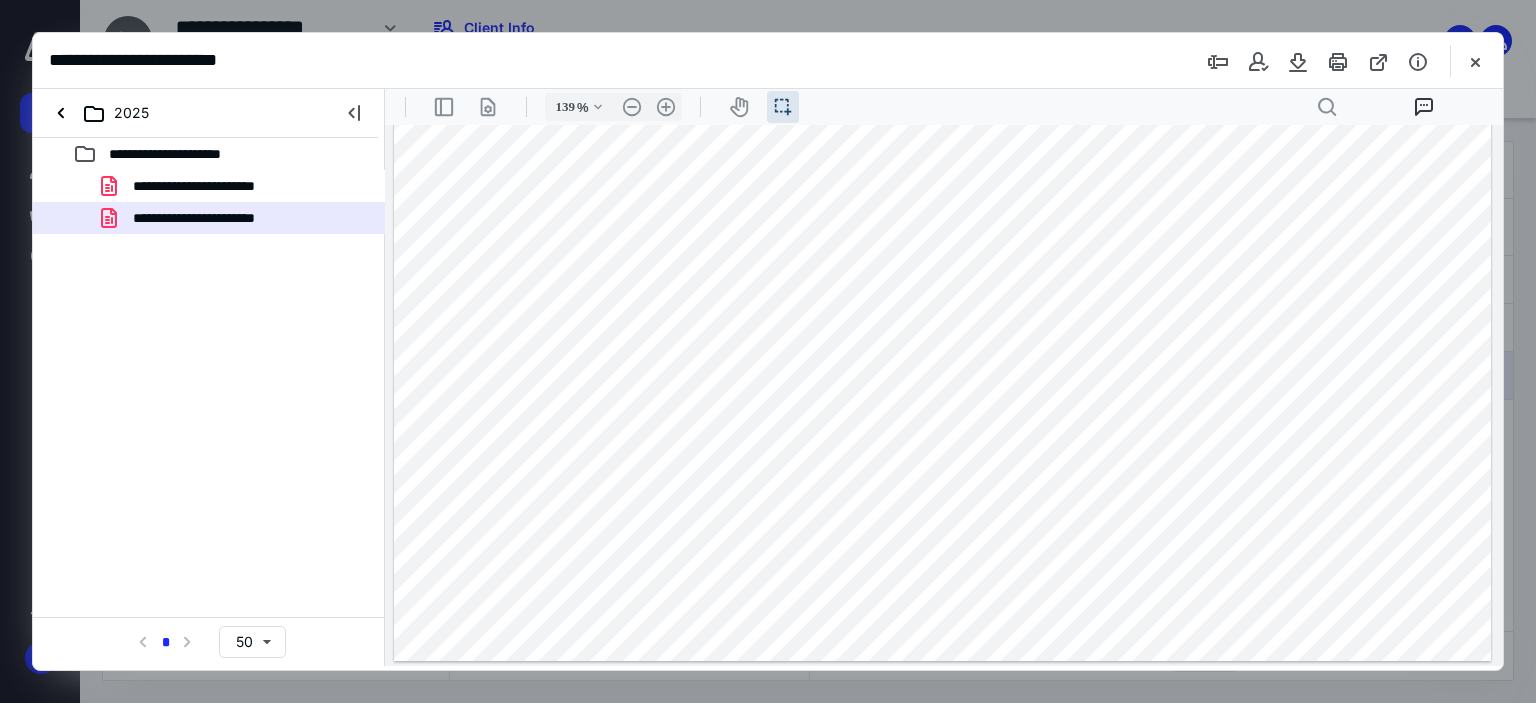 scroll, scrollTop: 323, scrollLeft: 0, axis: vertical 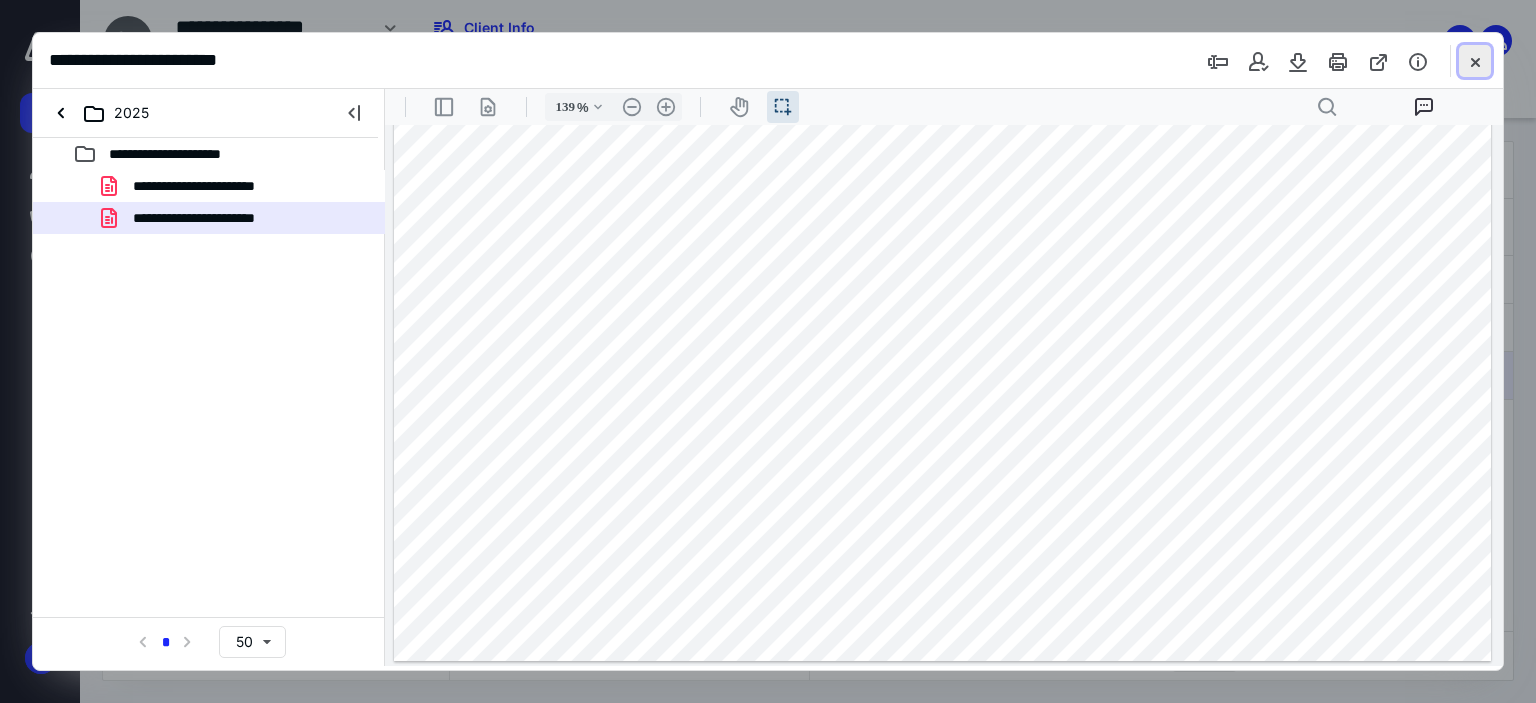 click at bounding box center (1475, 61) 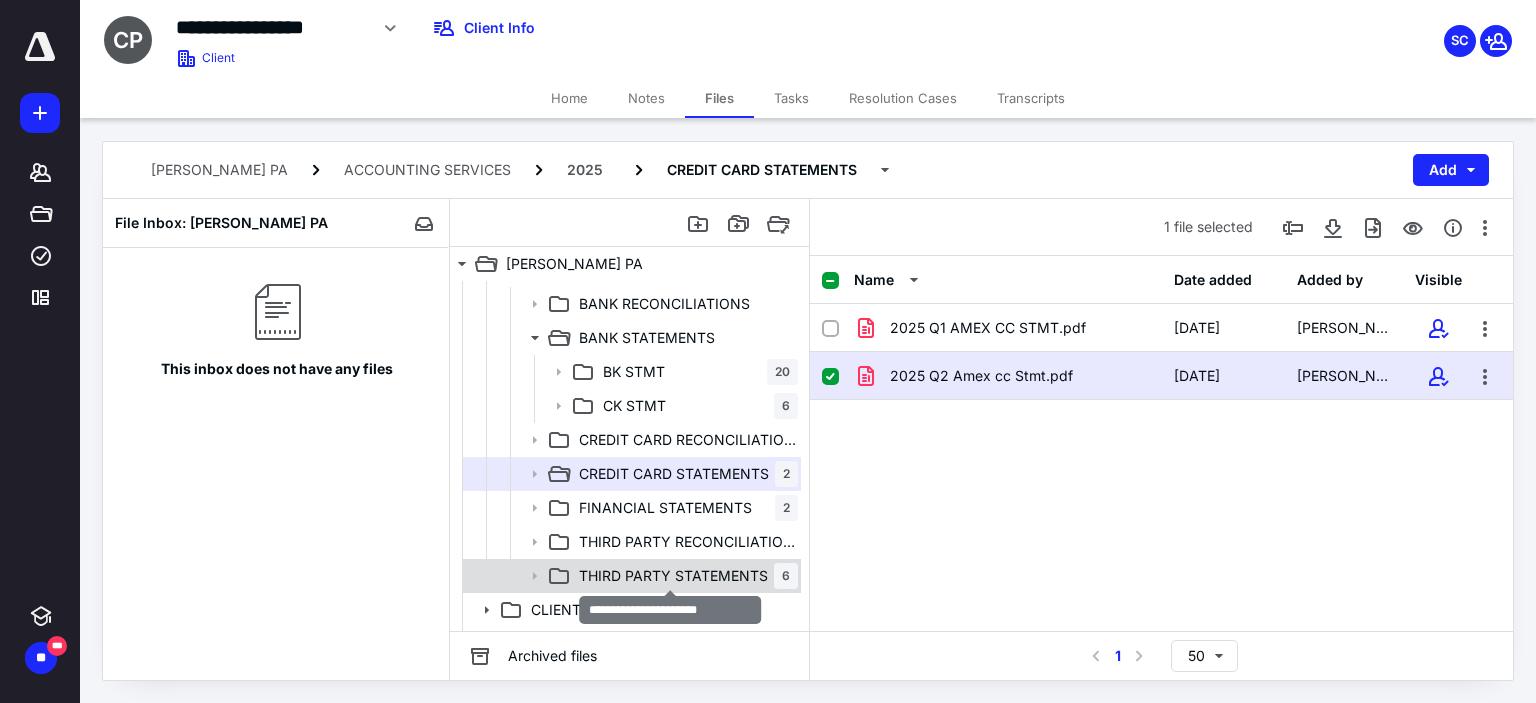 click on "THIRD PARTY STATEMENTS" at bounding box center [673, 576] 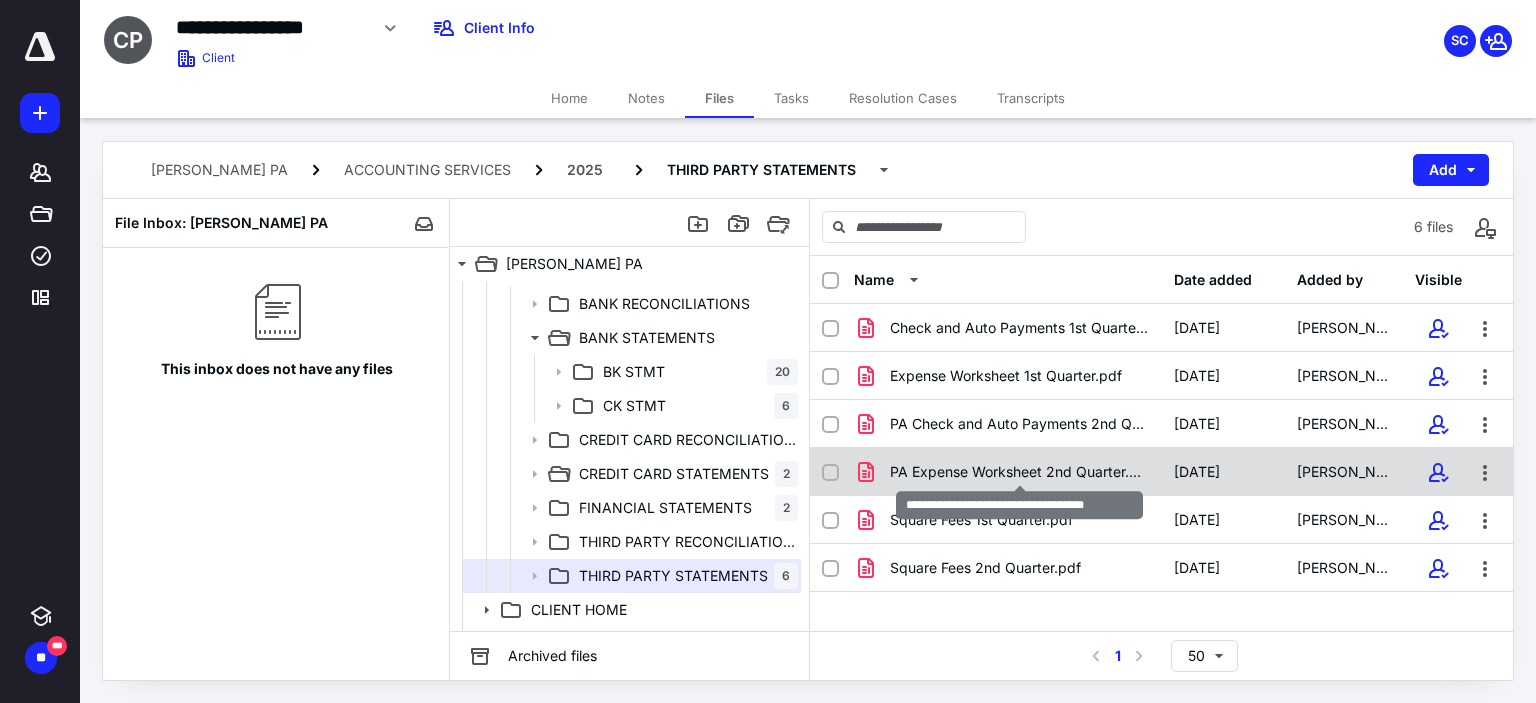 click on "PA Expense Worksheet 2nd Quarter.pdf" at bounding box center (1020, 472) 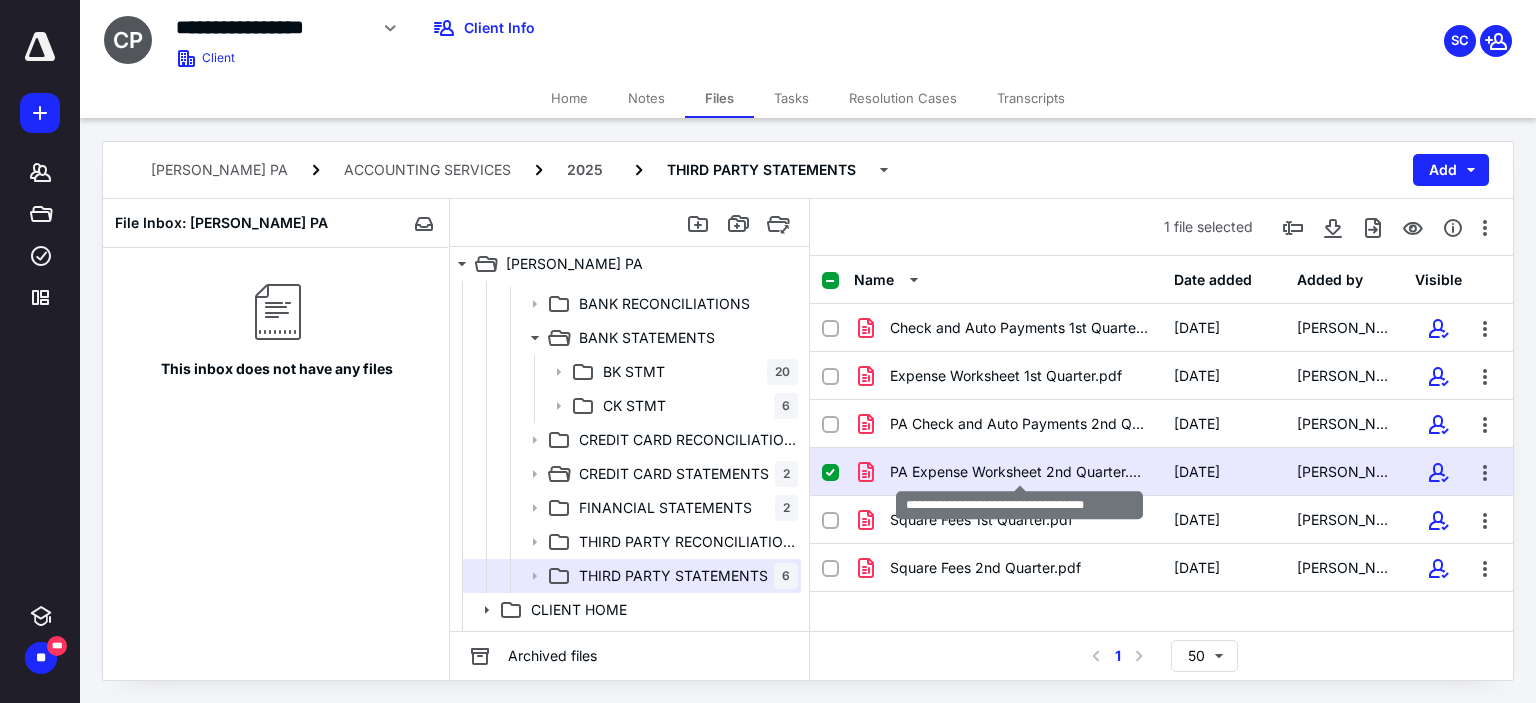click on "PA Expense Worksheet 2nd Quarter.pdf" at bounding box center (1020, 472) 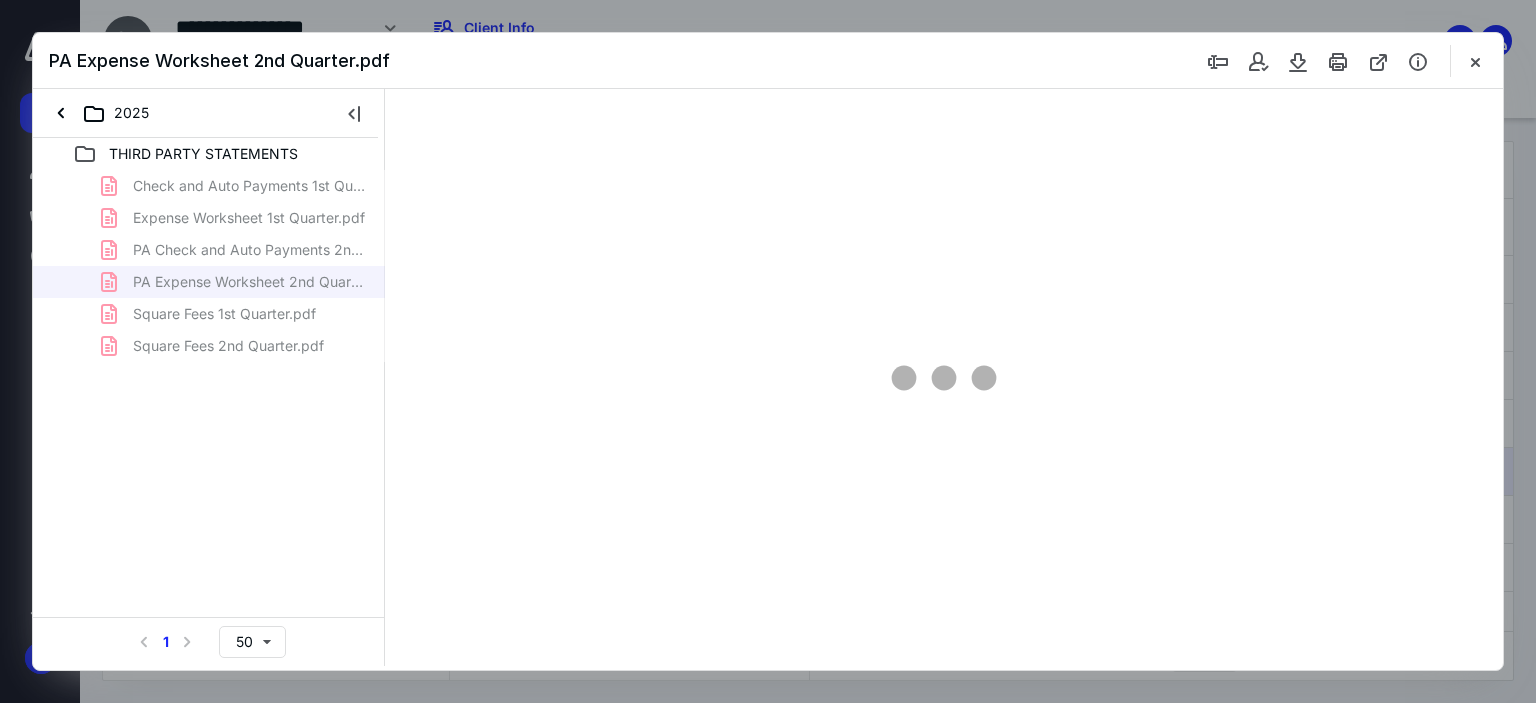 scroll, scrollTop: 0, scrollLeft: 0, axis: both 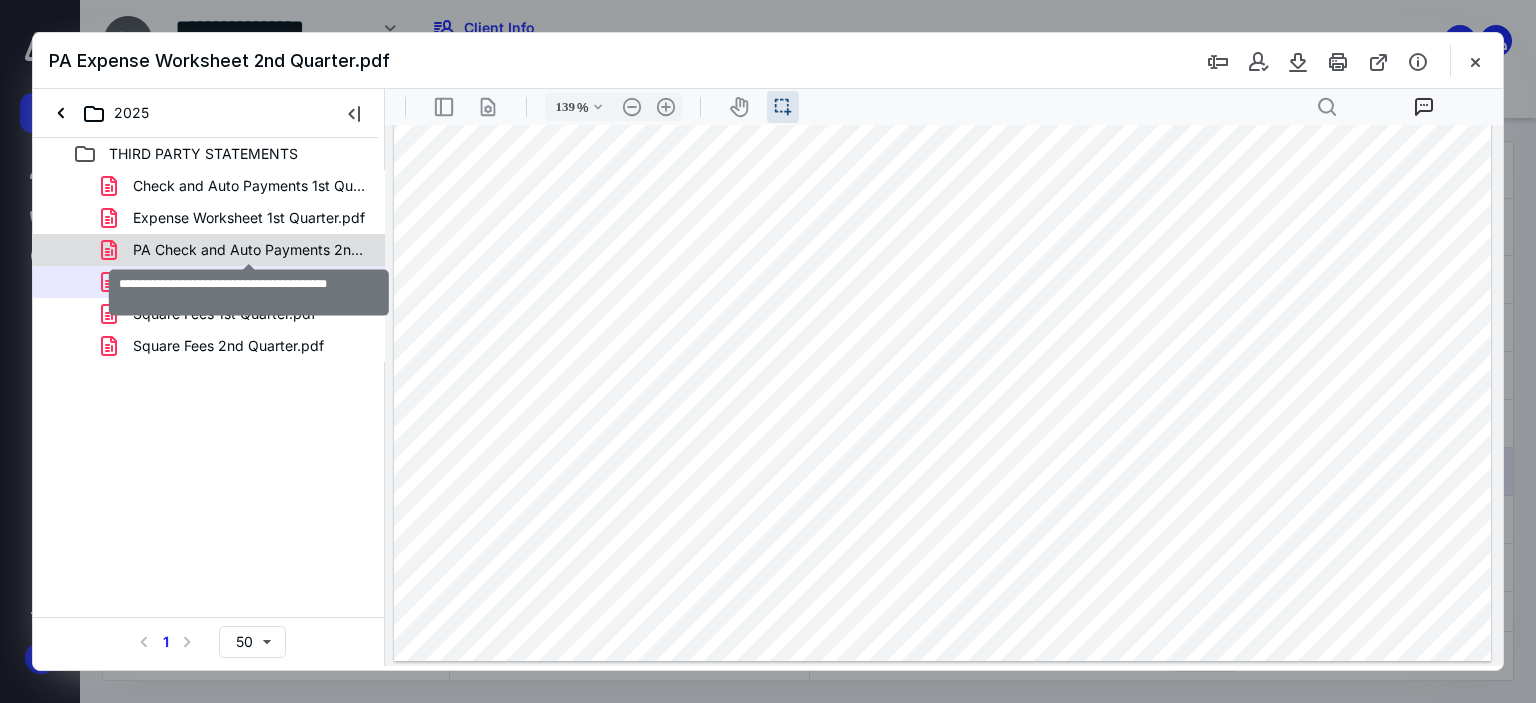 click on "PA Check and Auto Payments 2nd Quarter.pdf" at bounding box center [249, 250] 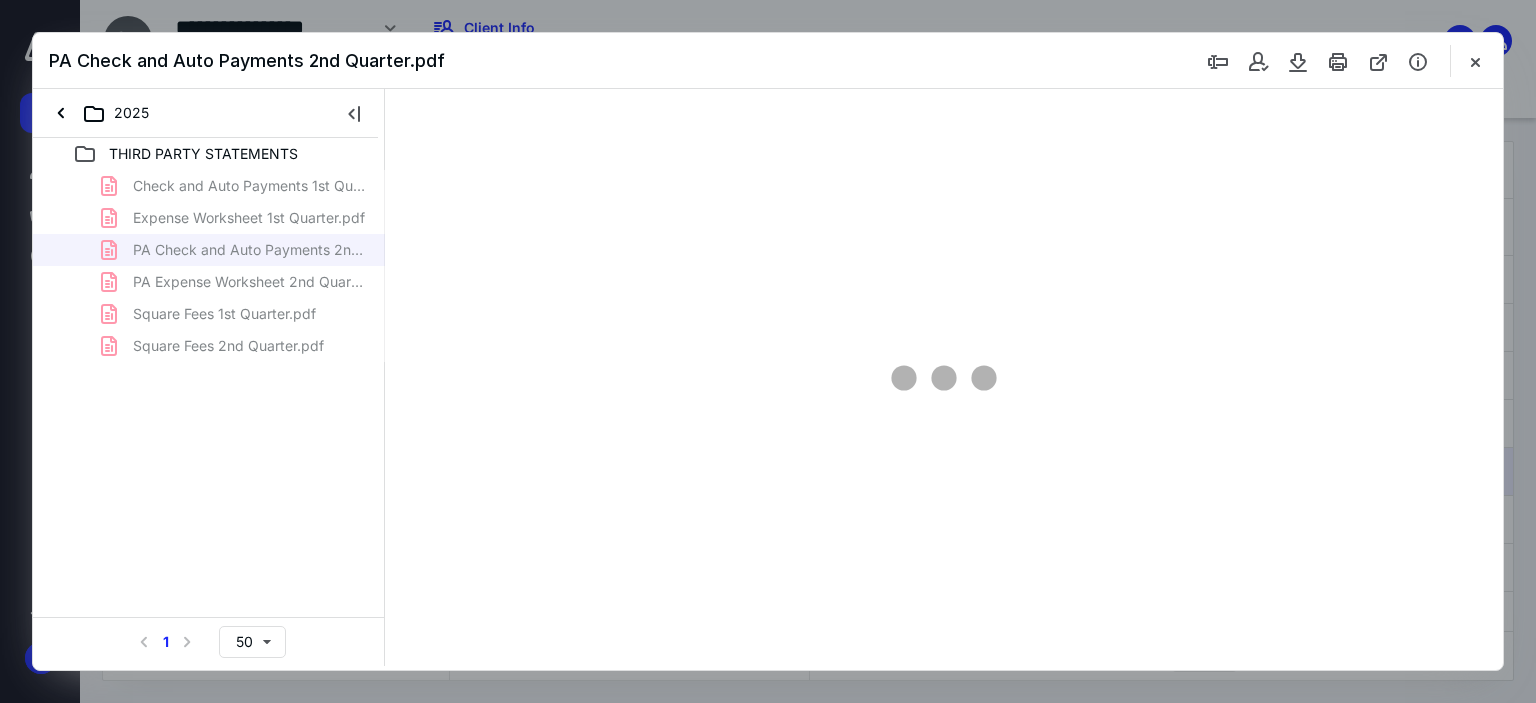 type on "139" 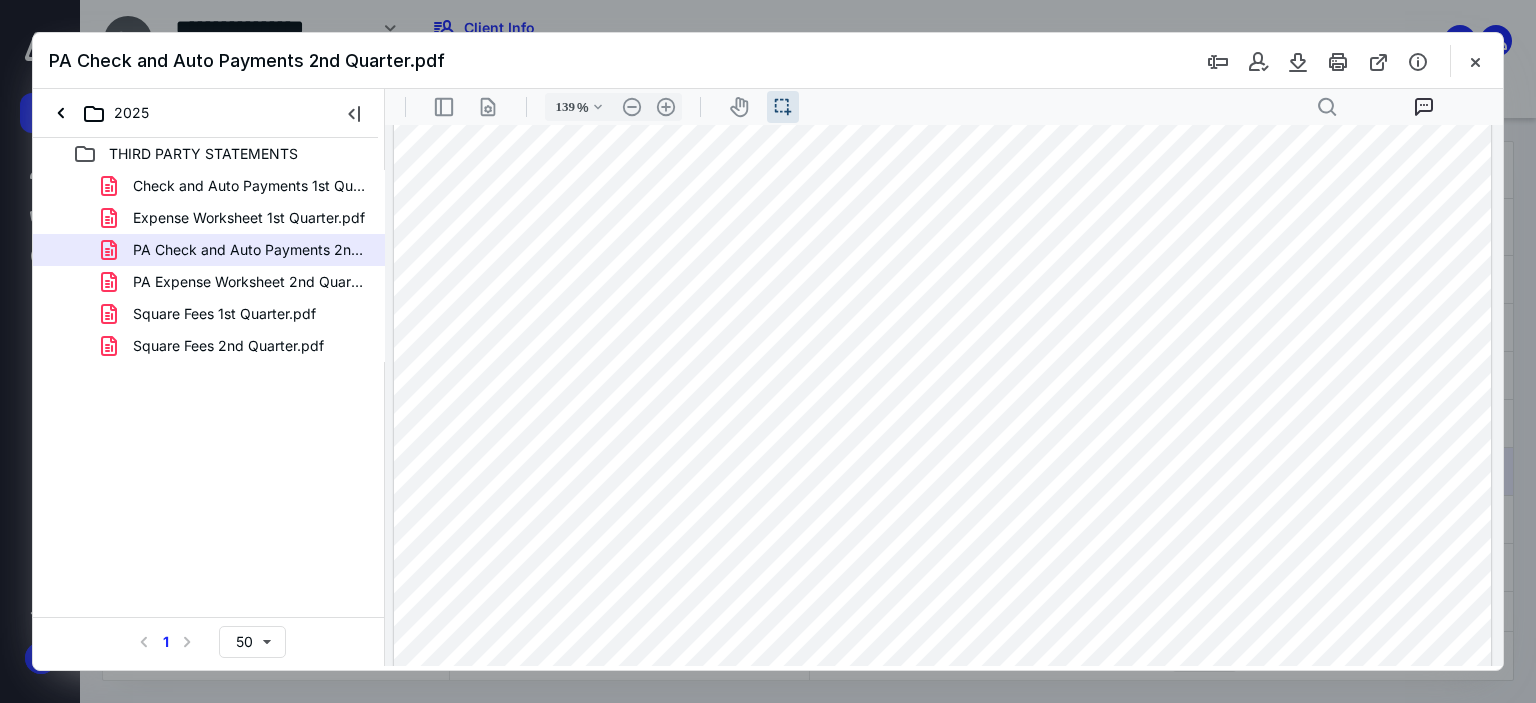 scroll, scrollTop: 200, scrollLeft: 0, axis: vertical 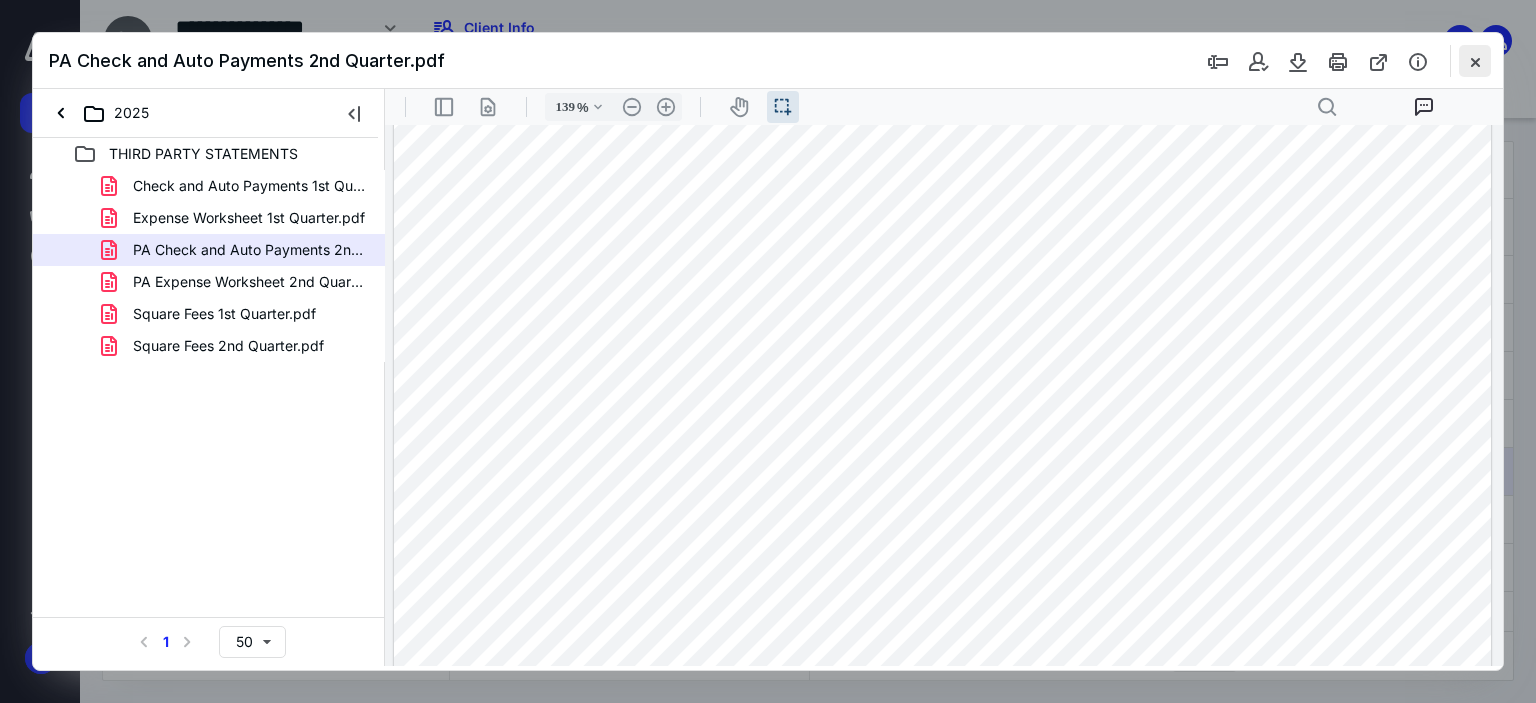 click at bounding box center (1475, 61) 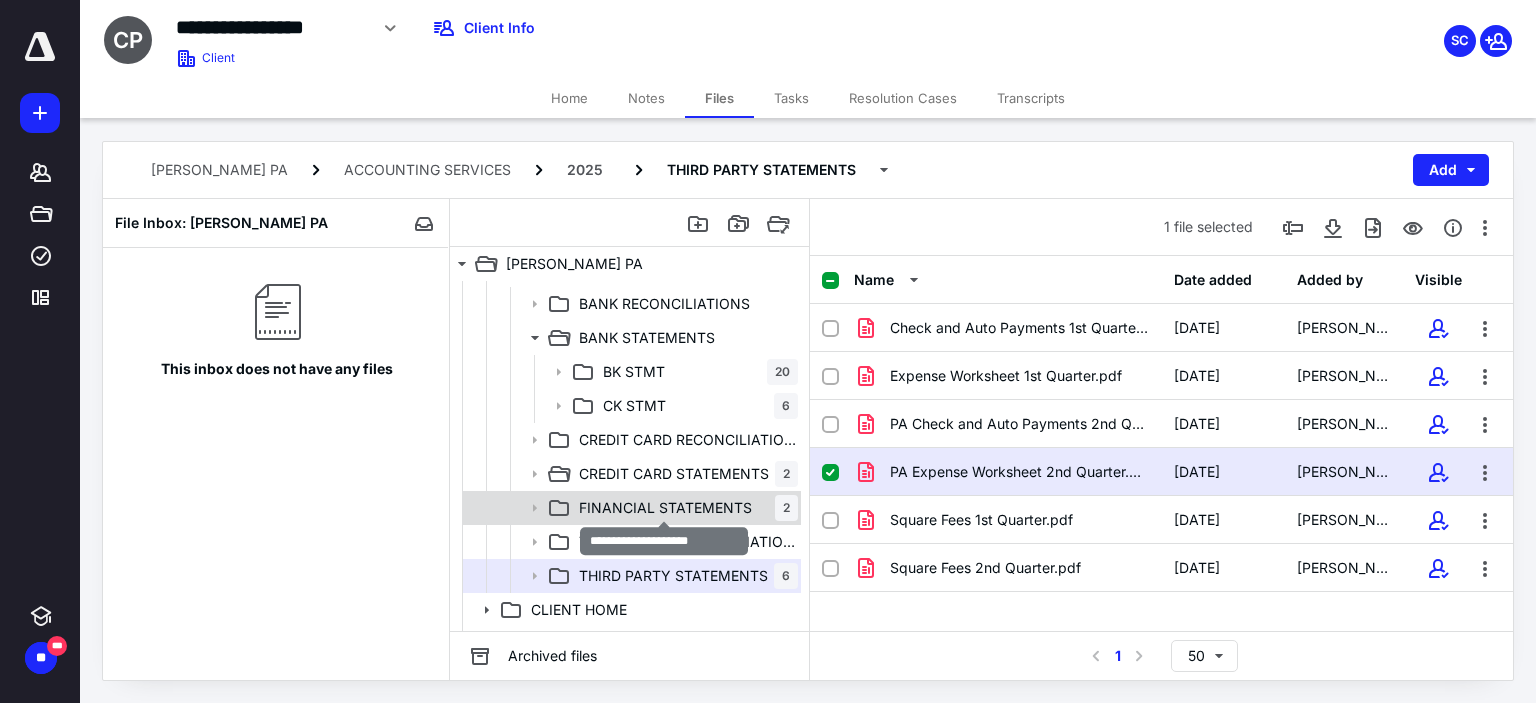 click on "FINANCIAL STATEMENTS" at bounding box center (665, 508) 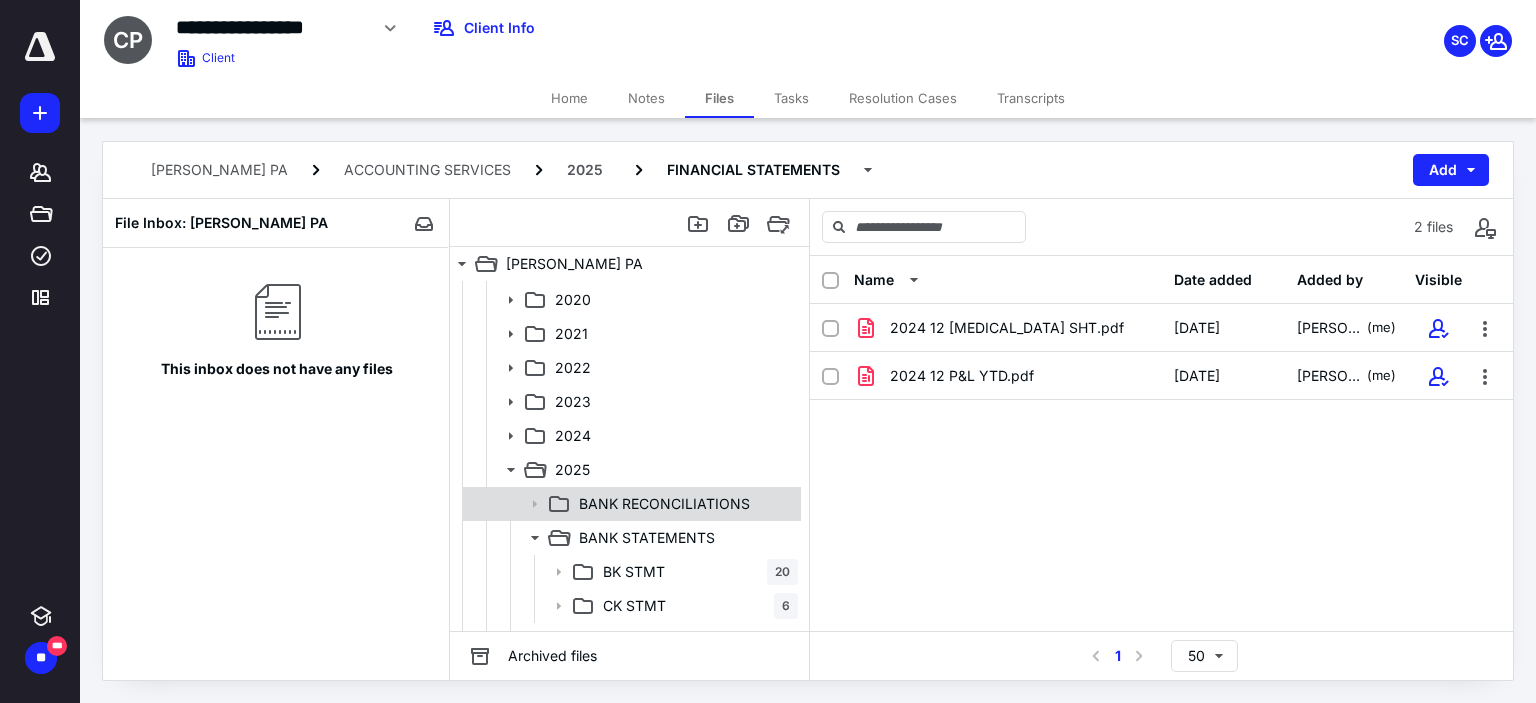 scroll, scrollTop: 200, scrollLeft: 0, axis: vertical 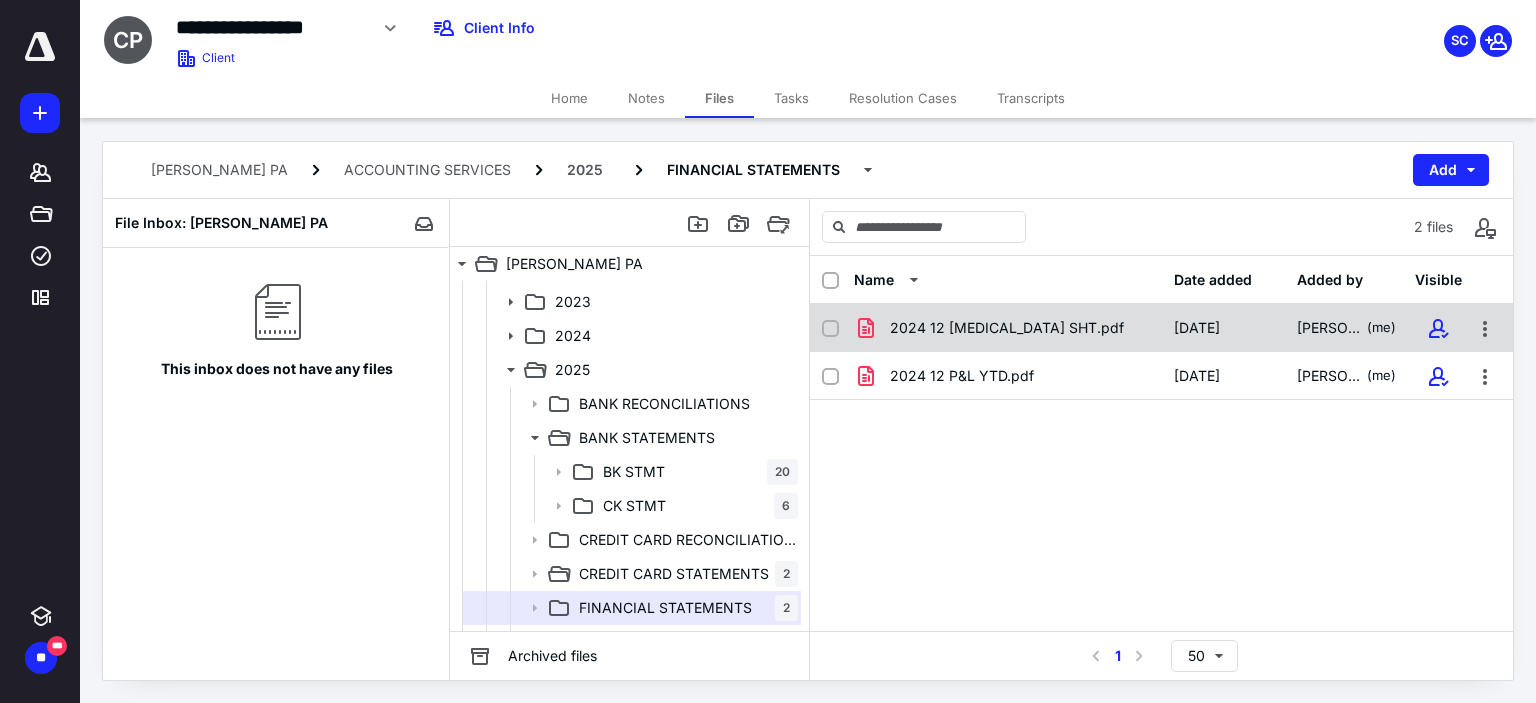 click on "2024 12 [MEDICAL_DATA] SHT.pdf" at bounding box center [1007, 328] 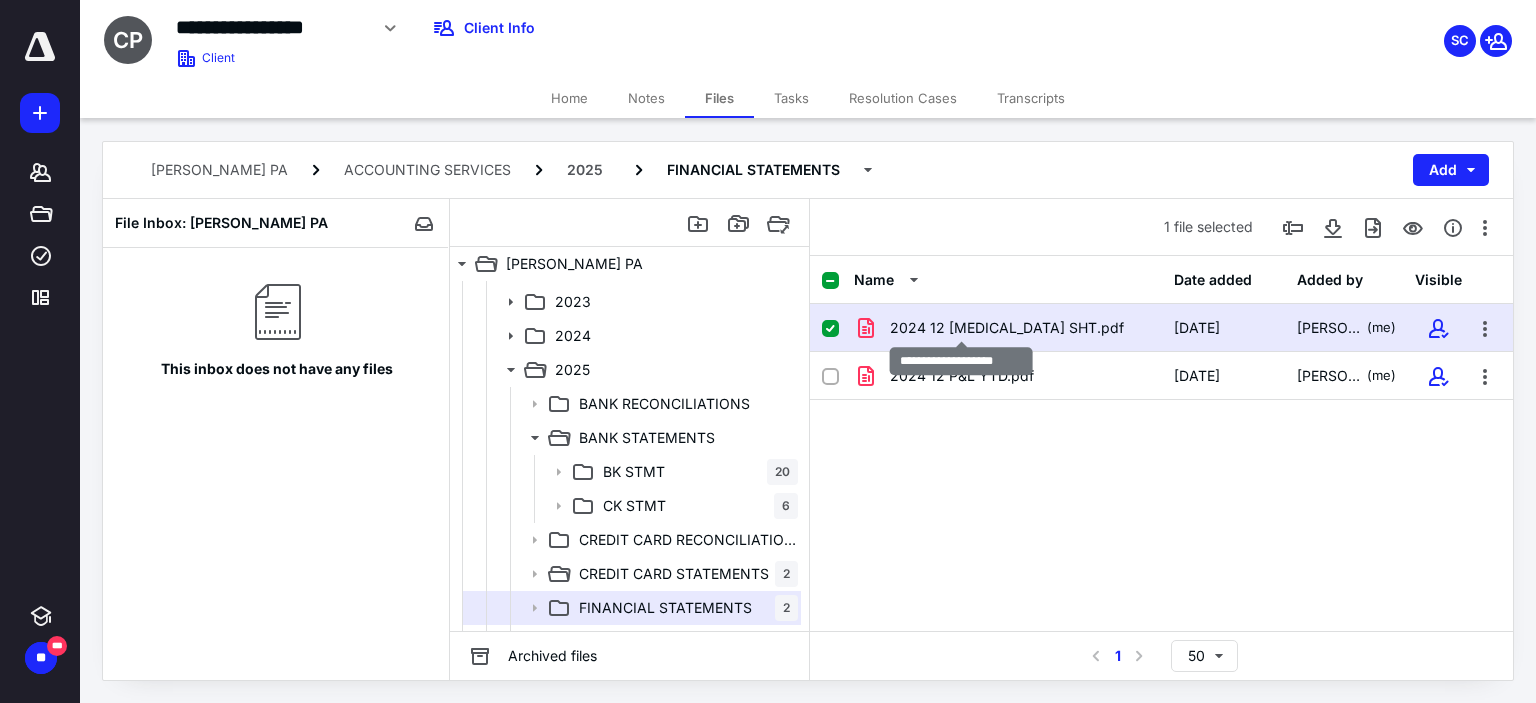 click on "2024 12 [MEDICAL_DATA] SHT.pdf" at bounding box center (1007, 328) 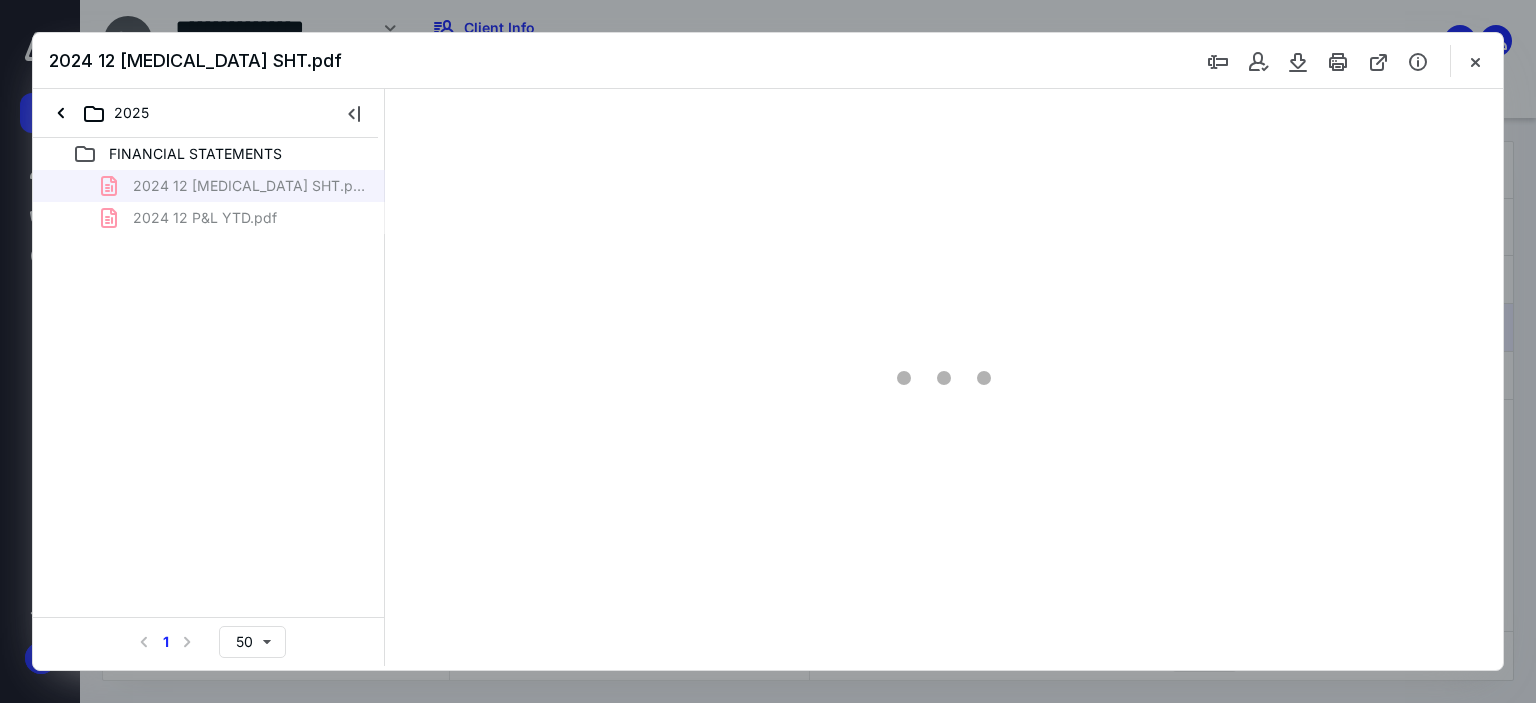scroll, scrollTop: 0, scrollLeft: 0, axis: both 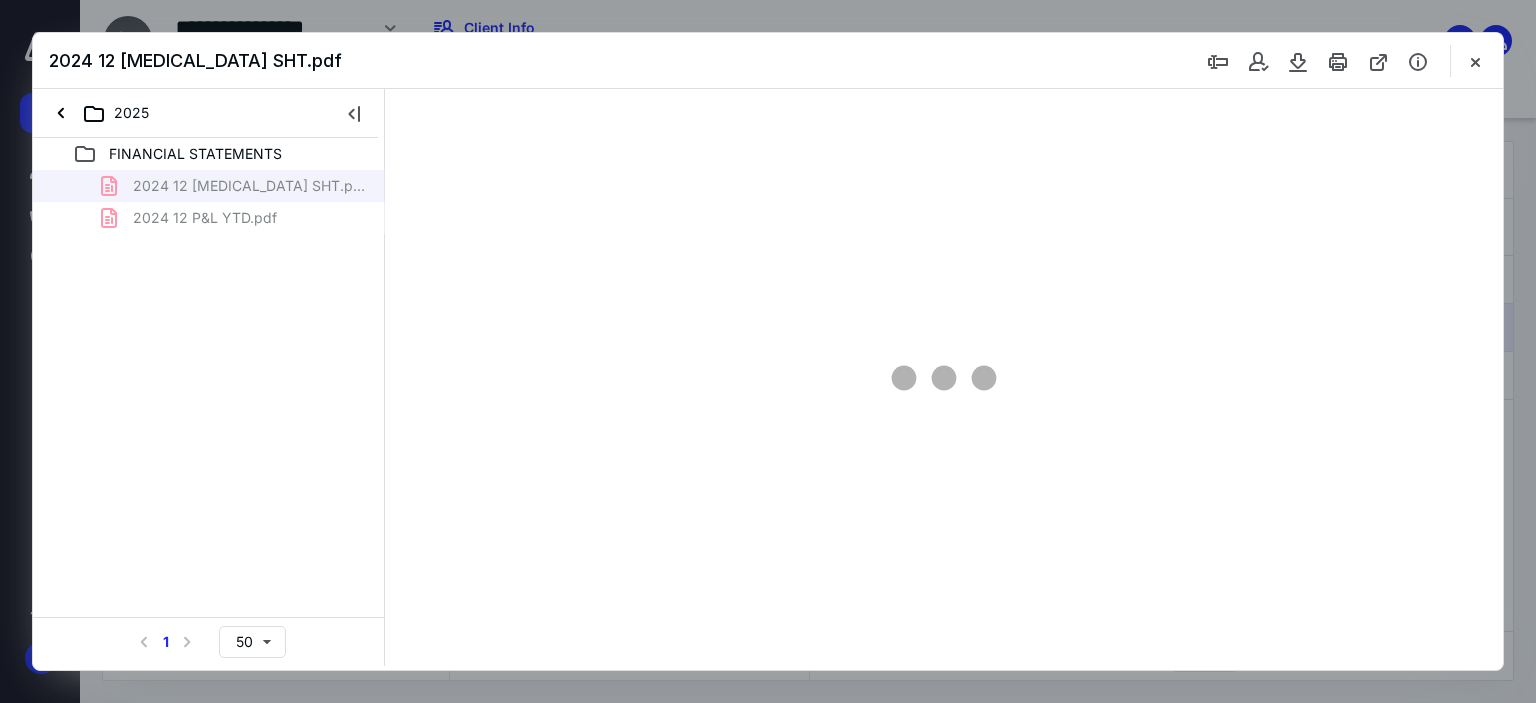 type on "179" 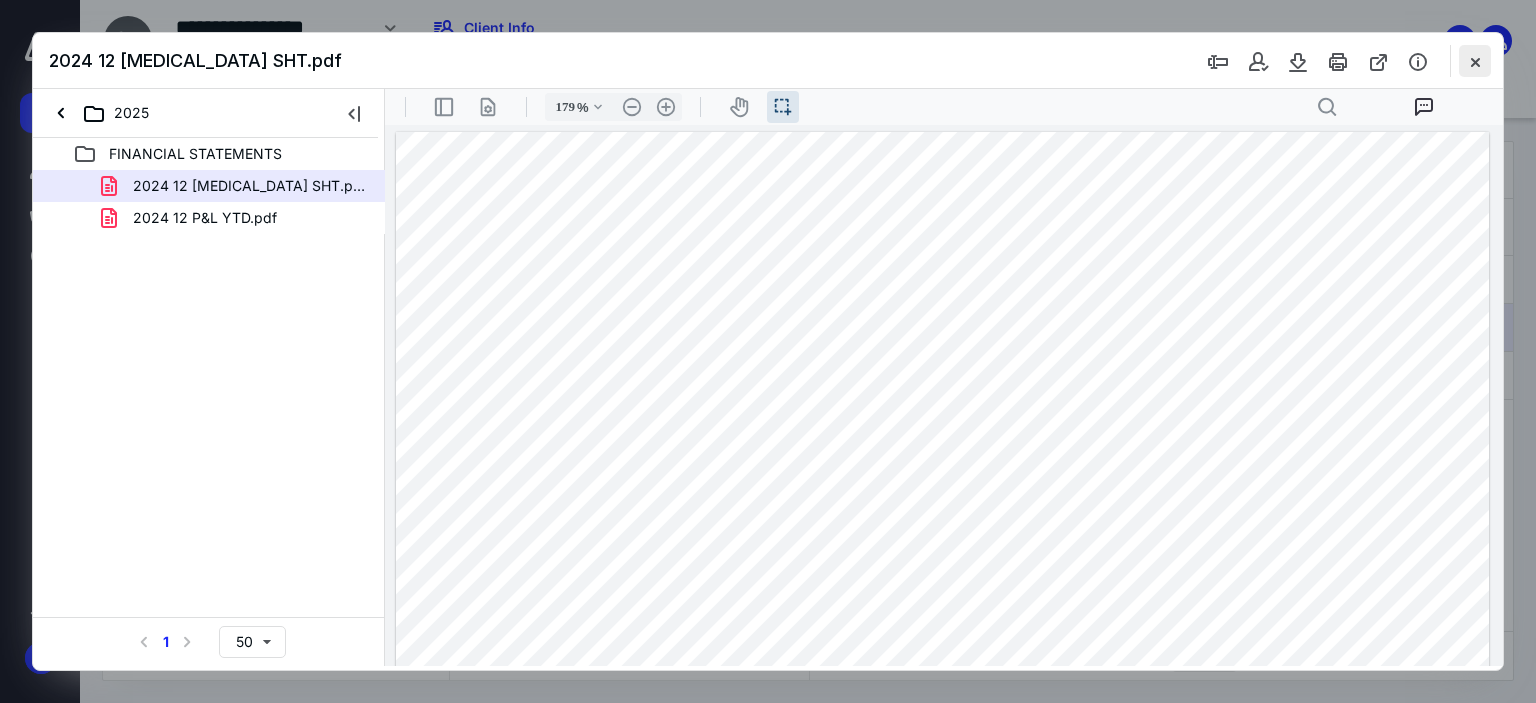 click at bounding box center [1475, 61] 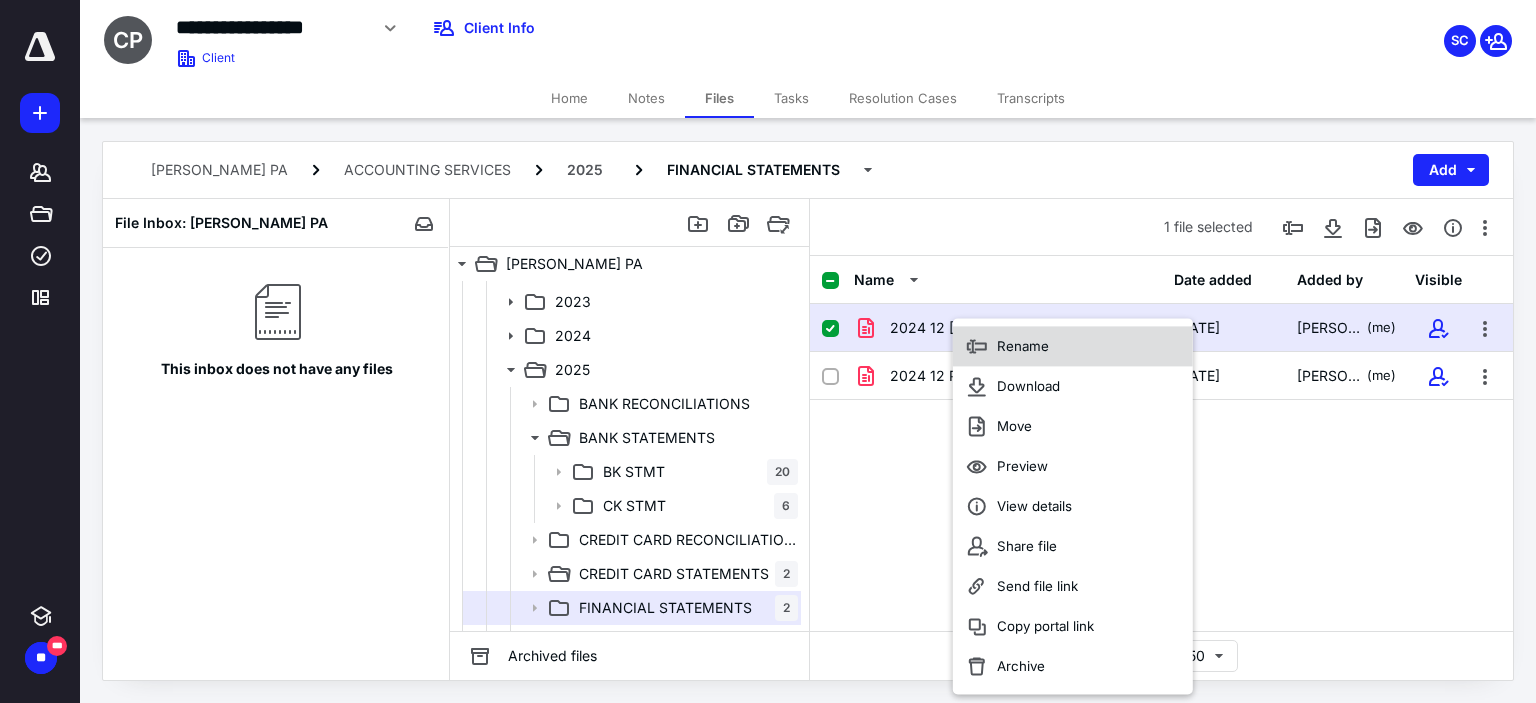 click on "Rename" at bounding box center [1023, 346] 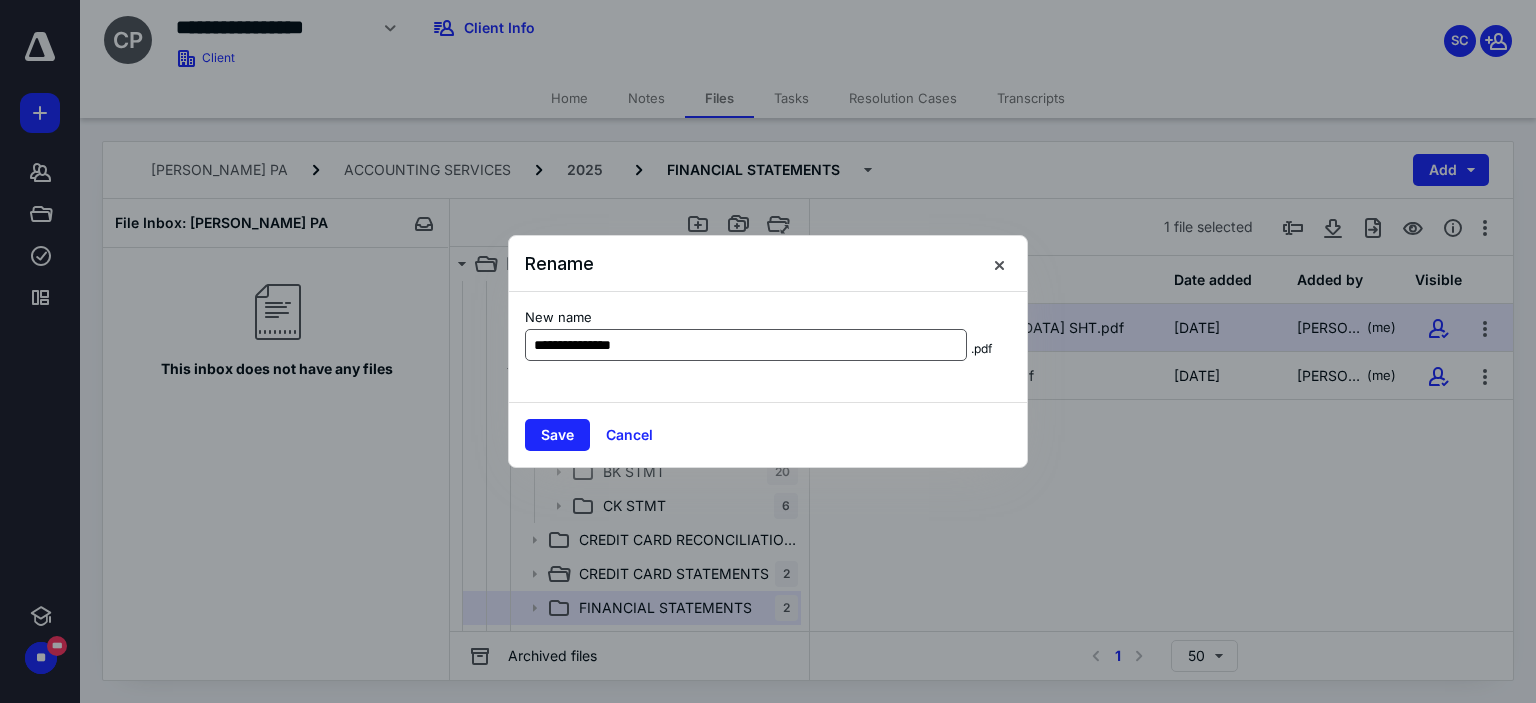 click on "**********" at bounding box center [746, 345] 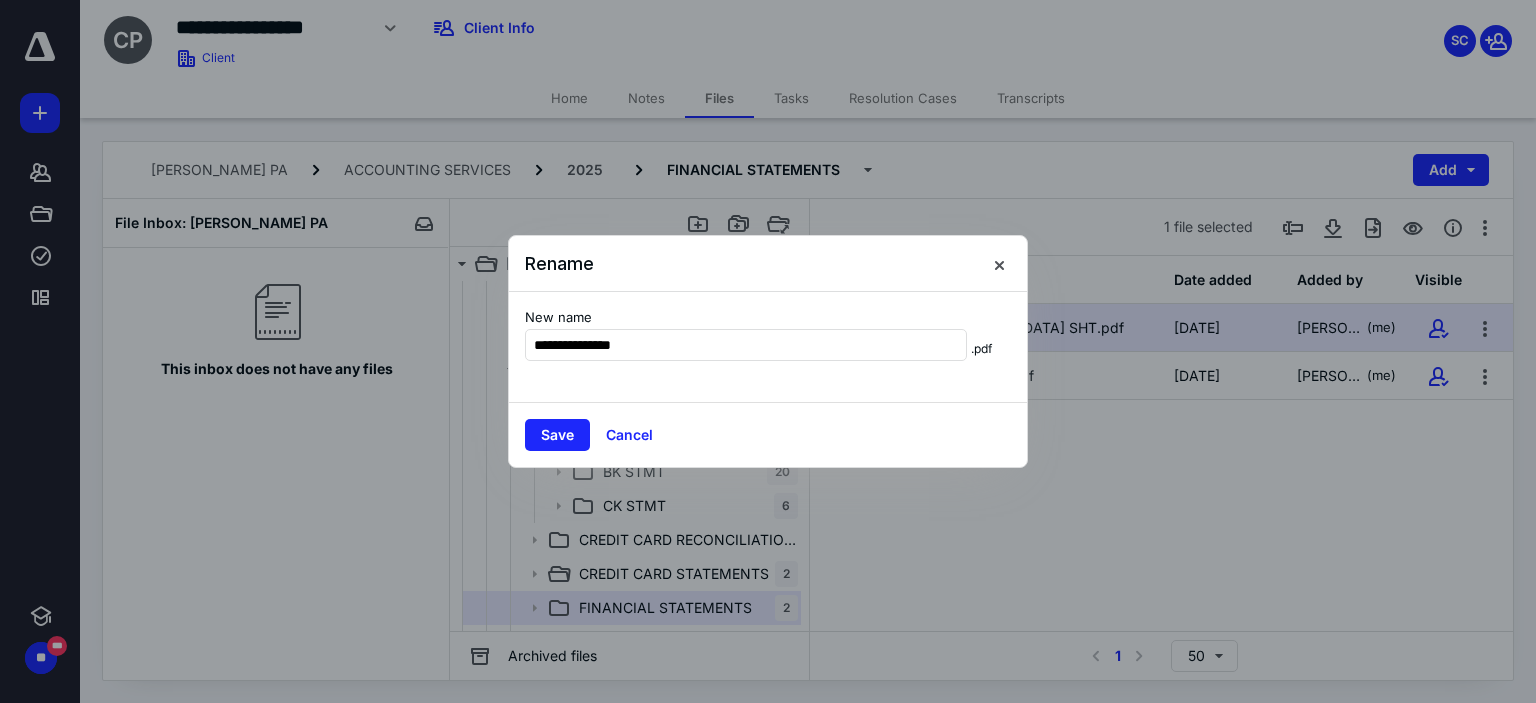 type on "**********" 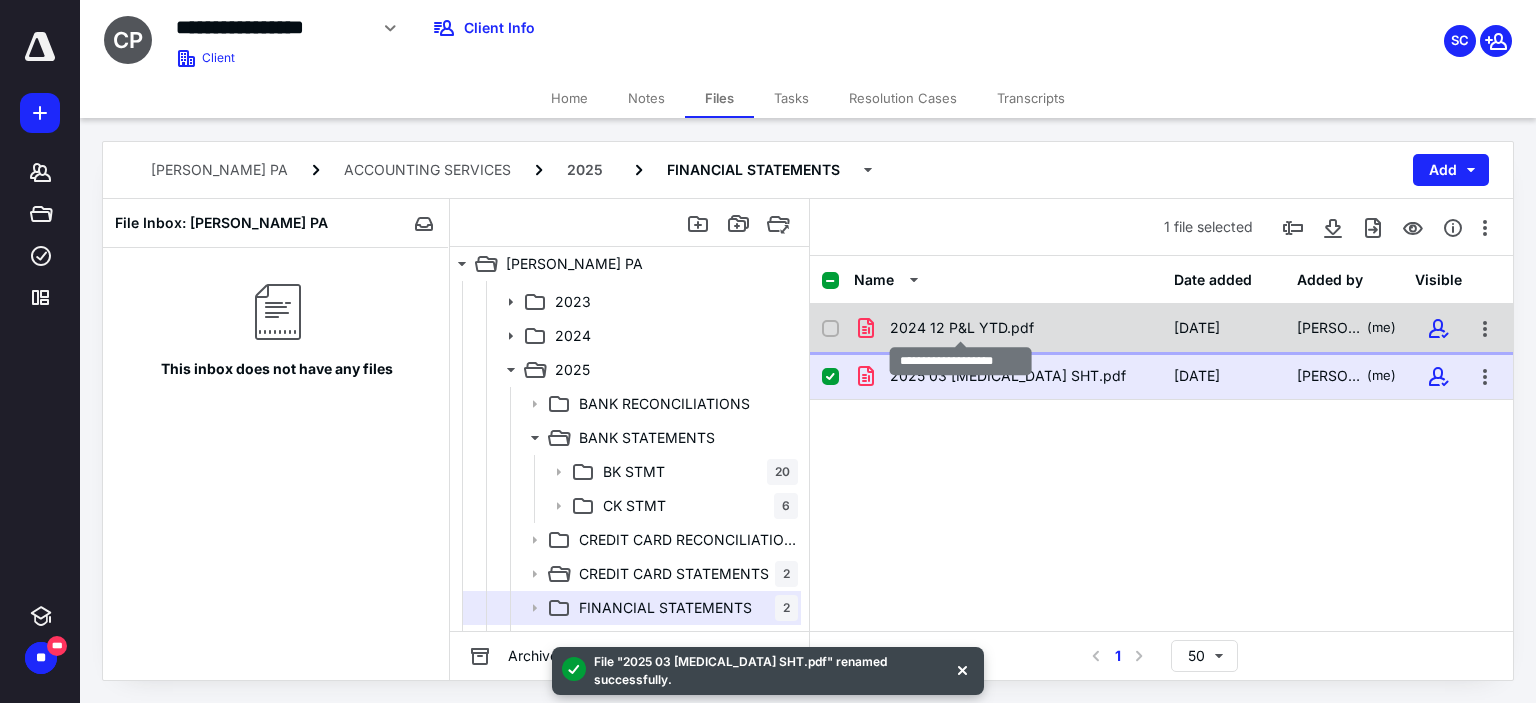 click on "2024 12 P&L YTD.pdf" at bounding box center (962, 328) 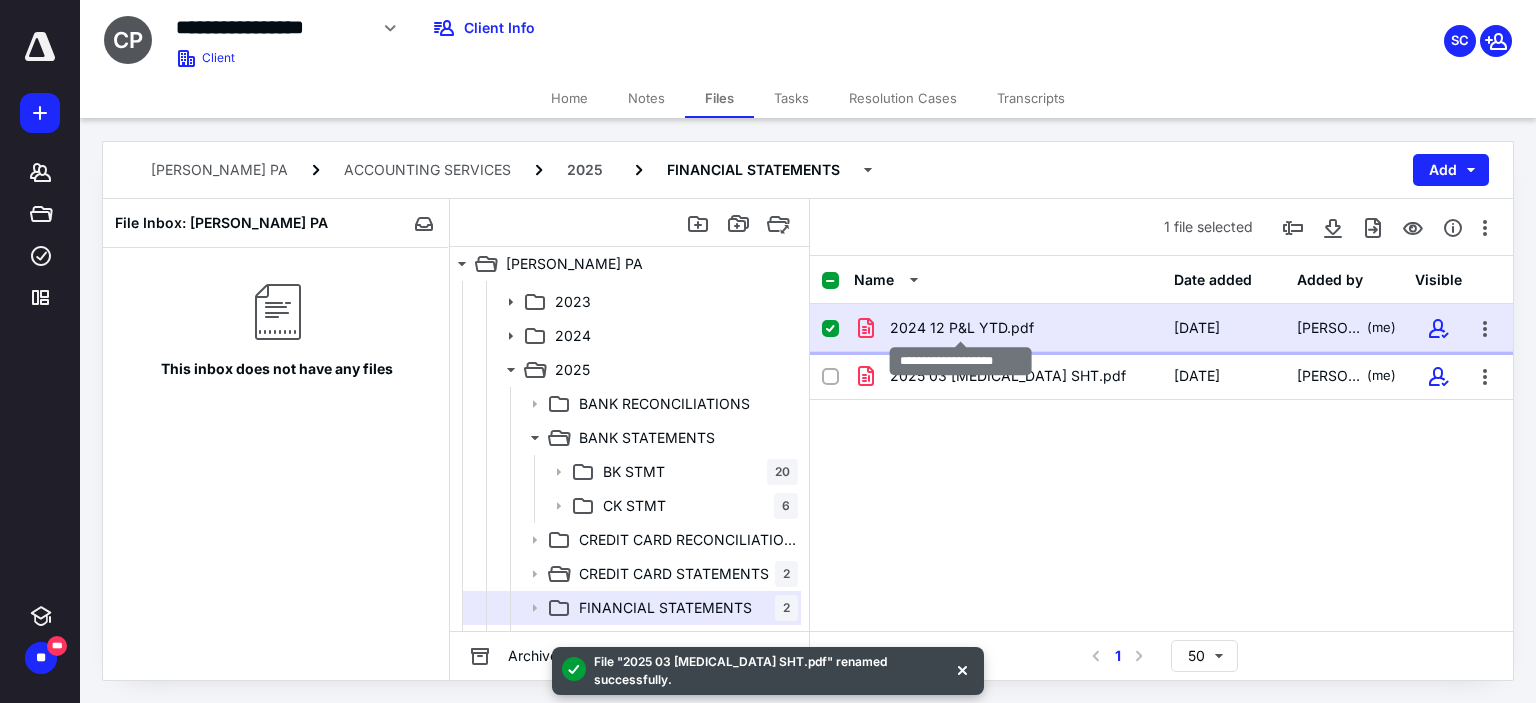 click on "2024 12 P&L YTD.pdf" at bounding box center [962, 328] 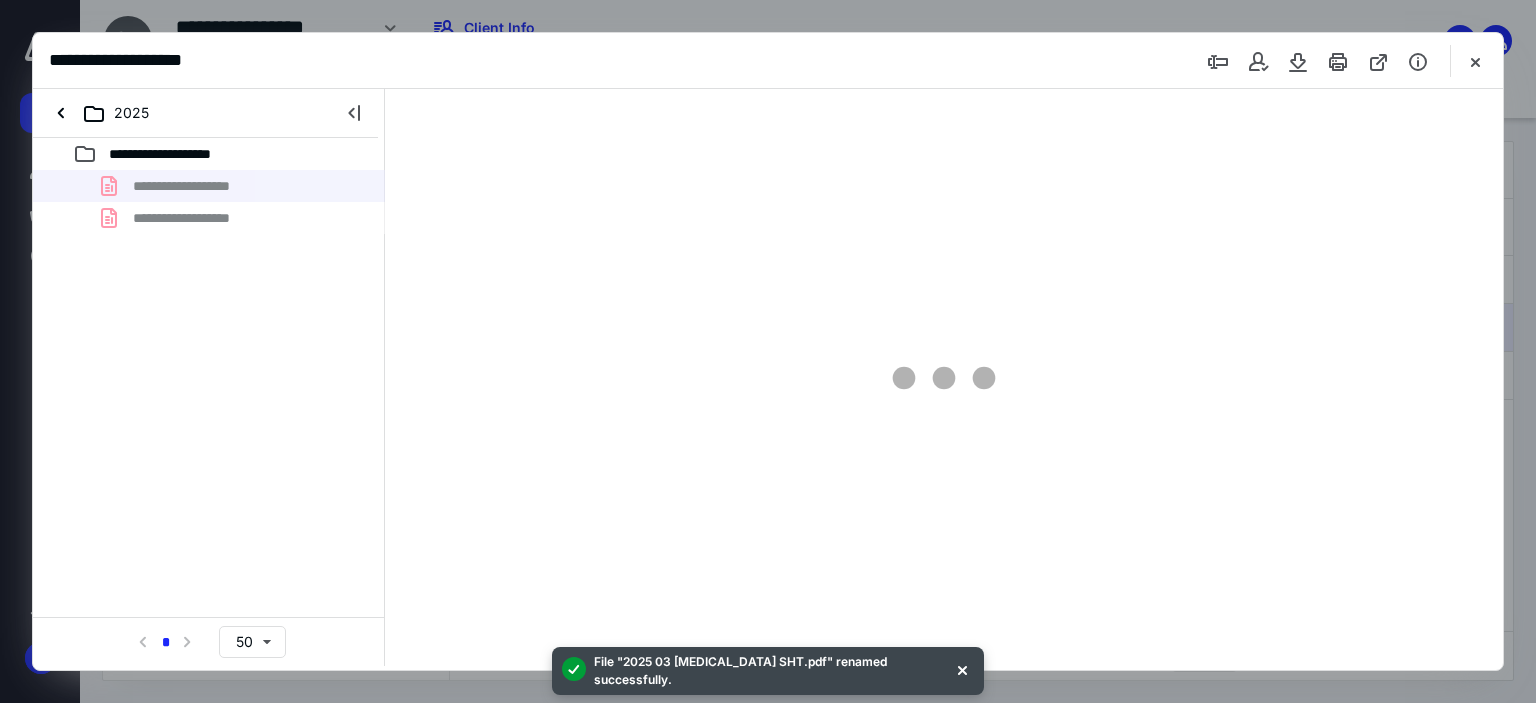 scroll, scrollTop: 0, scrollLeft: 0, axis: both 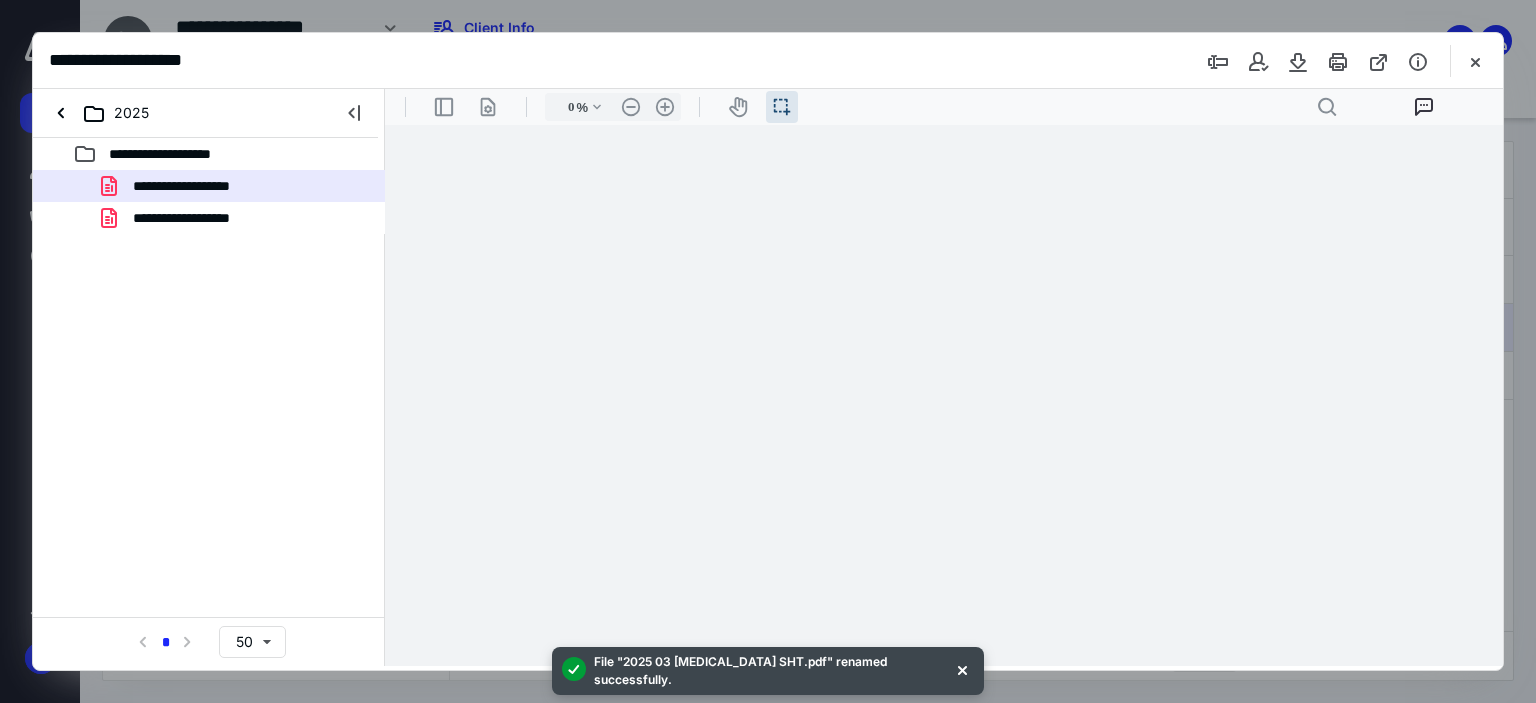type on "179" 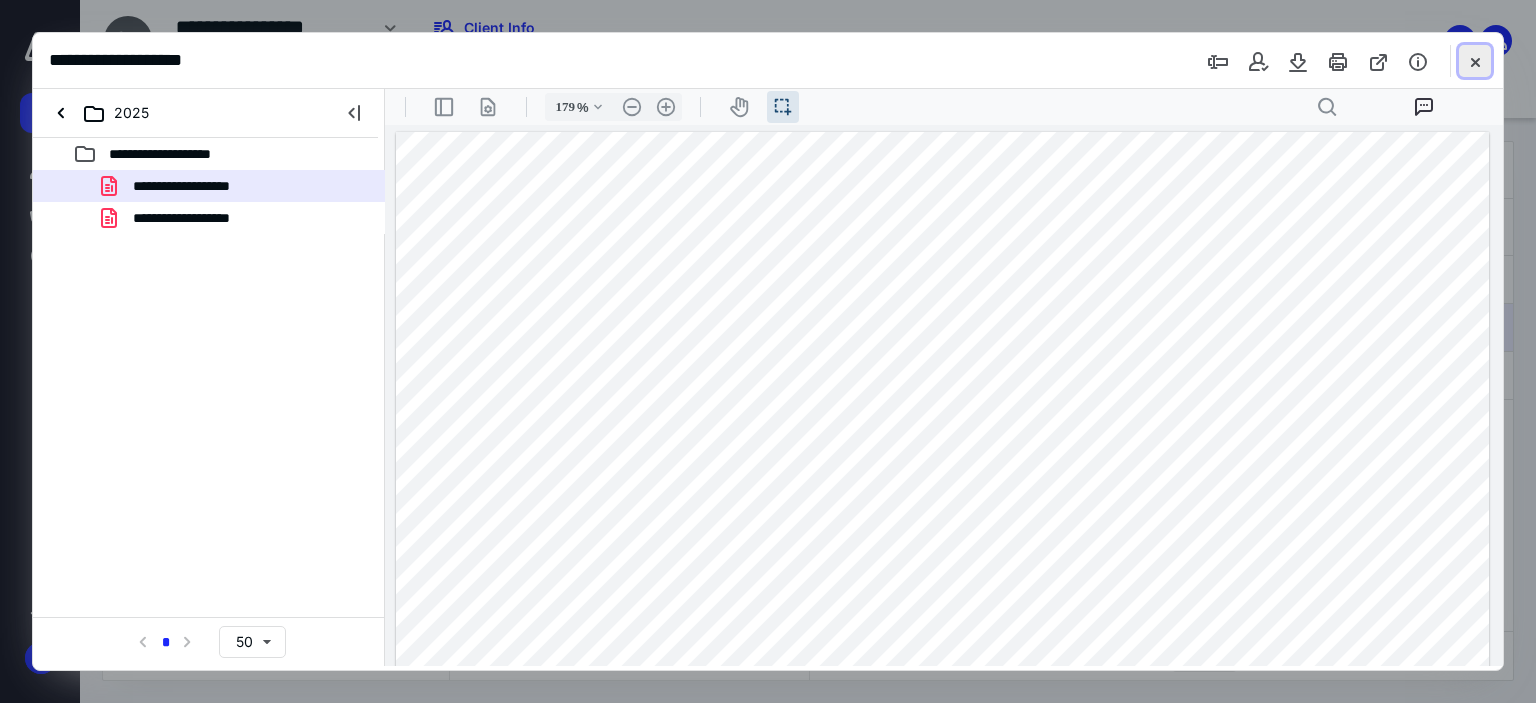 click at bounding box center (1475, 61) 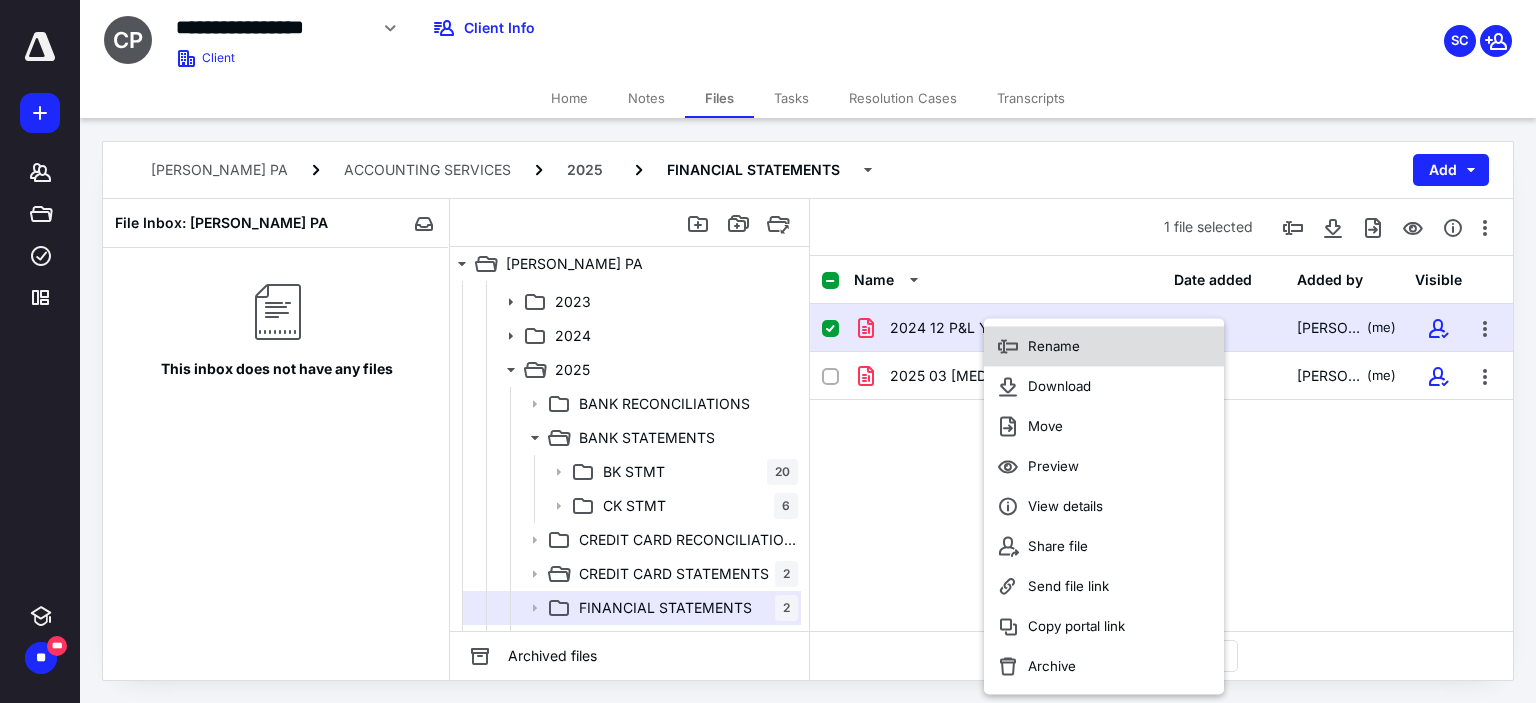 click on "Rename" at bounding box center [1054, 346] 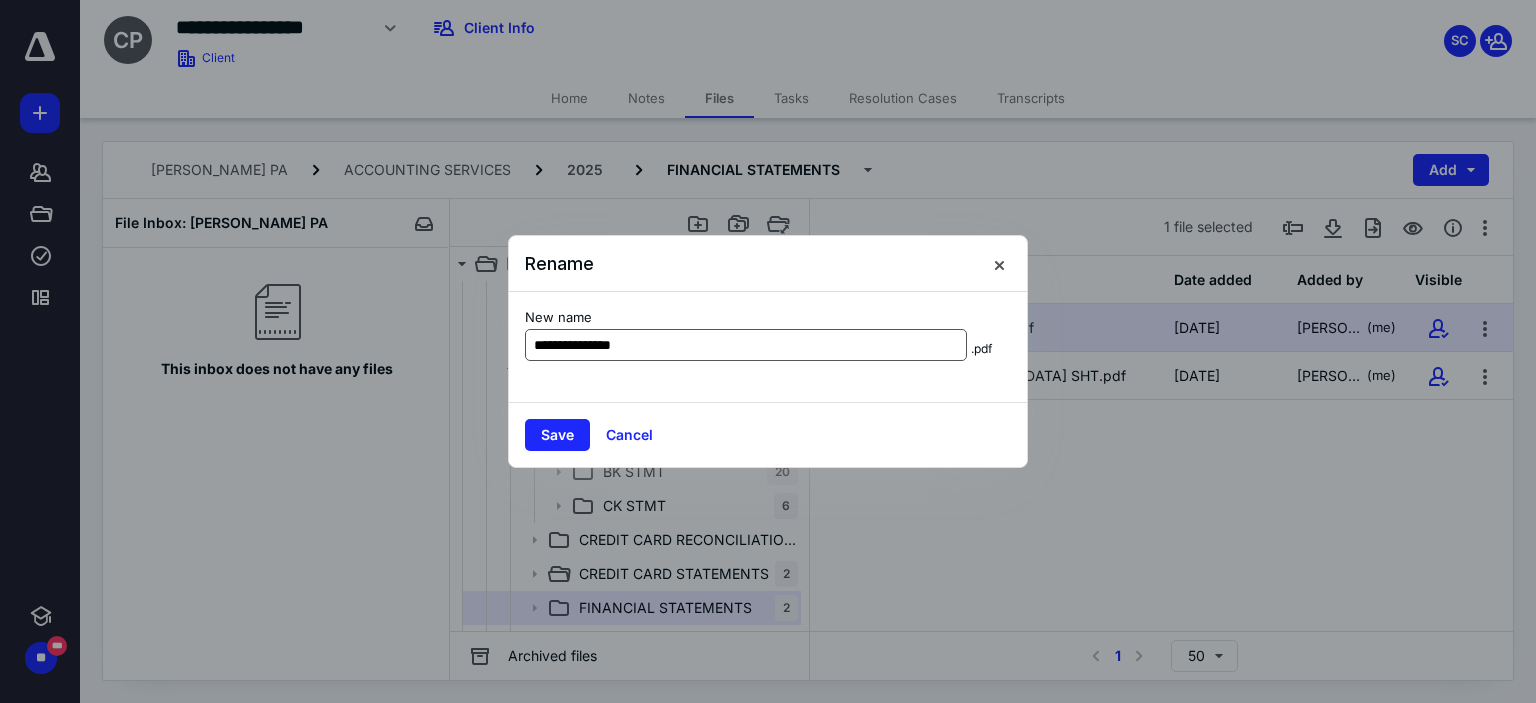 click on "**********" at bounding box center (746, 345) 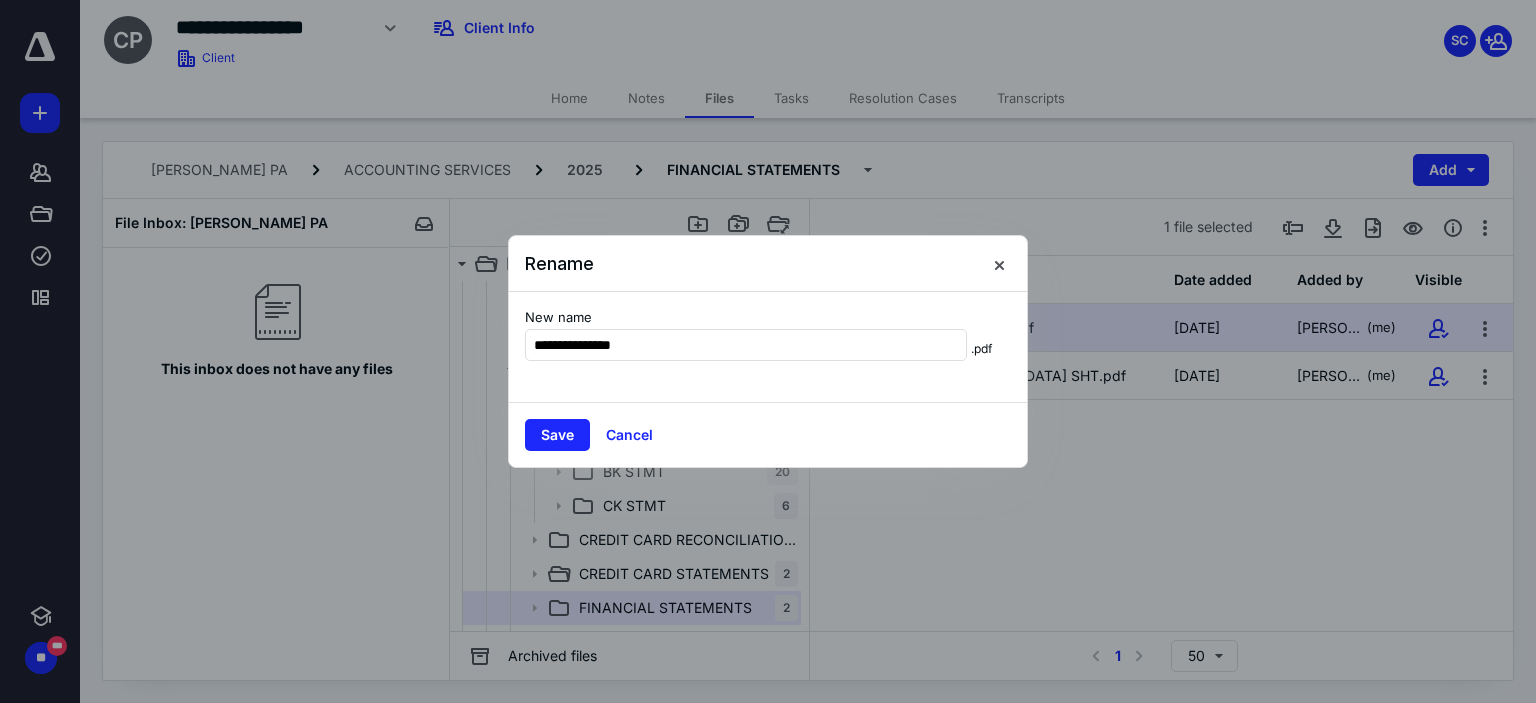 type on "**********" 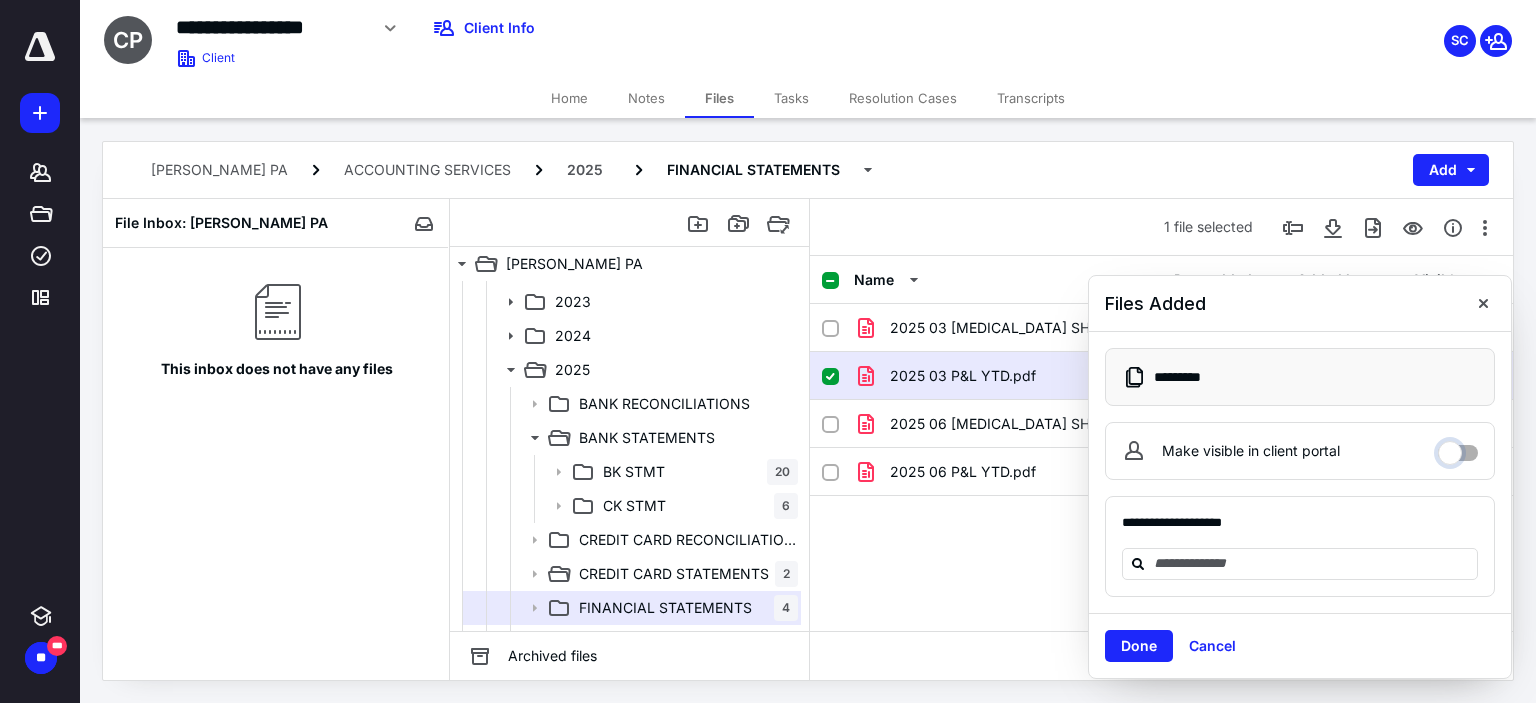 click on "Make visible in client portal" at bounding box center [1458, 448] 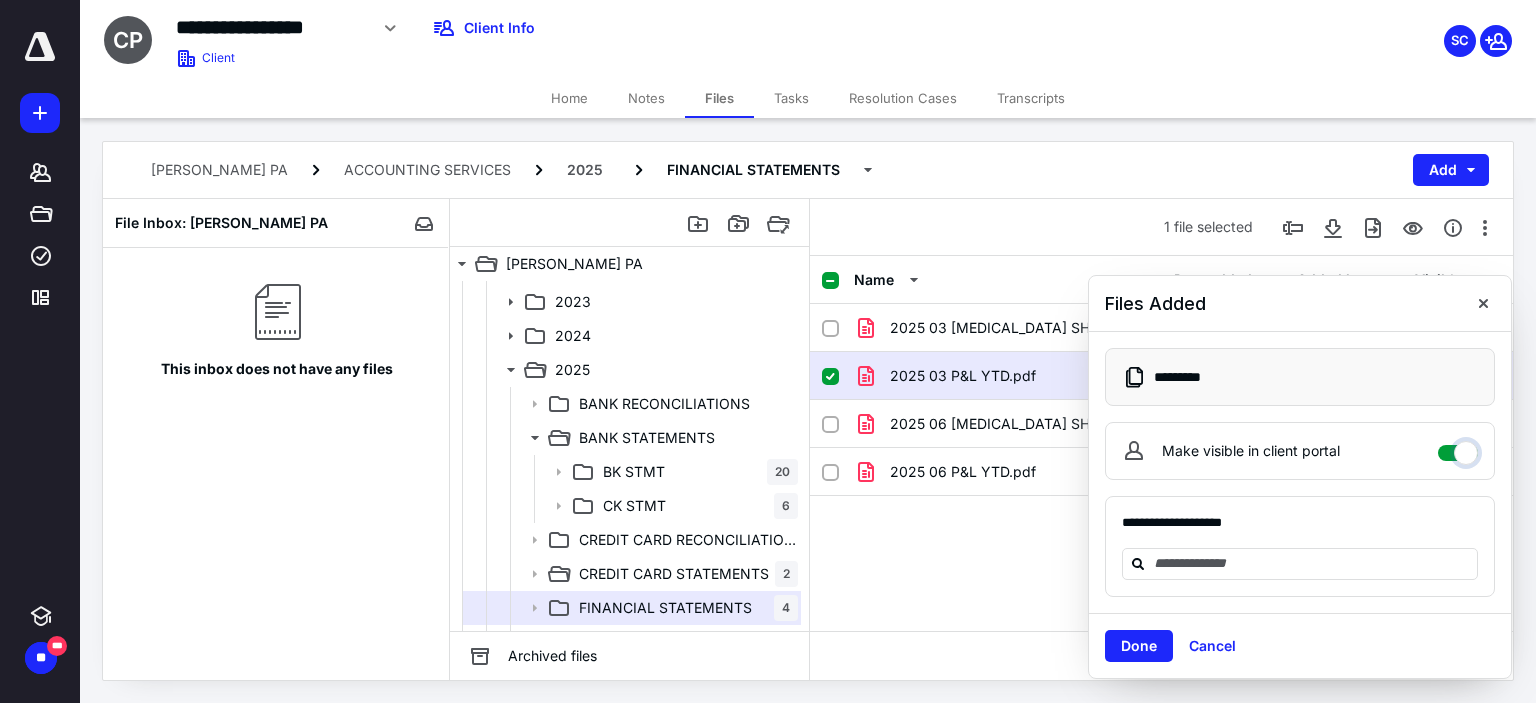 checkbox on "****" 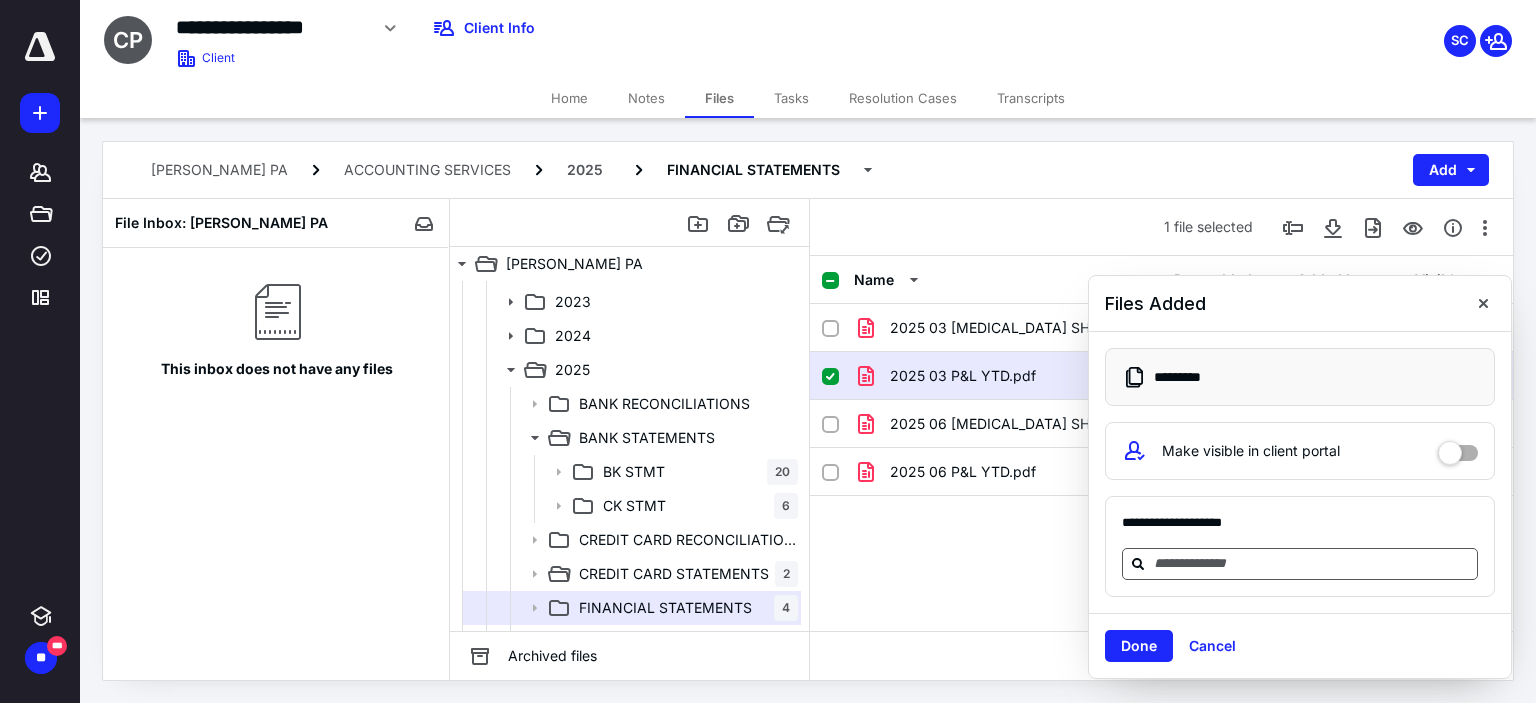 click at bounding box center [1312, 563] 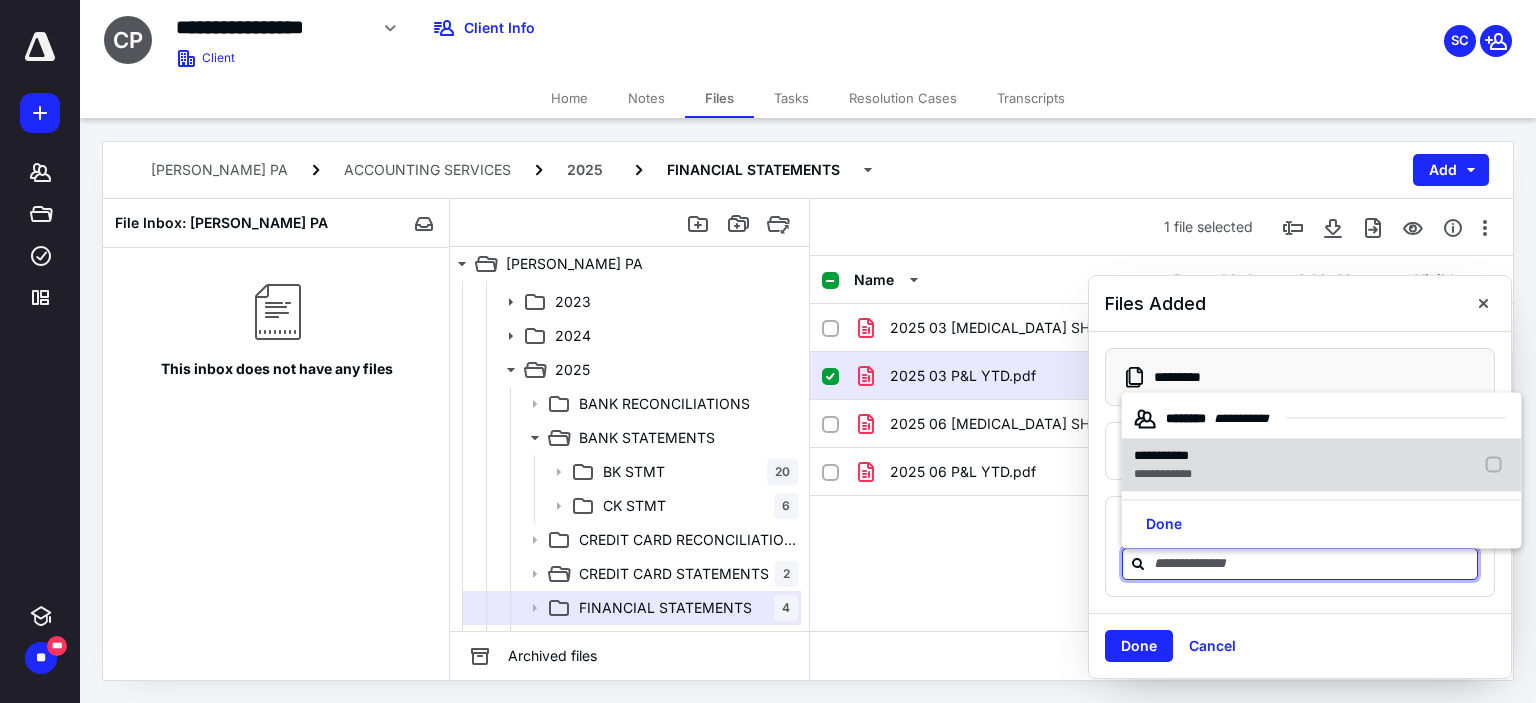click on "**********" at bounding box center (1322, 465) 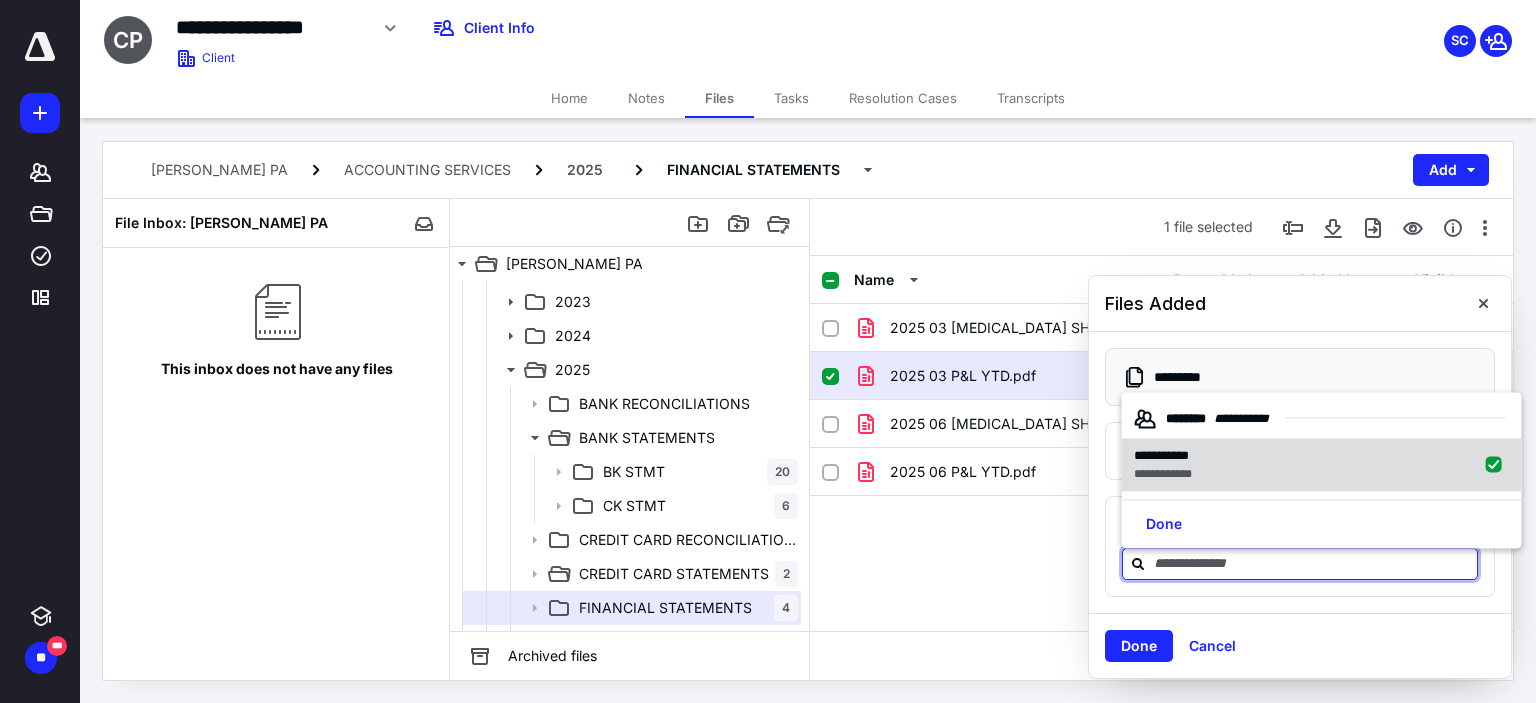 checkbox on "true" 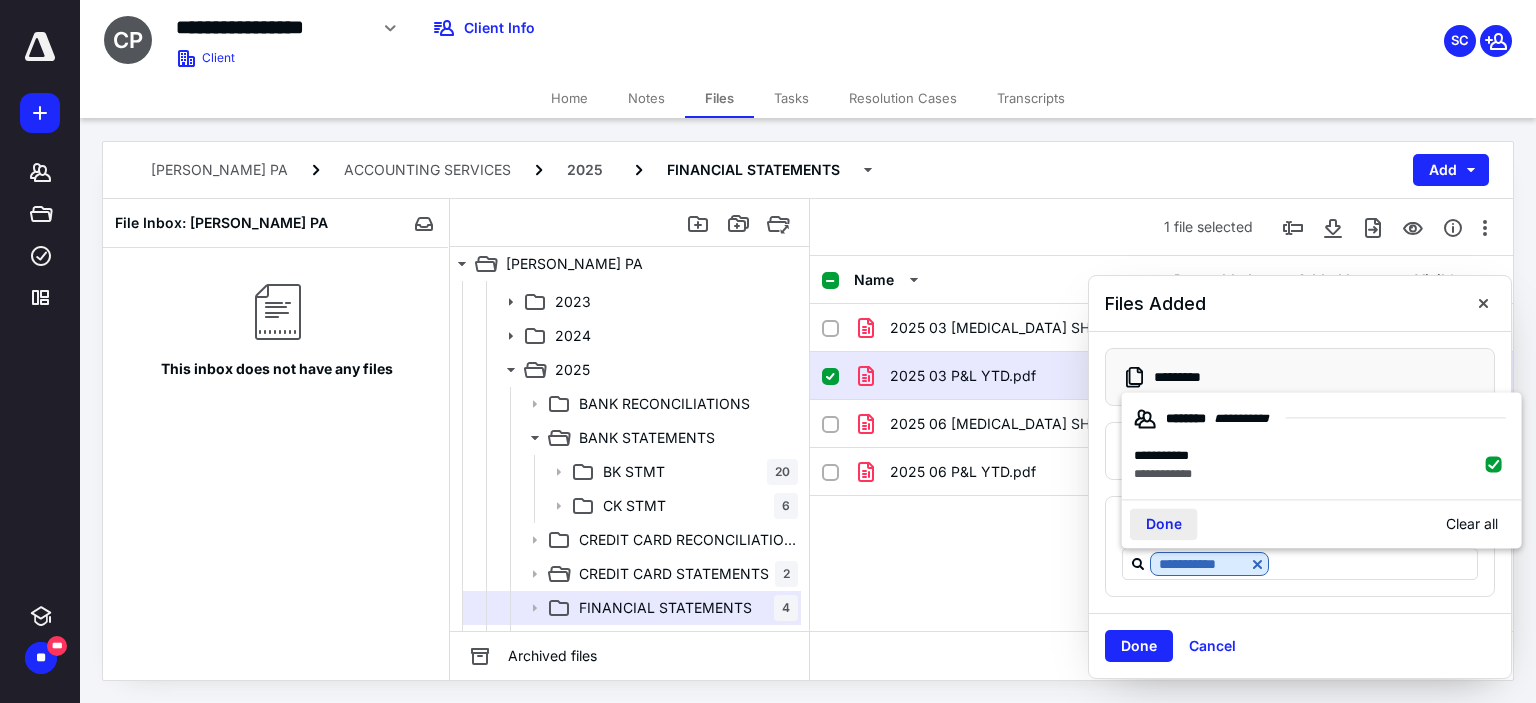 click on "Done" at bounding box center [1164, 525] 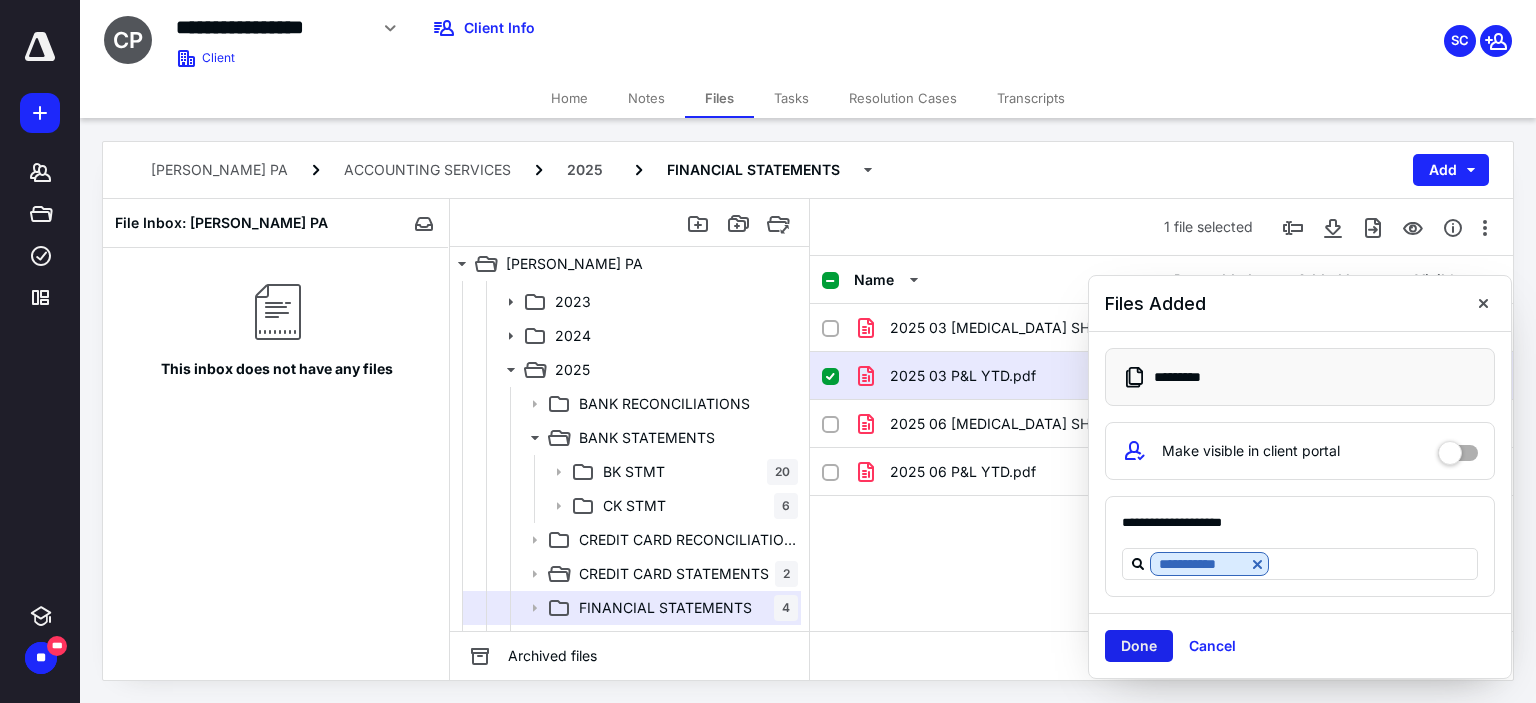 click on "Done" at bounding box center [1139, 646] 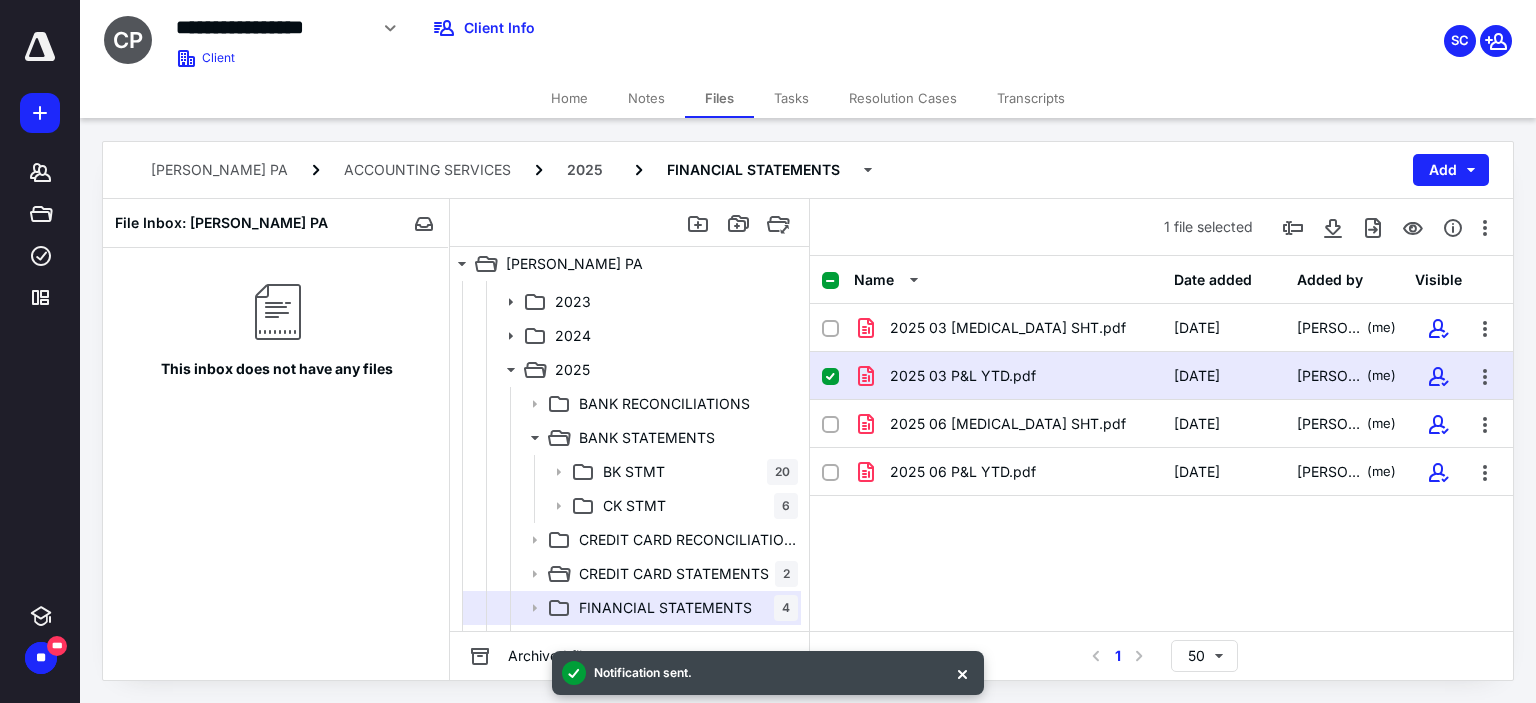click at bounding box center [830, 377] 